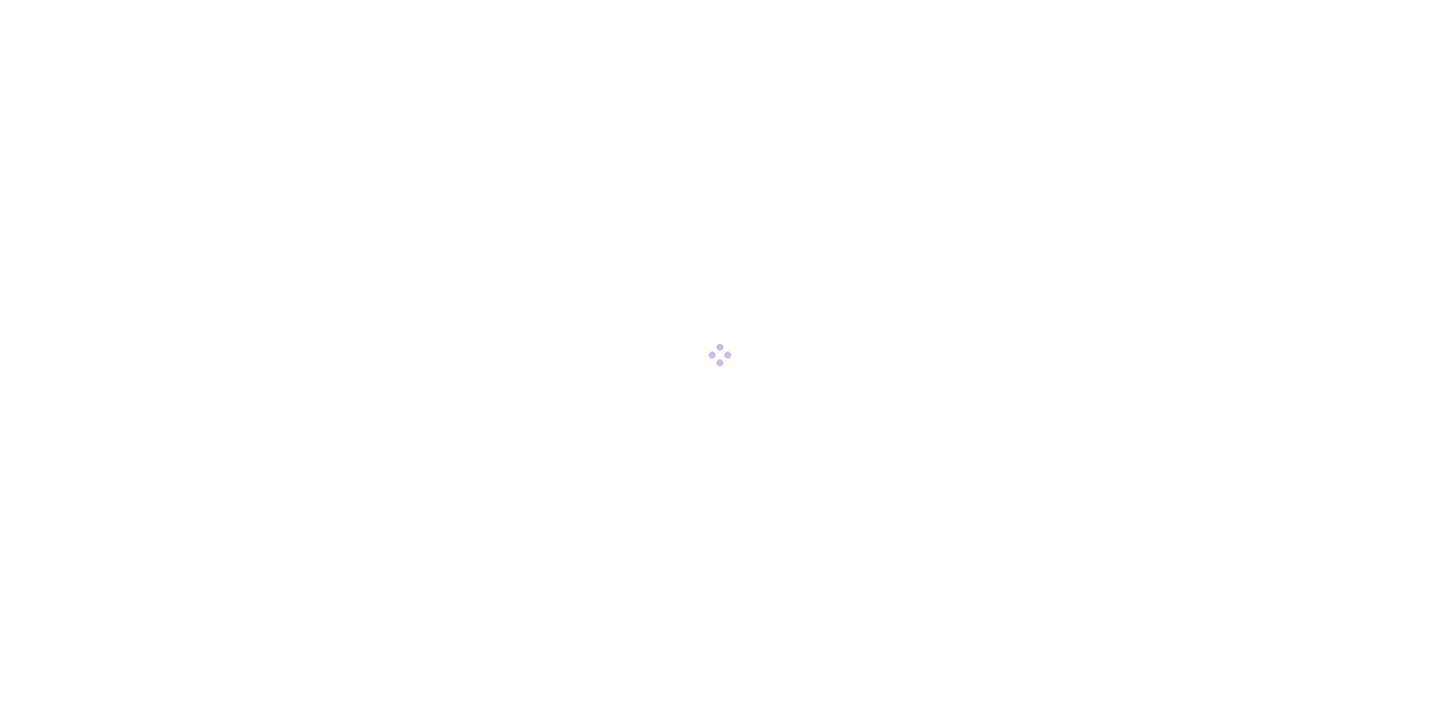 scroll, scrollTop: 0, scrollLeft: 0, axis: both 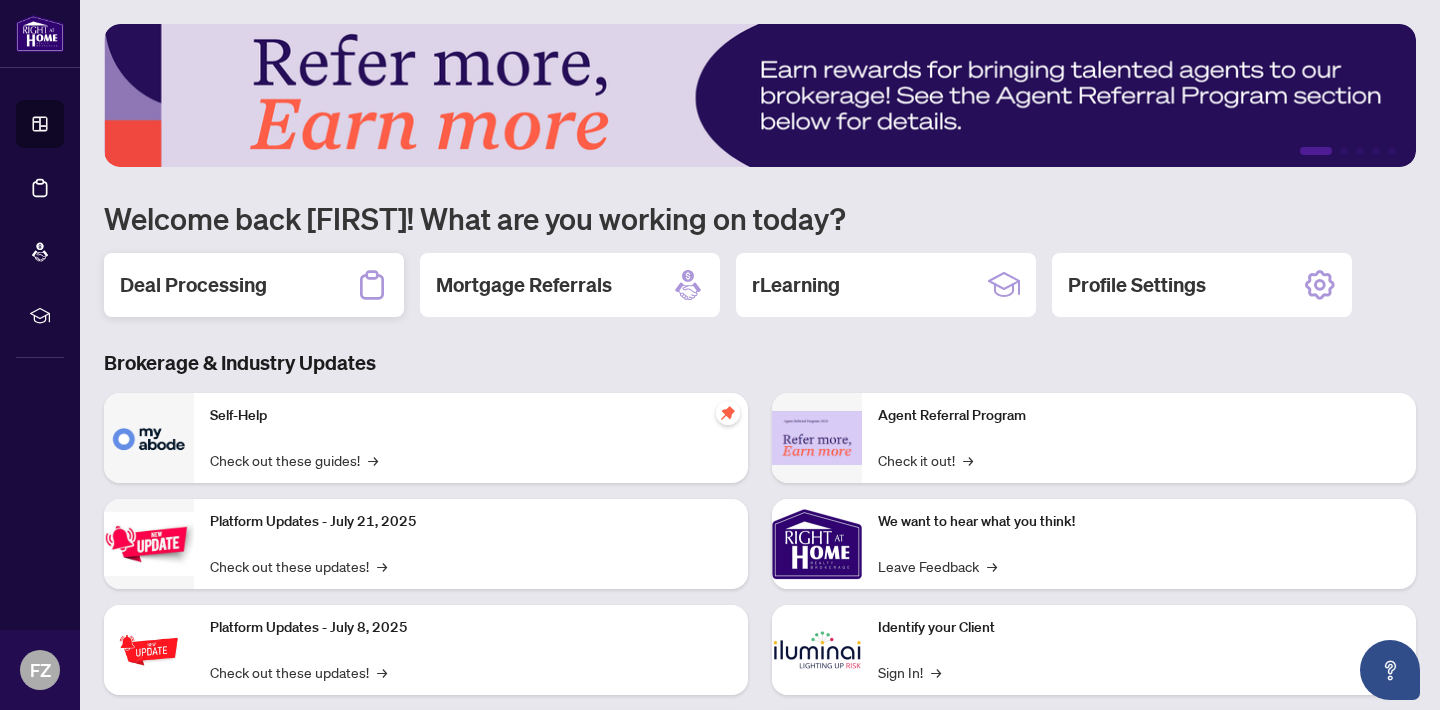 click on "Deal Processing" at bounding box center (193, 285) 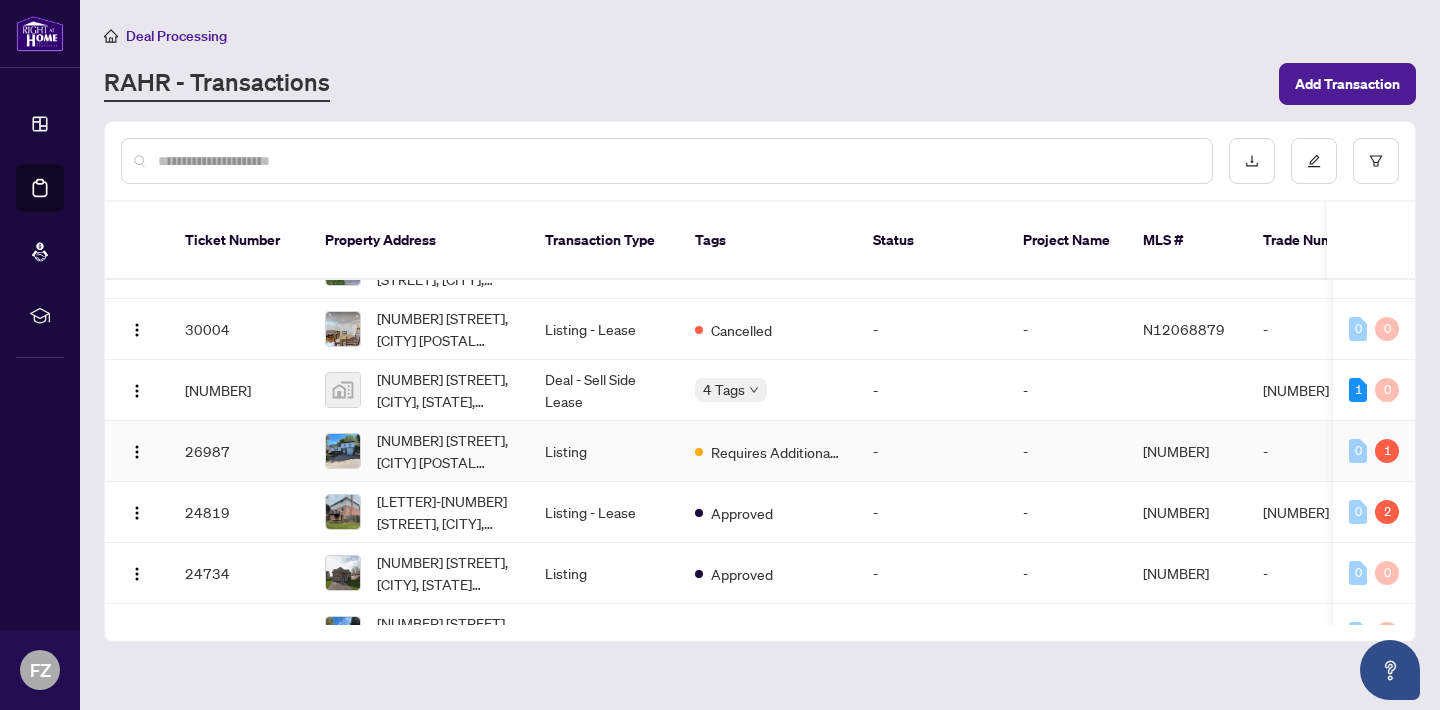 scroll, scrollTop: 51, scrollLeft: 0, axis: vertical 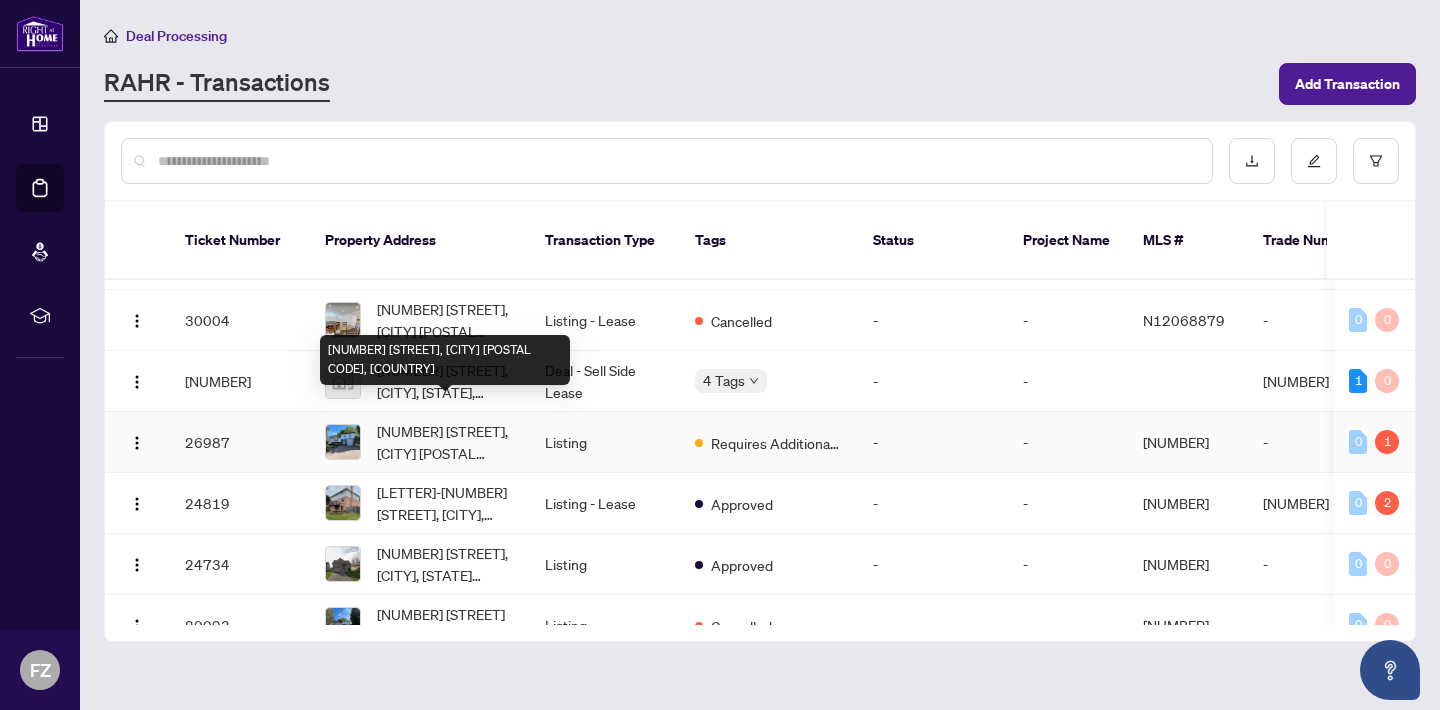 click on "[NUMBER] [STREET], [CITY] [POSTAL CODE], [COUNTRY]" at bounding box center (445, 442) 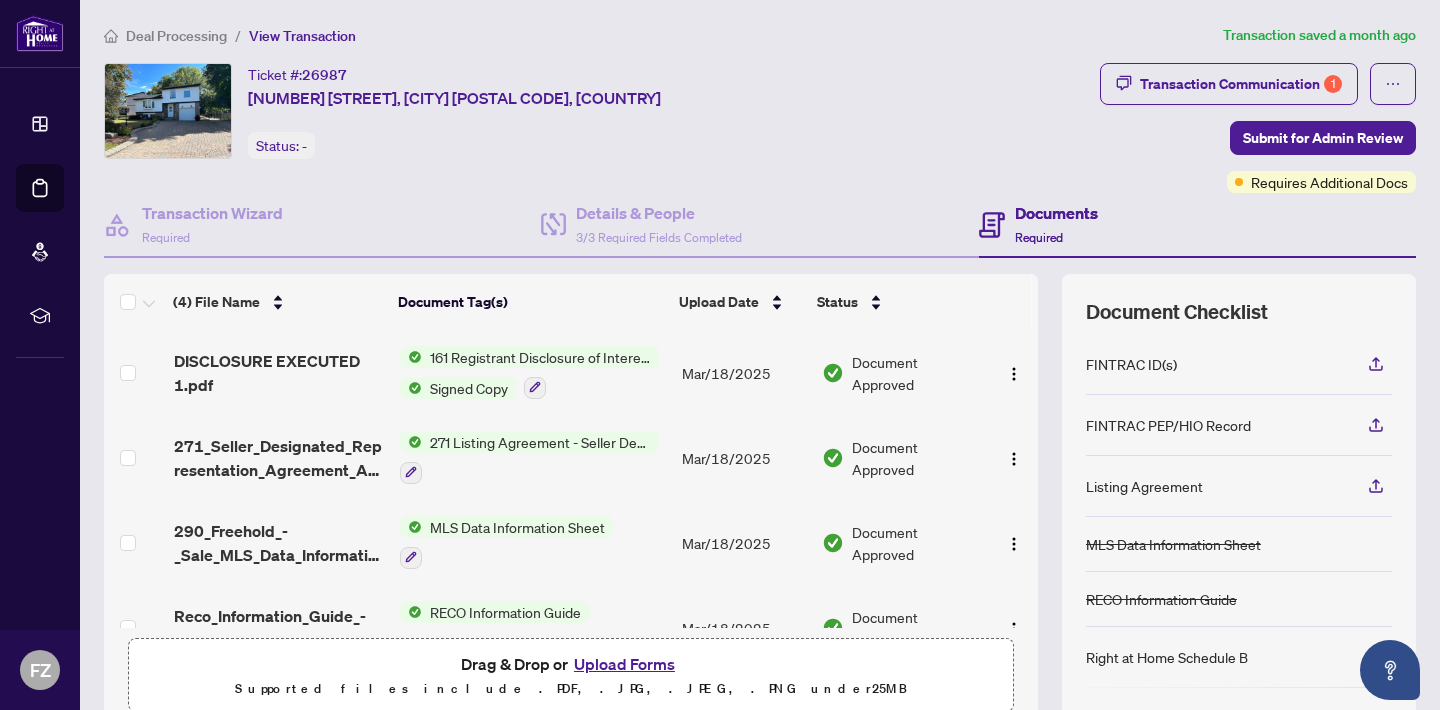 scroll, scrollTop: 0, scrollLeft: 0, axis: both 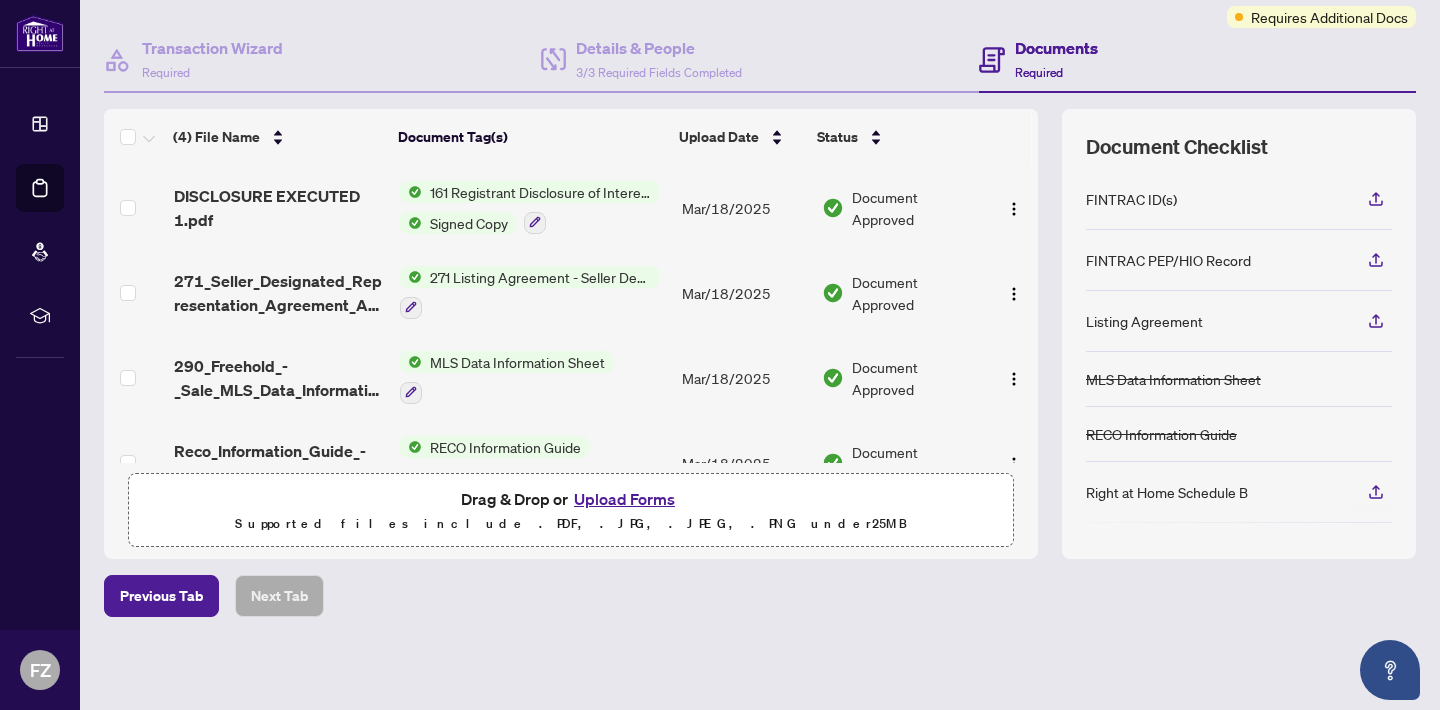 click on "Upload Forms" at bounding box center (624, 499) 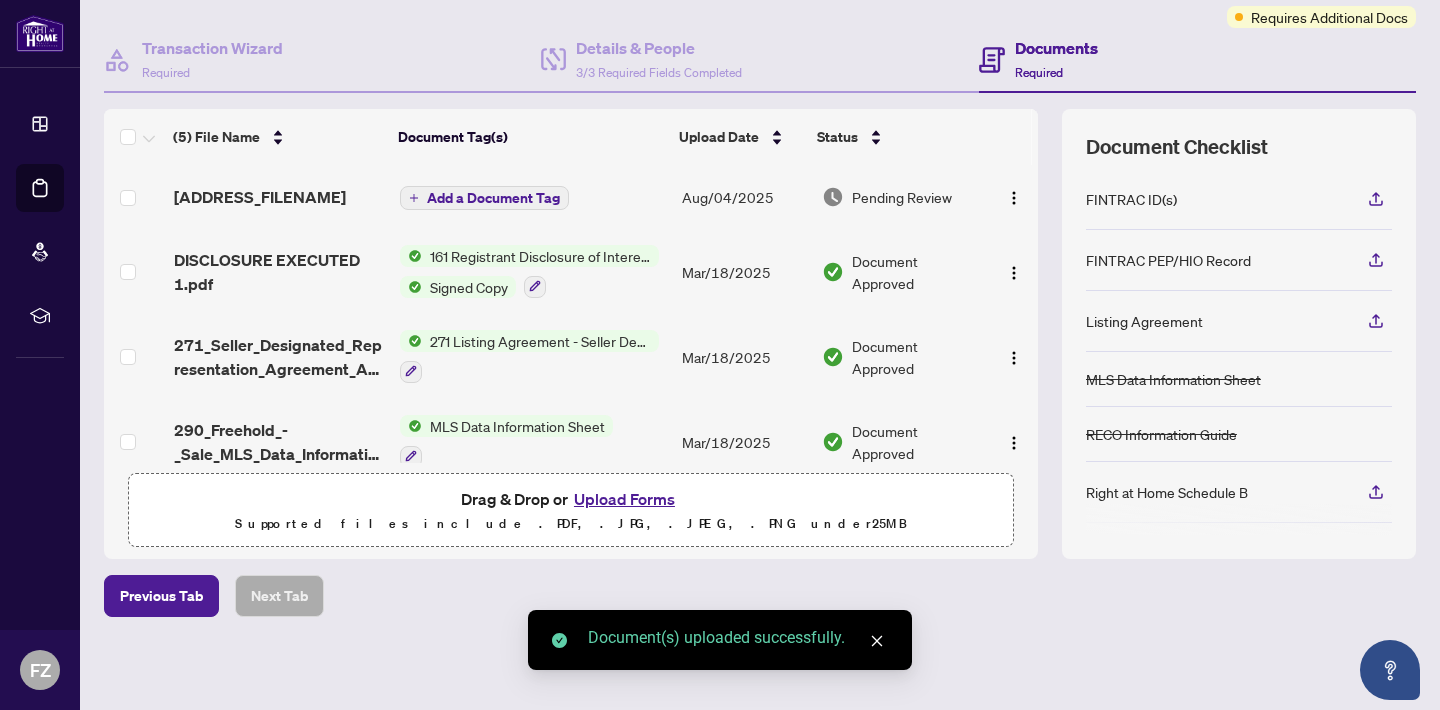 scroll, scrollTop: 0, scrollLeft: 0, axis: both 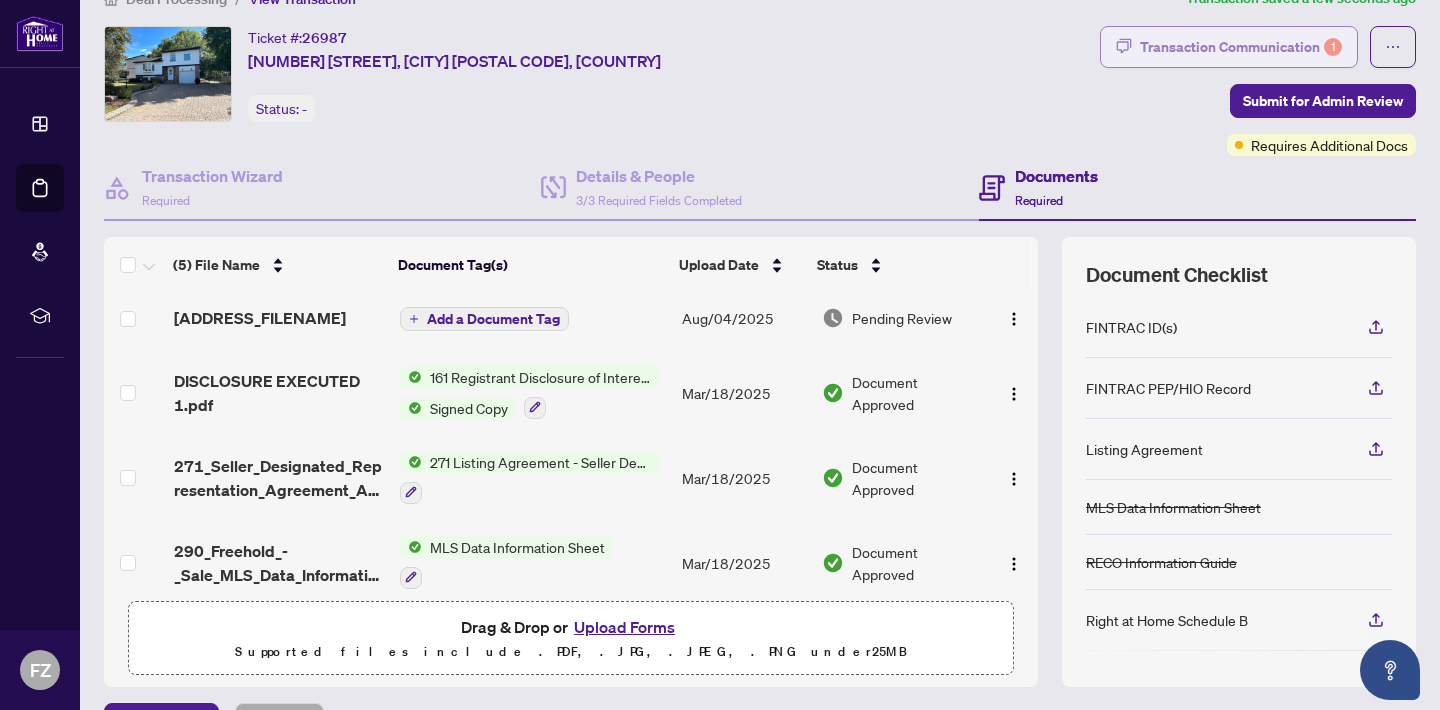 click on "Transaction Communication 1" at bounding box center [1241, 47] 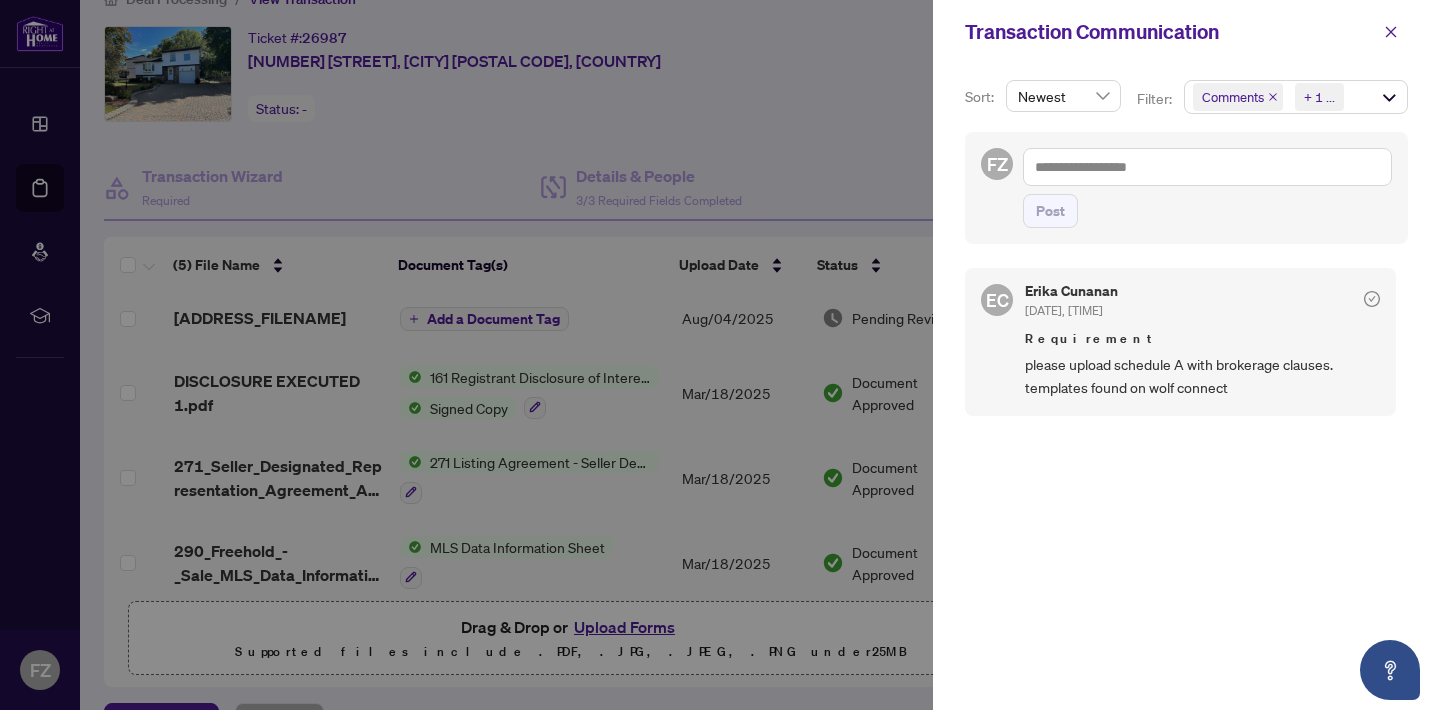 scroll, scrollTop: 0, scrollLeft: 0, axis: both 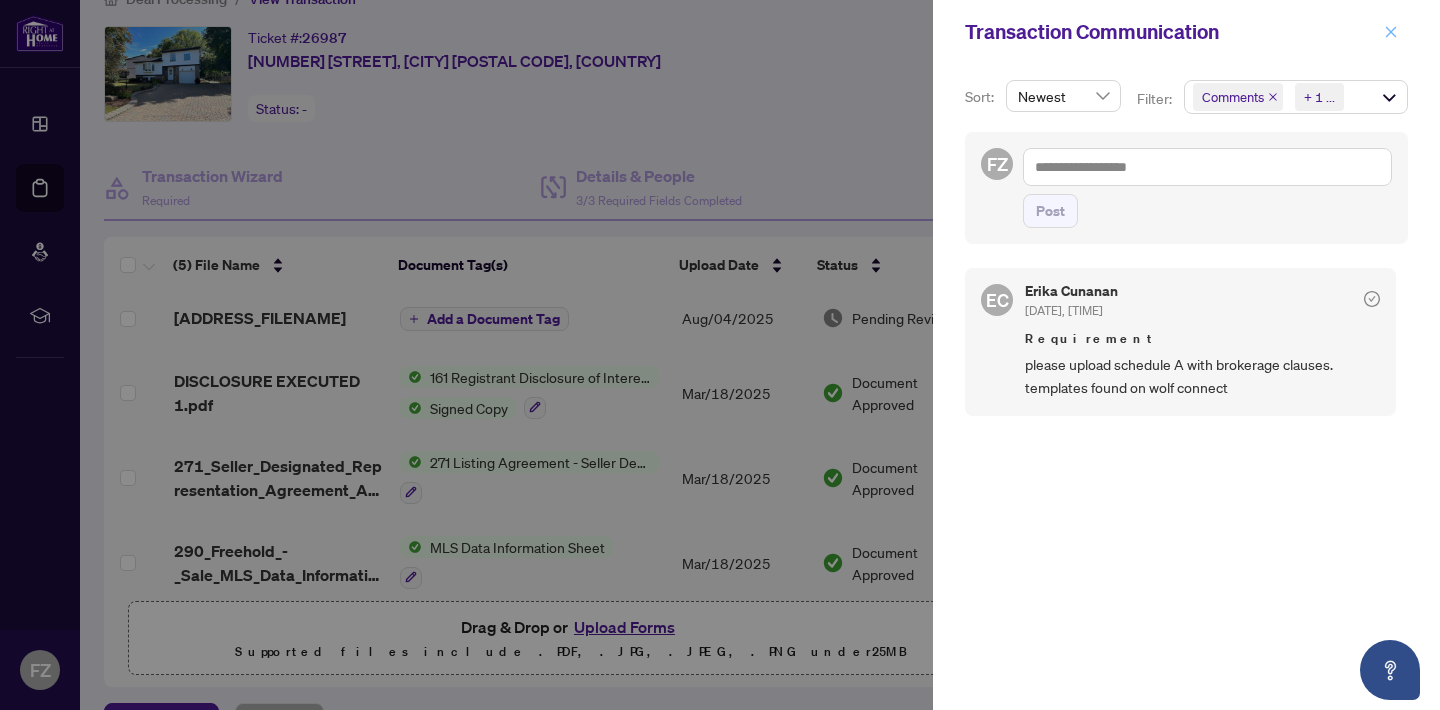 click 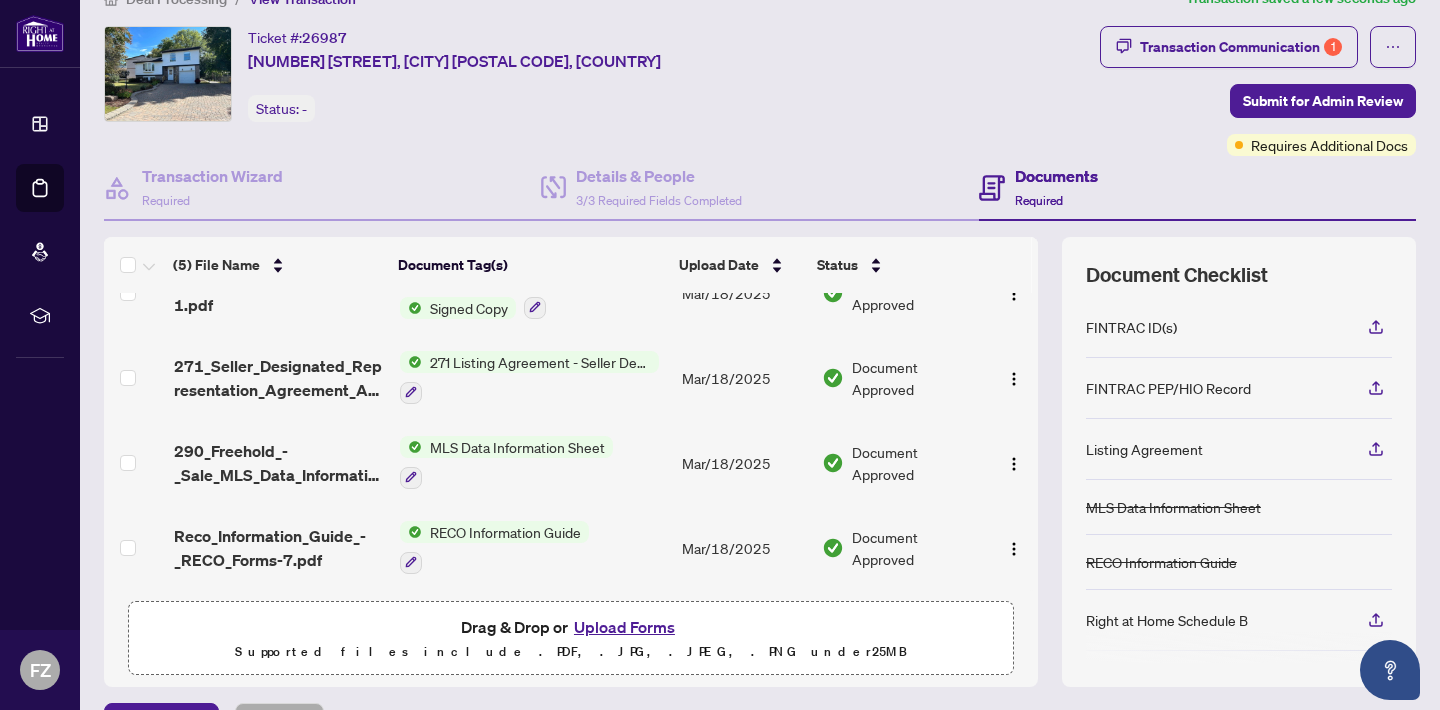 scroll, scrollTop: 129, scrollLeft: 0, axis: vertical 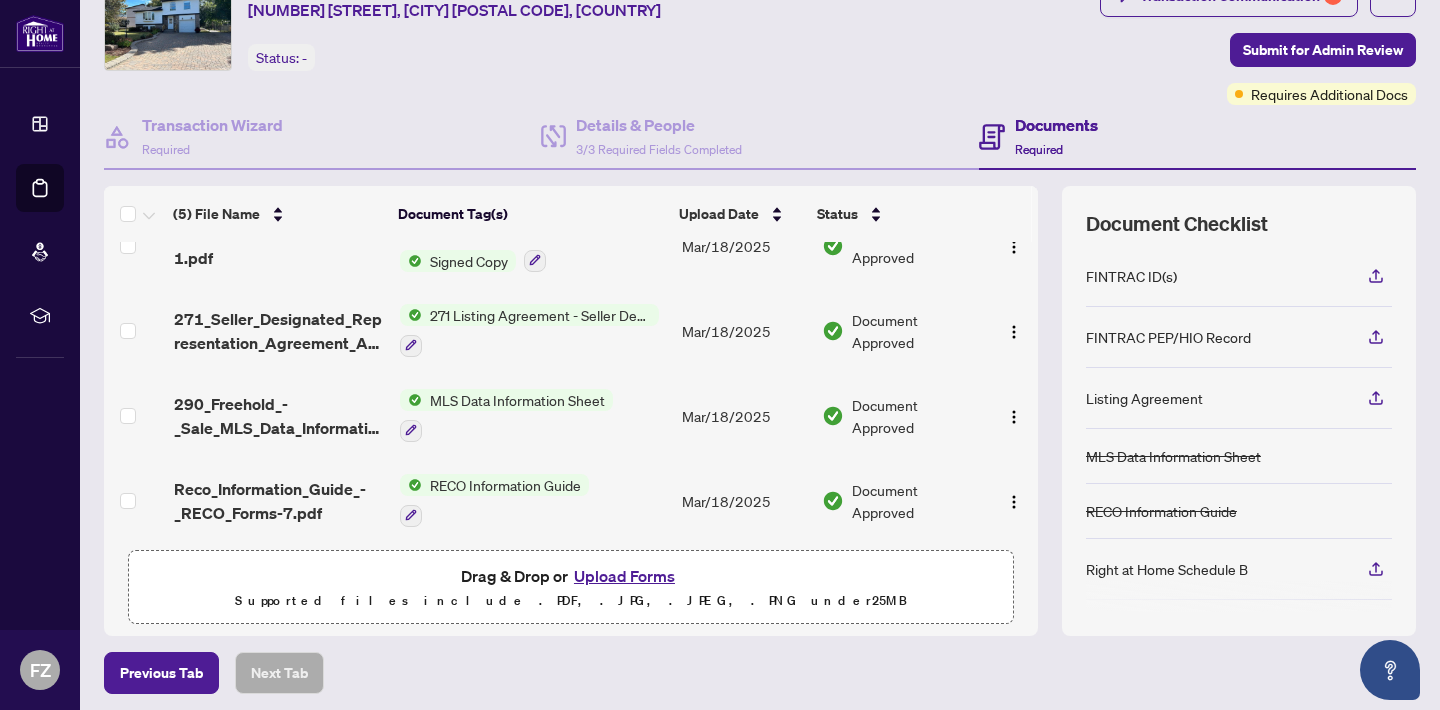 click on "271 Listing Agreement - Seller Designated Representation Agreement Authority
to Offer for Sale" at bounding box center [540, 315] 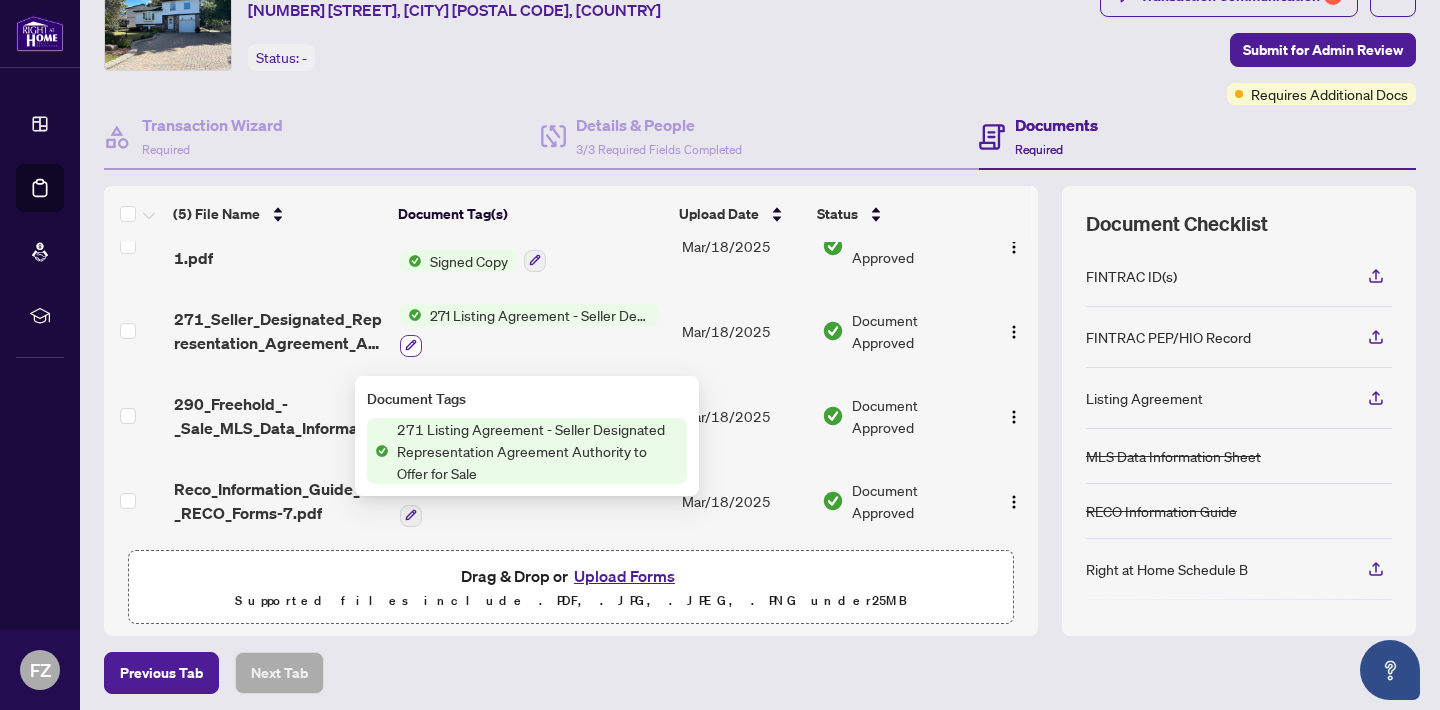 click 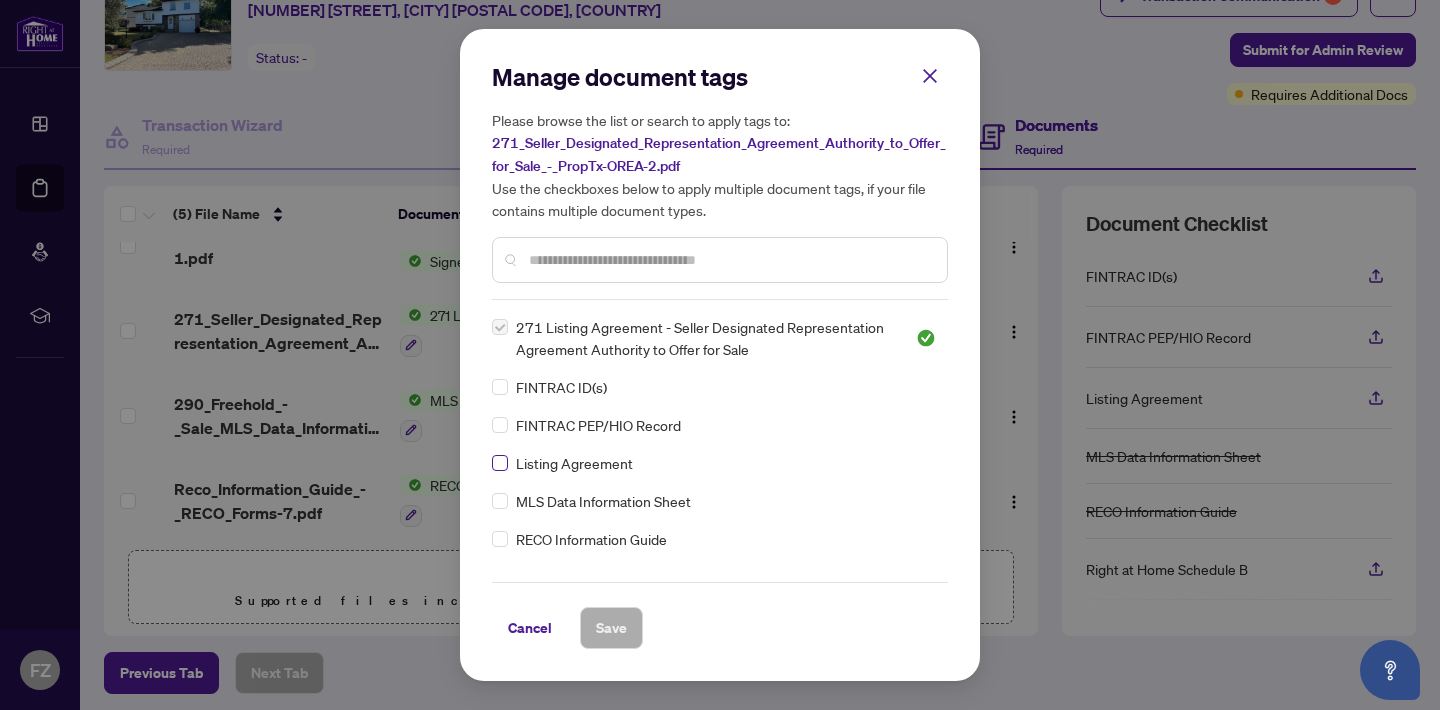 click at bounding box center (500, 463) 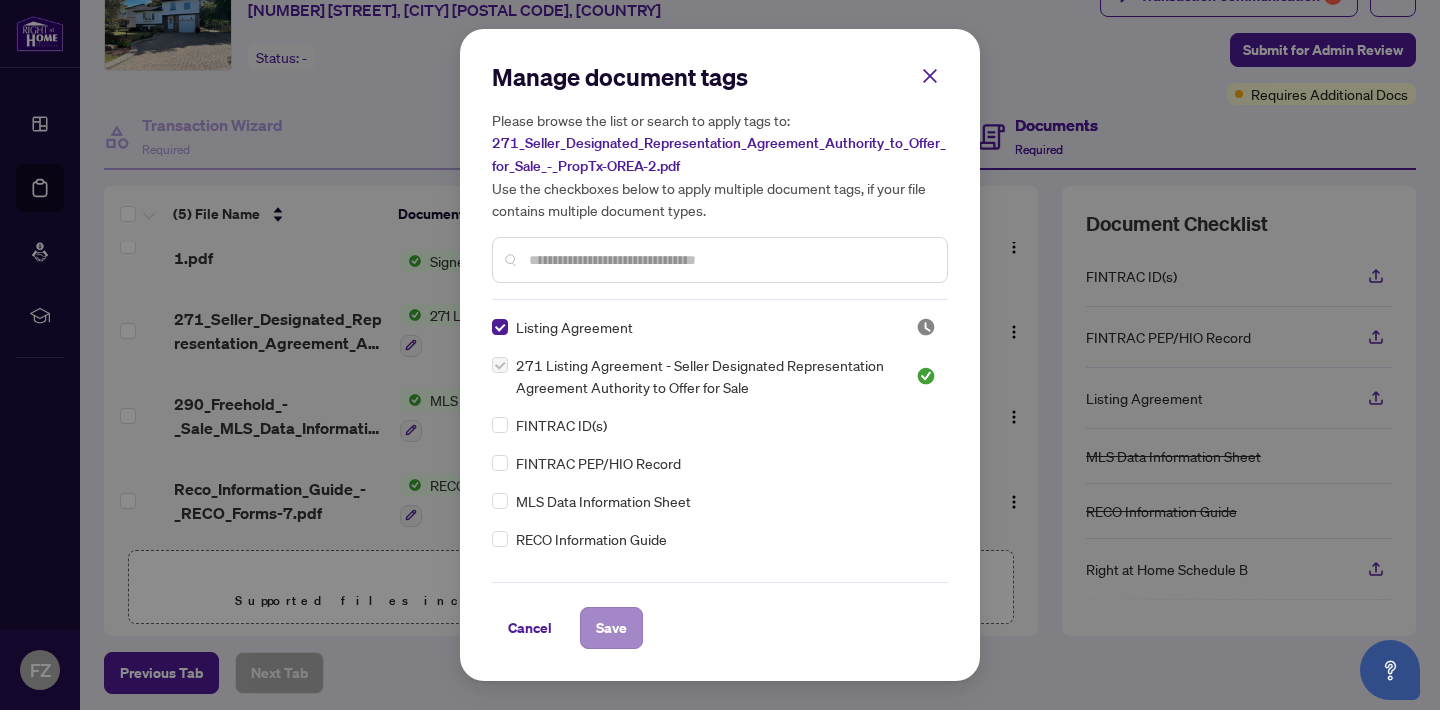 click on "Save" at bounding box center [611, 628] 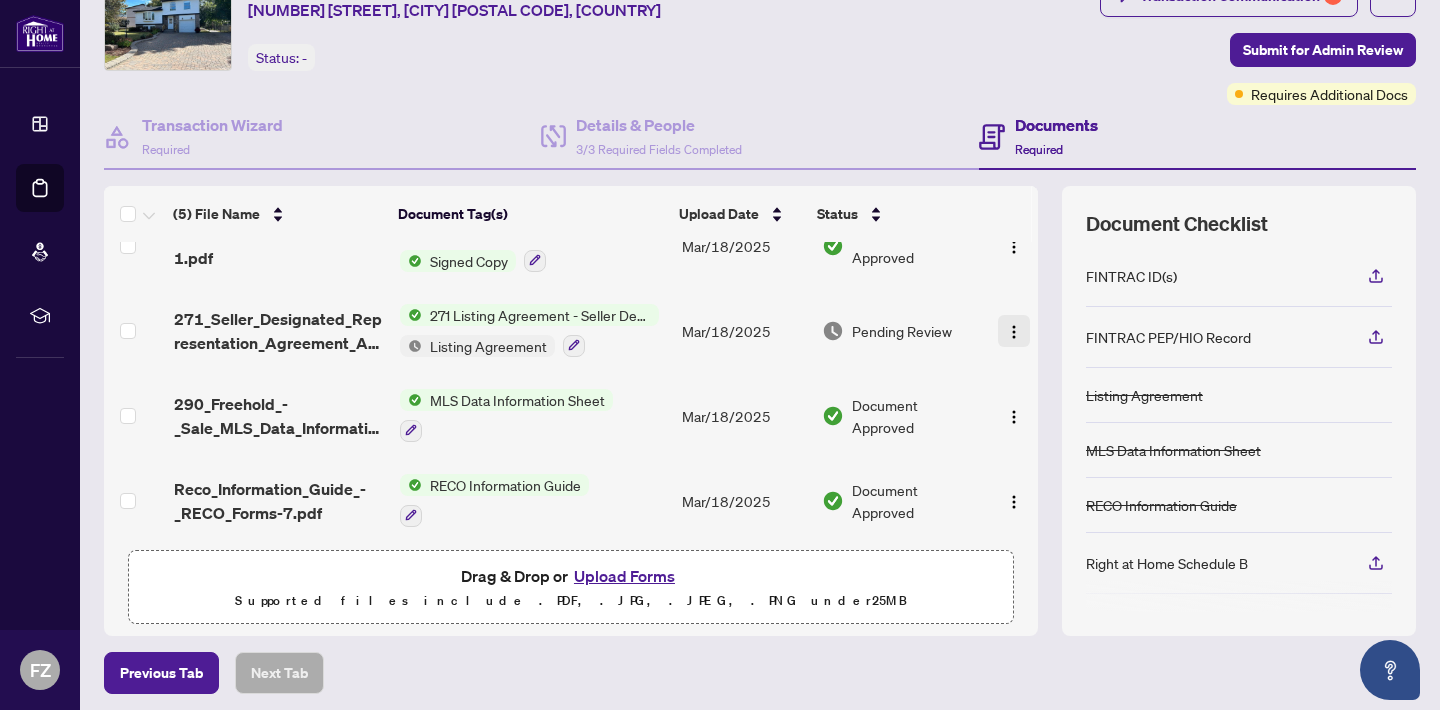 click at bounding box center [1014, 332] 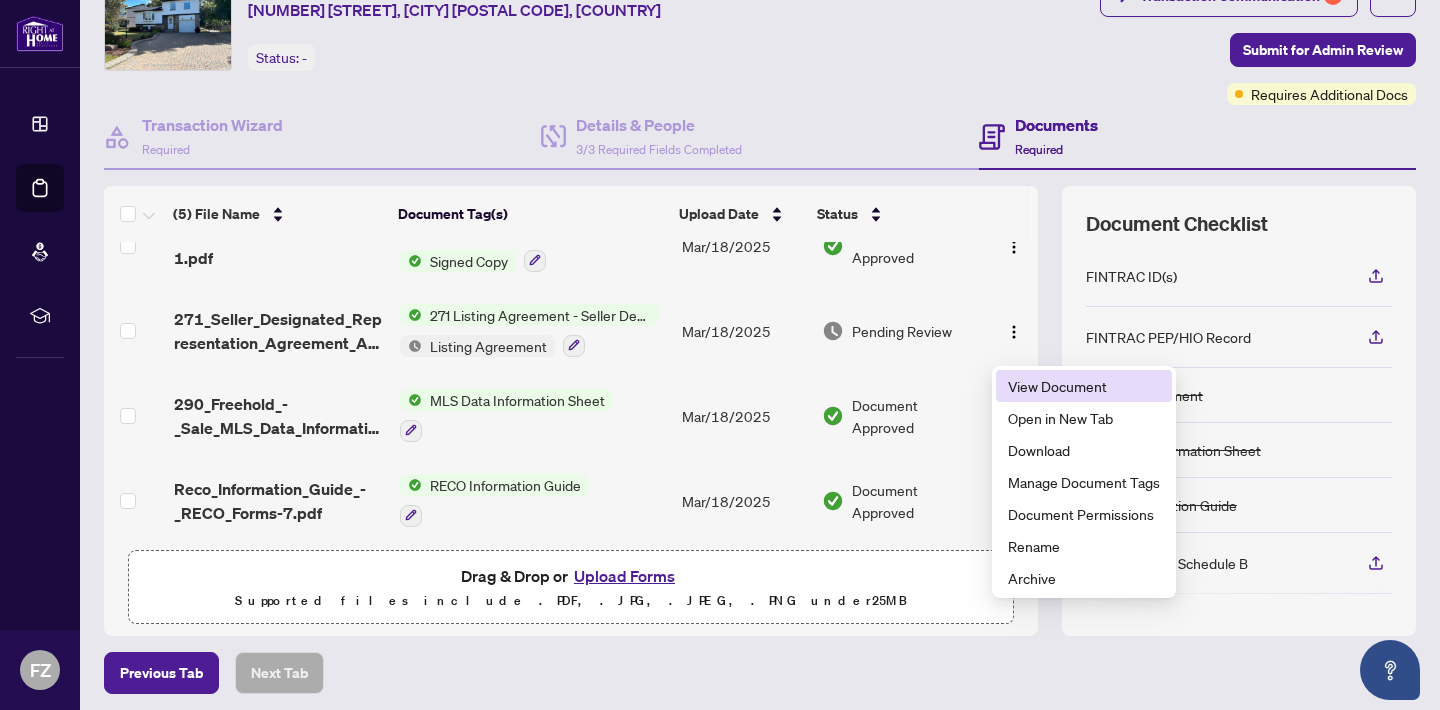 click on "View Document" at bounding box center [1084, 386] 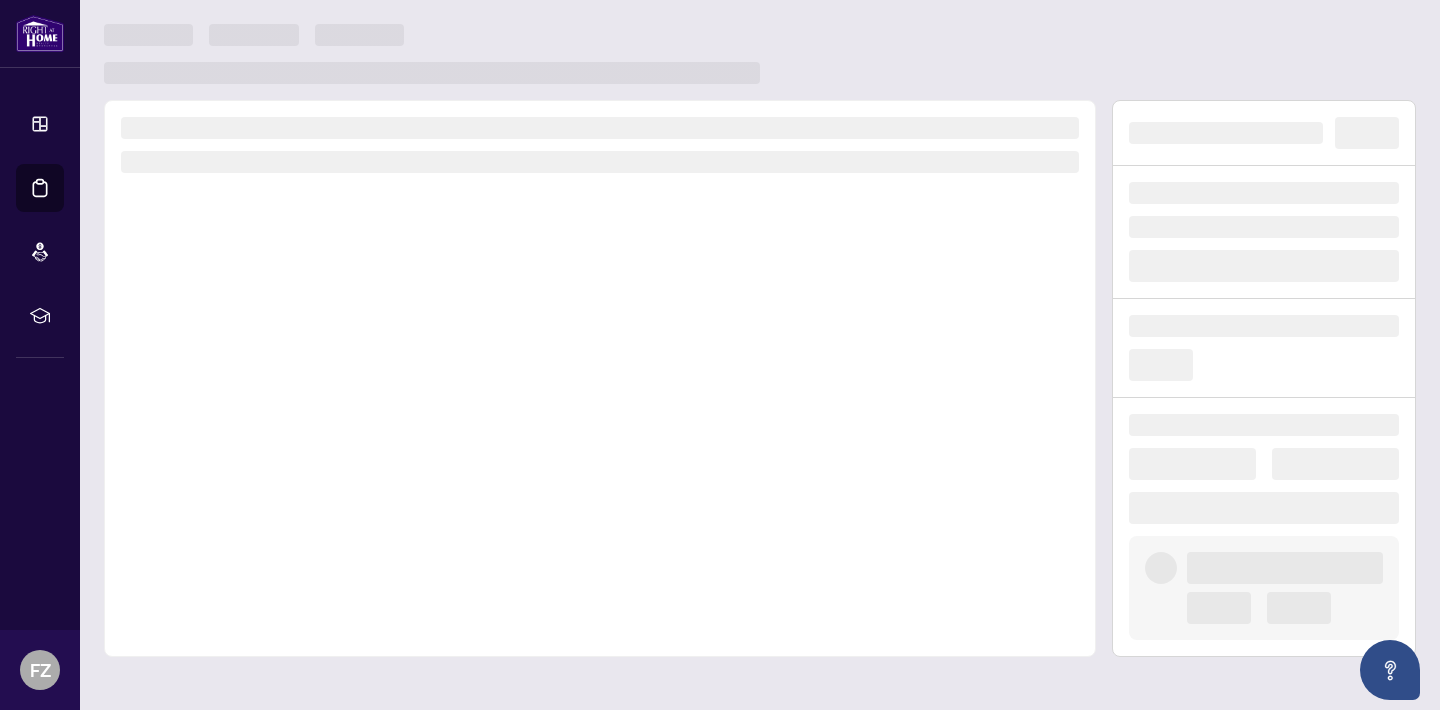 scroll, scrollTop: 0, scrollLeft: 0, axis: both 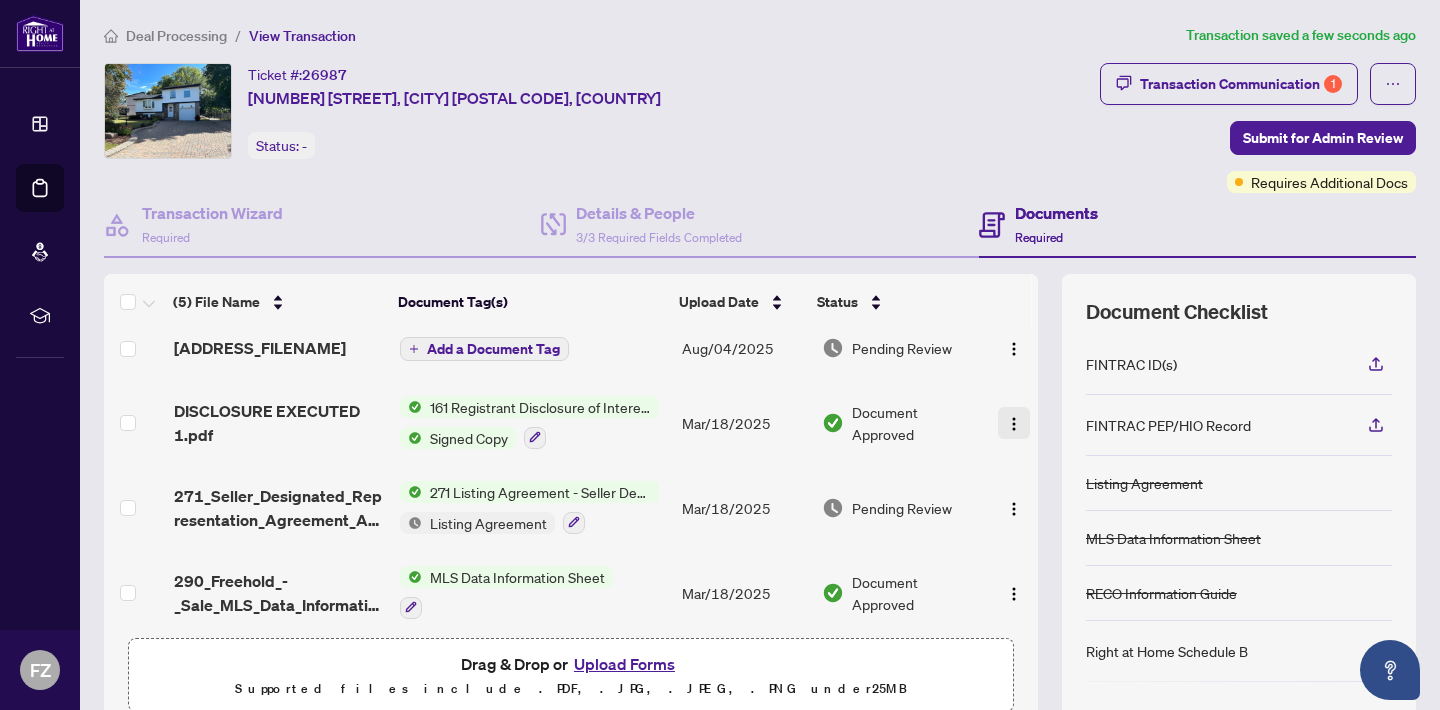 click at bounding box center (1014, 424) 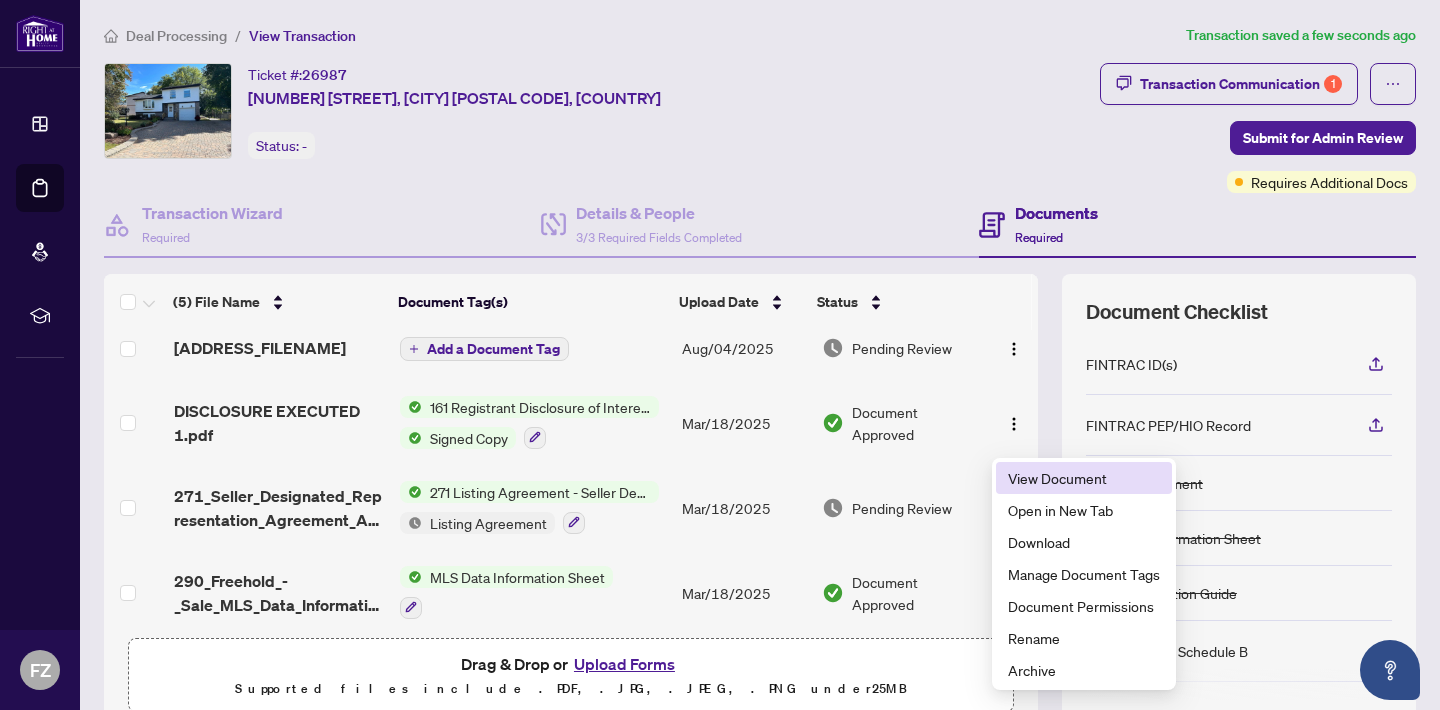 click on "View Document" at bounding box center (1084, 478) 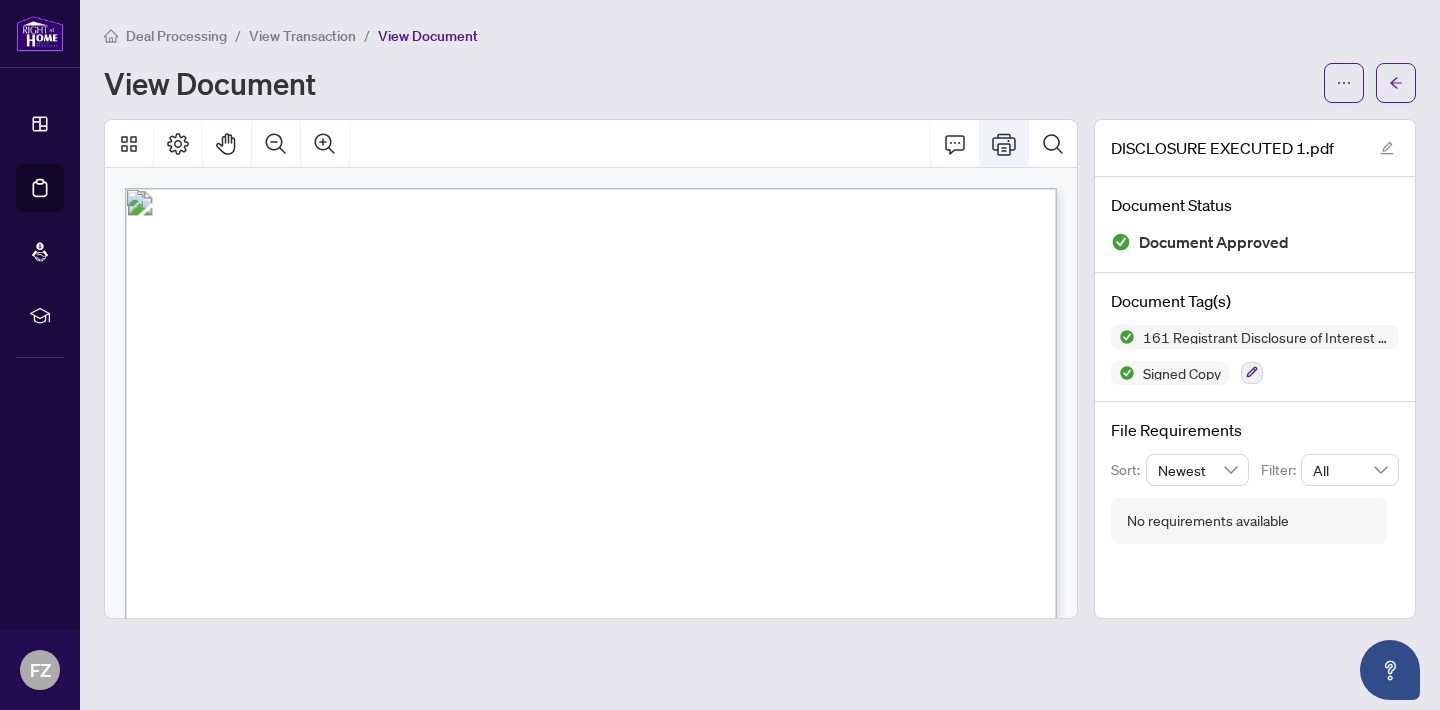 click 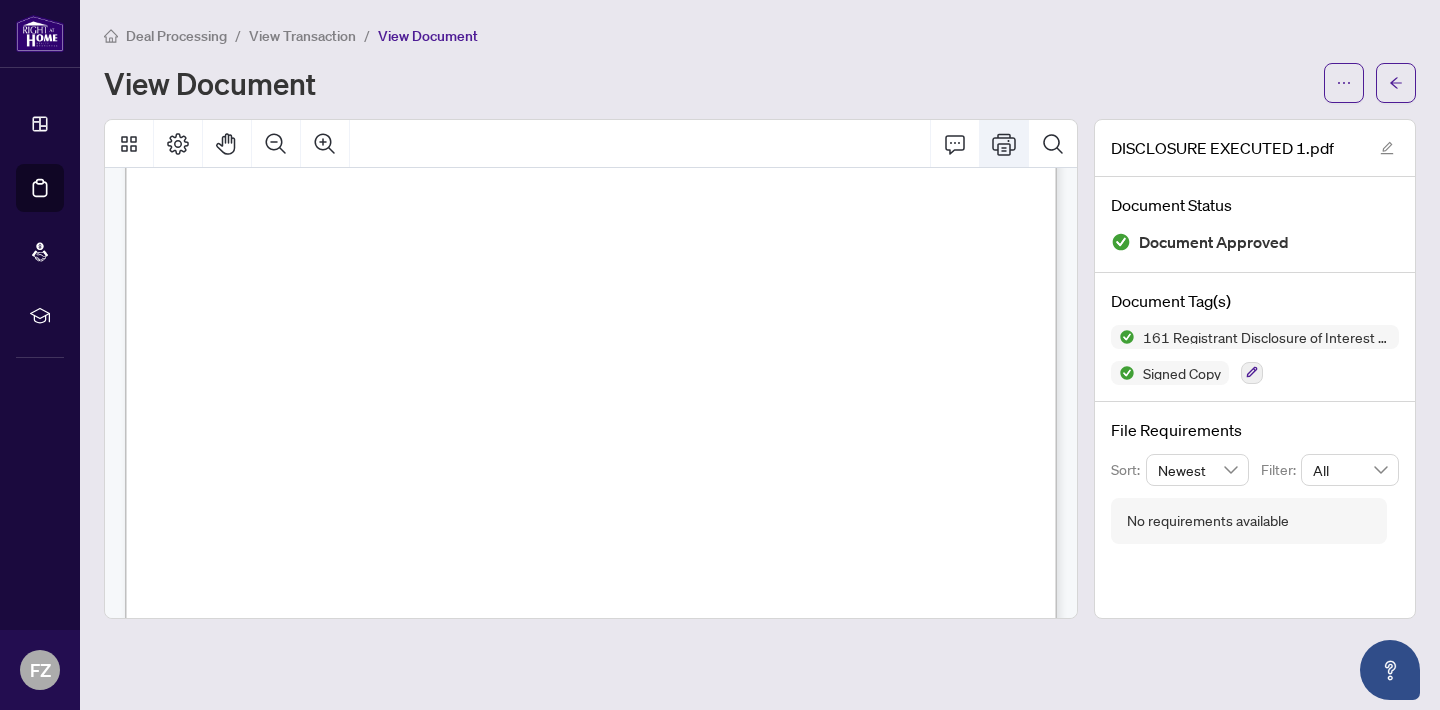 scroll, scrollTop: 193, scrollLeft: 0, axis: vertical 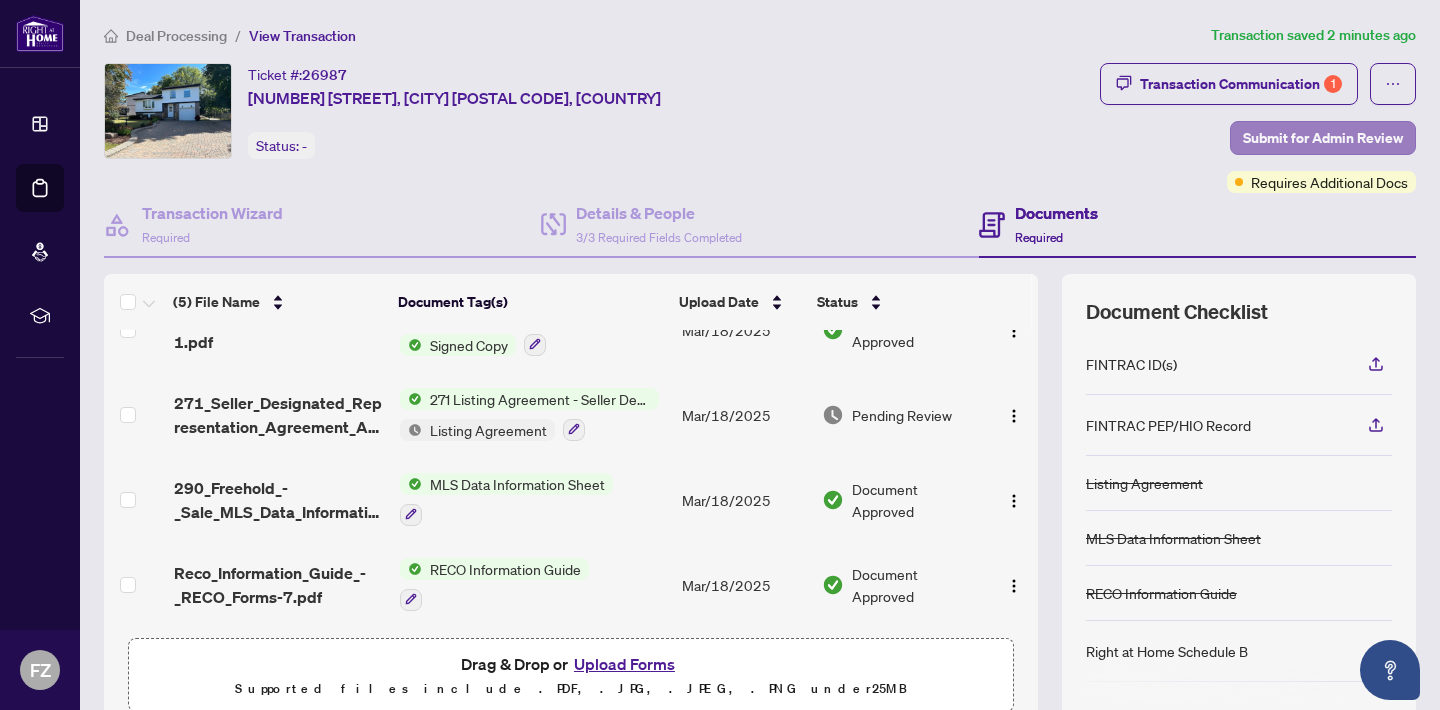 click on "Submit for Admin Review" at bounding box center [1323, 138] 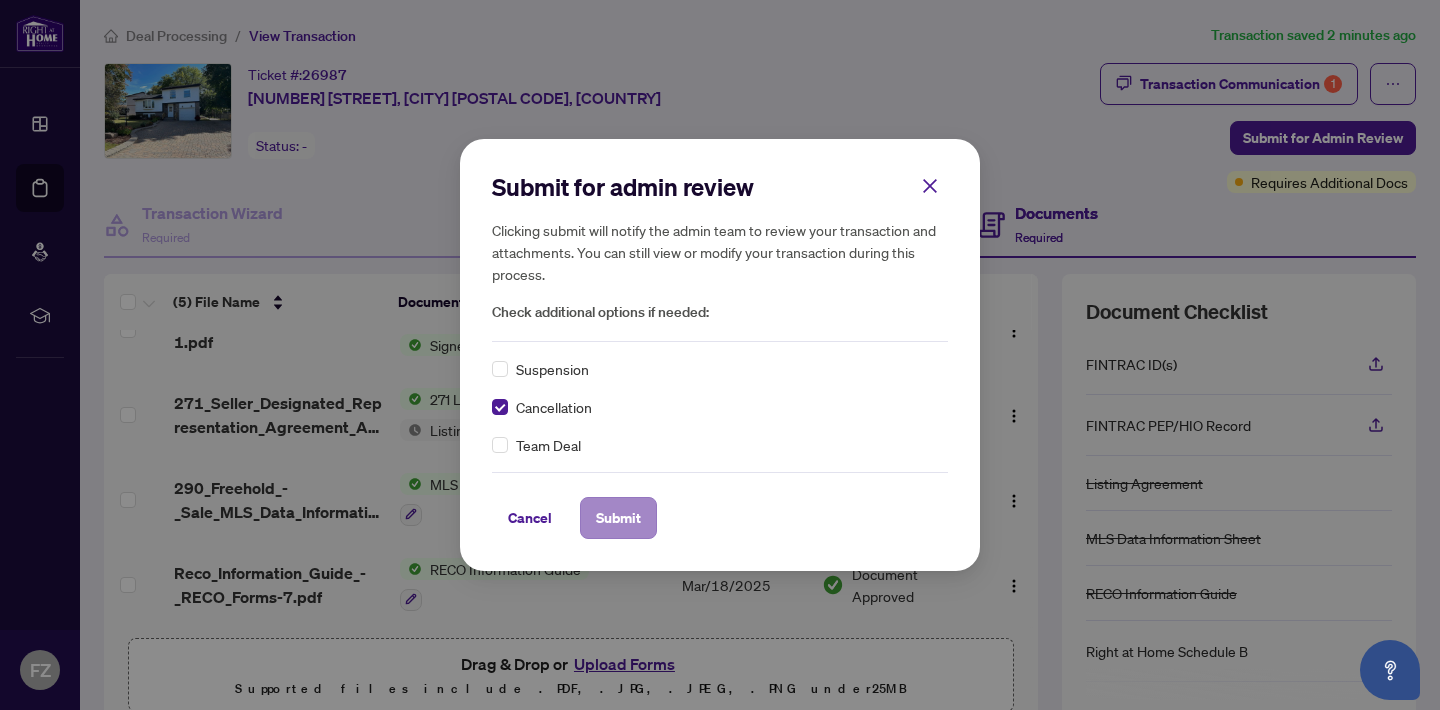click on "Submit" at bounding box center (618, 518) 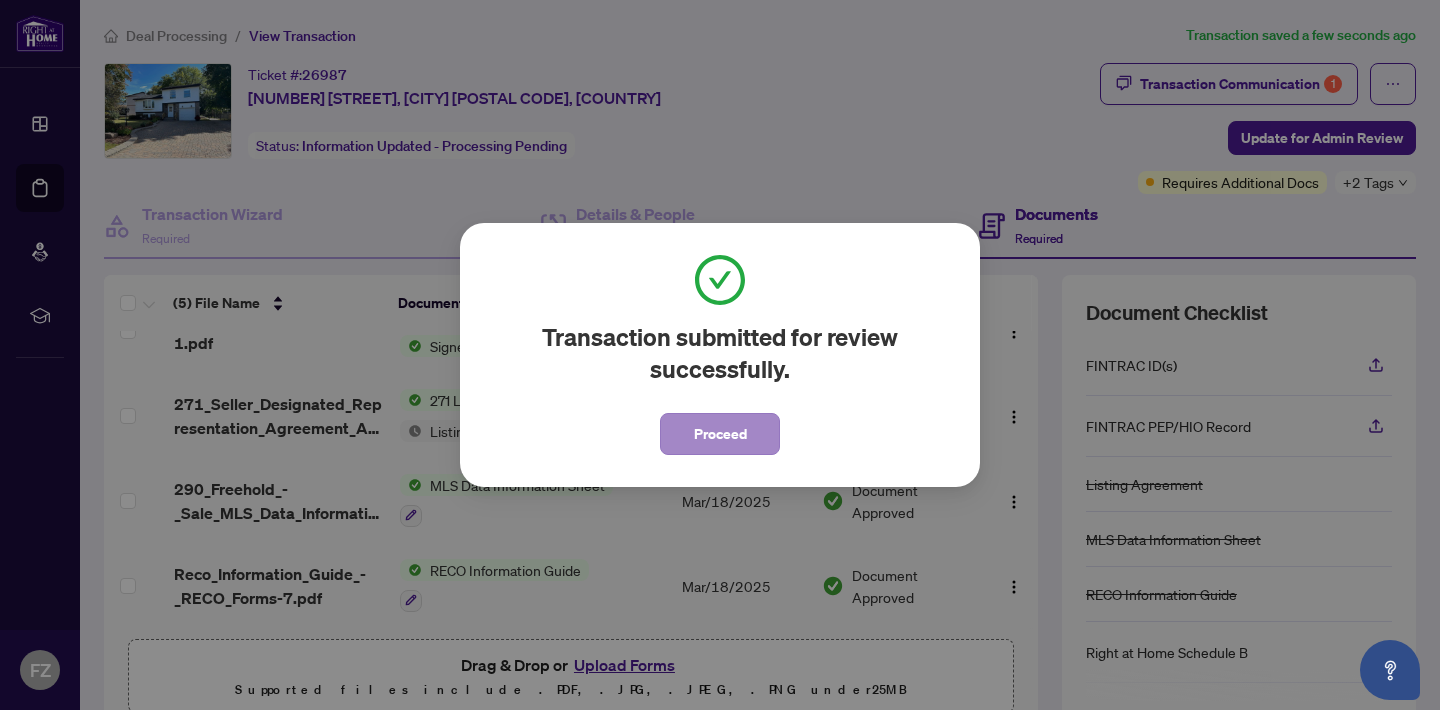 click on "Proceed" at bounding box center (720, 434) 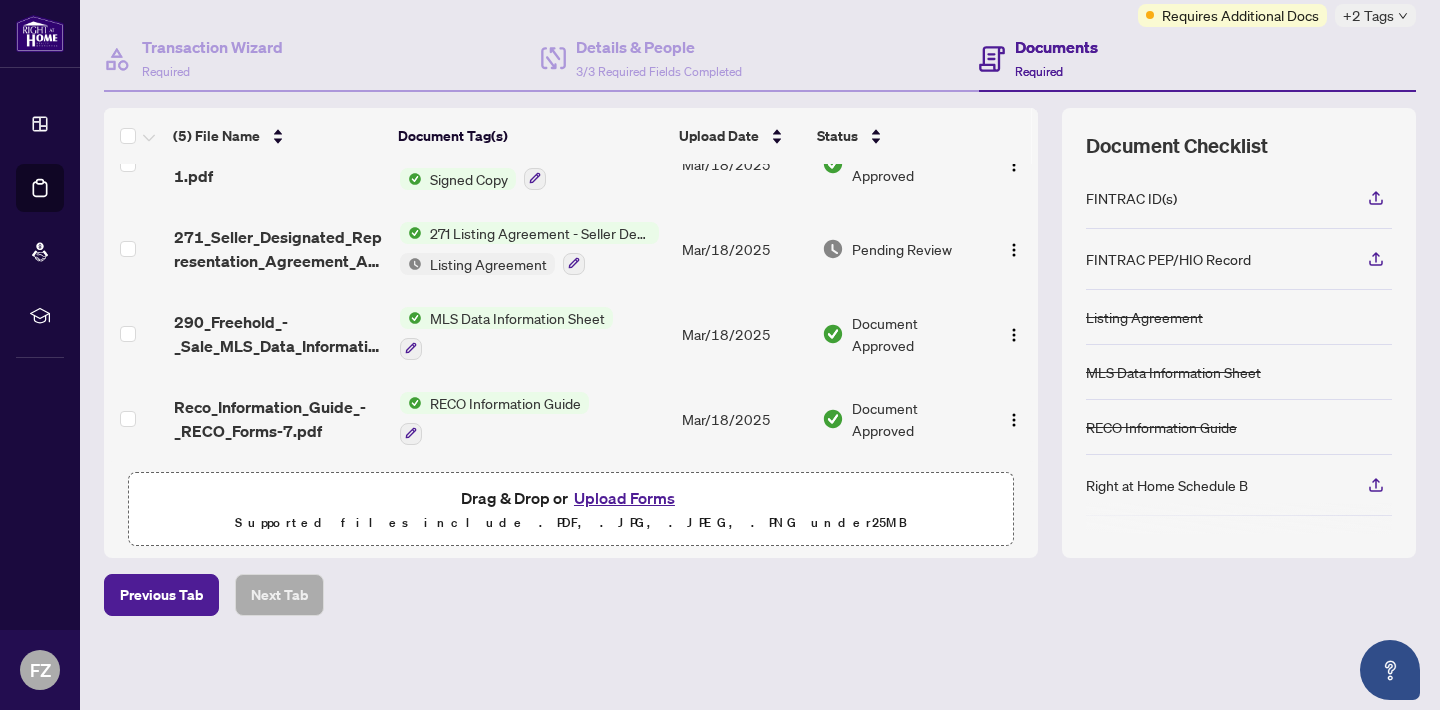 scroll, scrollTop: 173, scrollLeft: 0, axis: vertical 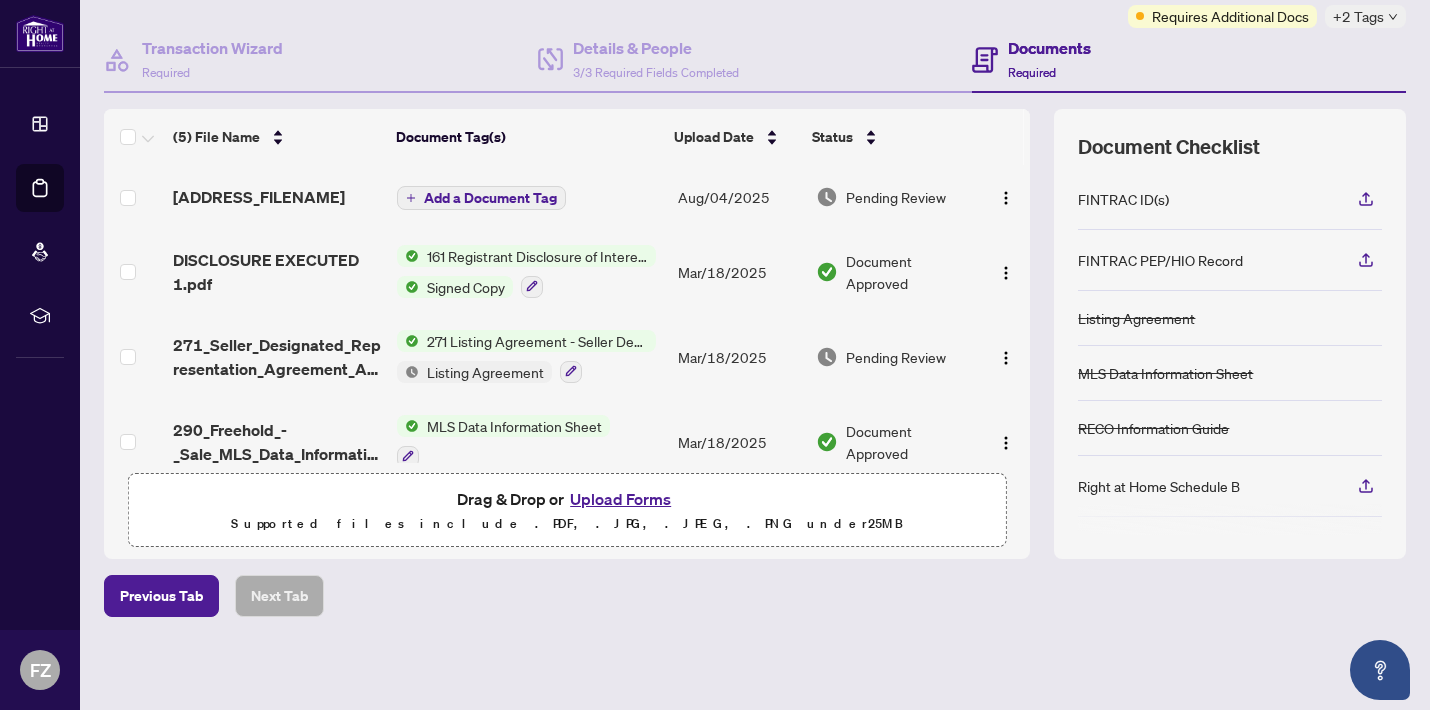 click on "Upload Forms" at bounding box center [620, 499] 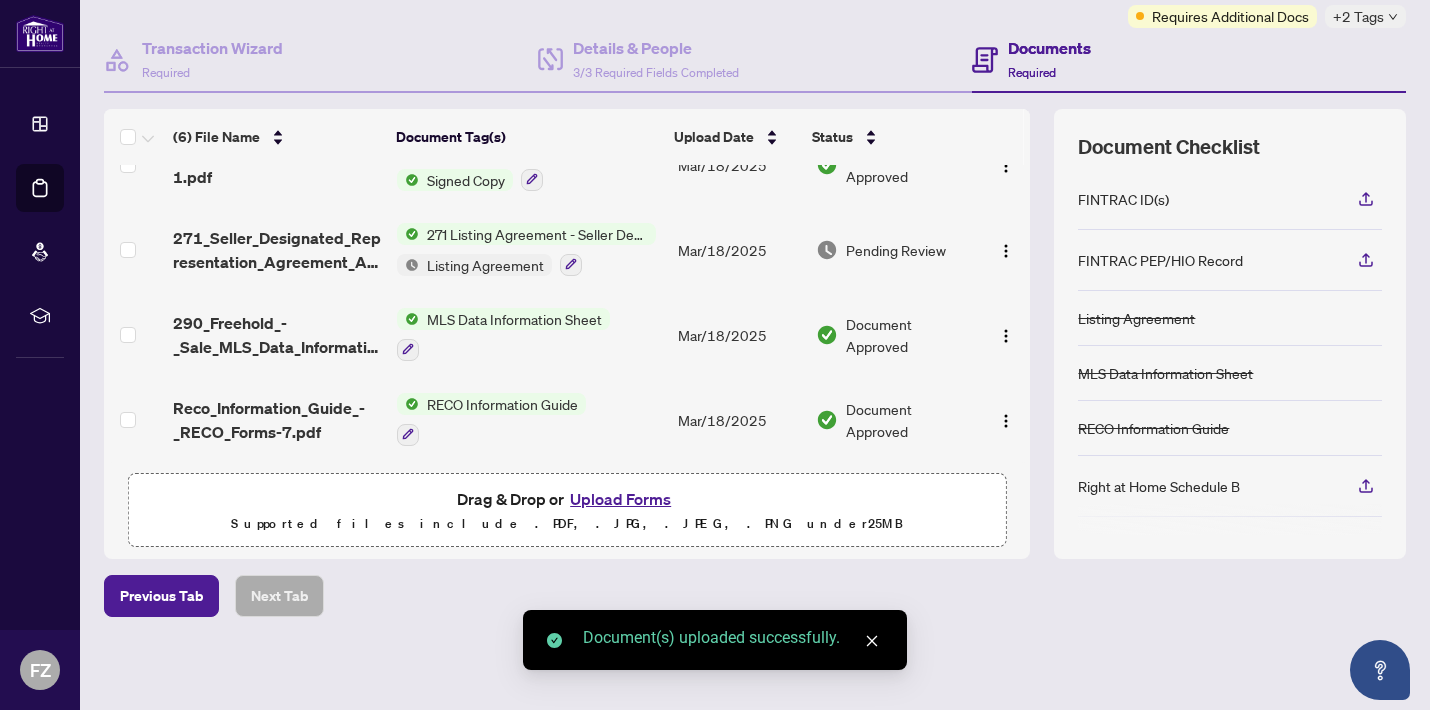 scroll, scrollTop: 209, scrollLeft: 0, axis: vertical 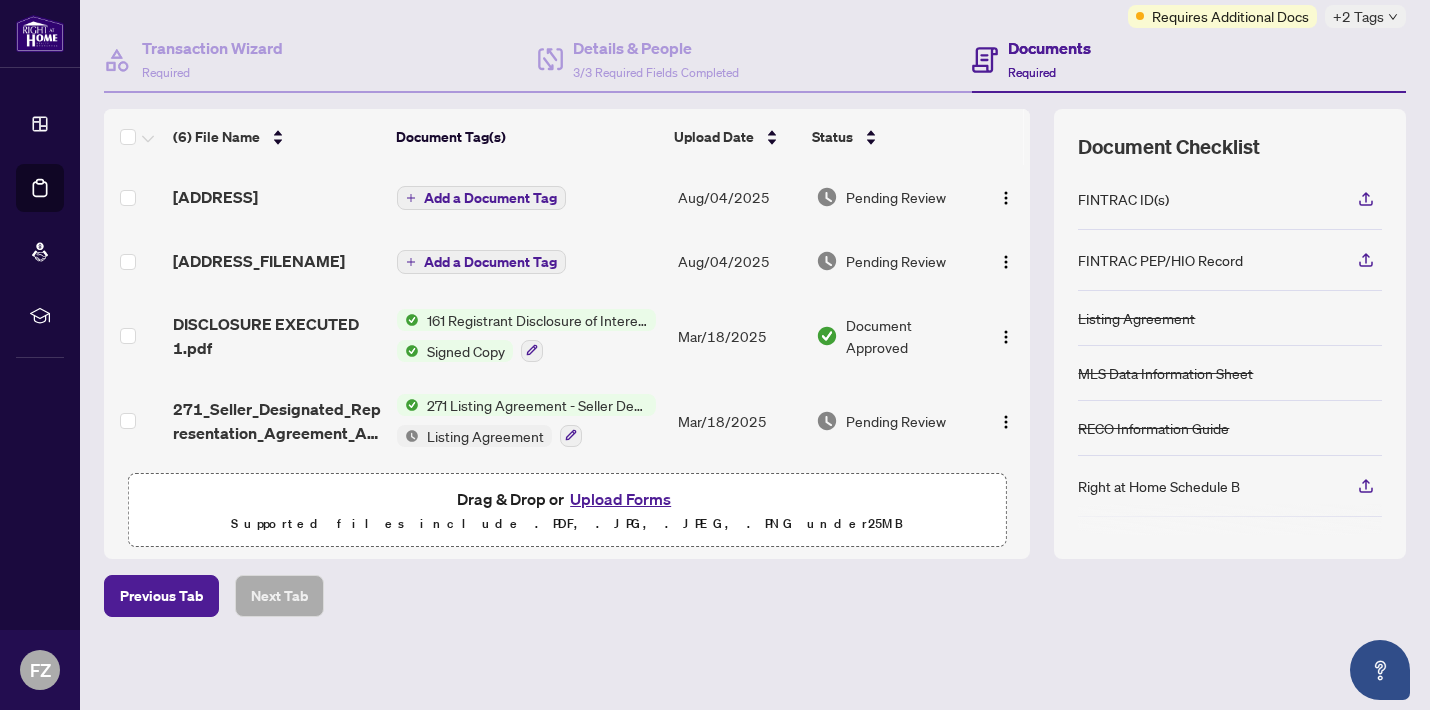 click on "Add a Document Tag" at bounding box center (490, 198) 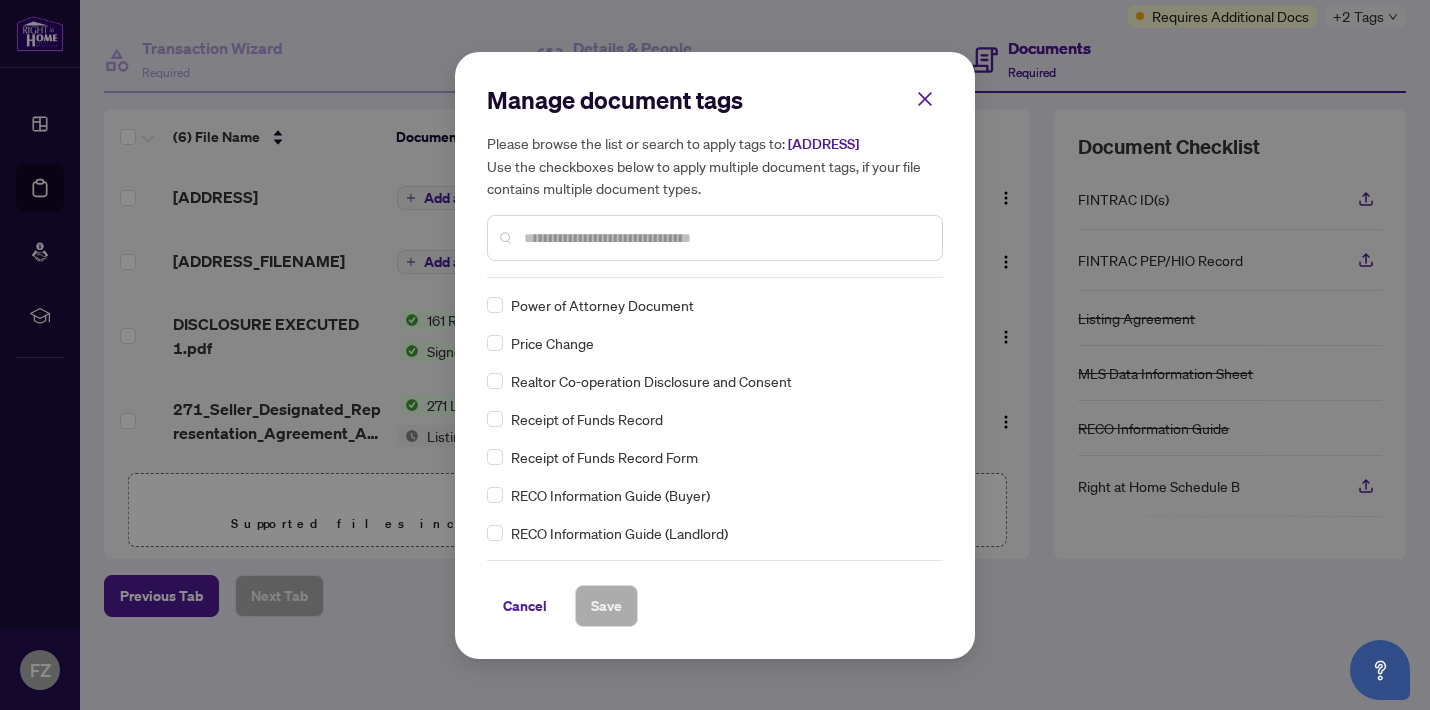 scroll, scrollTop: 3965, scrollLeft: 0, axis: vertical 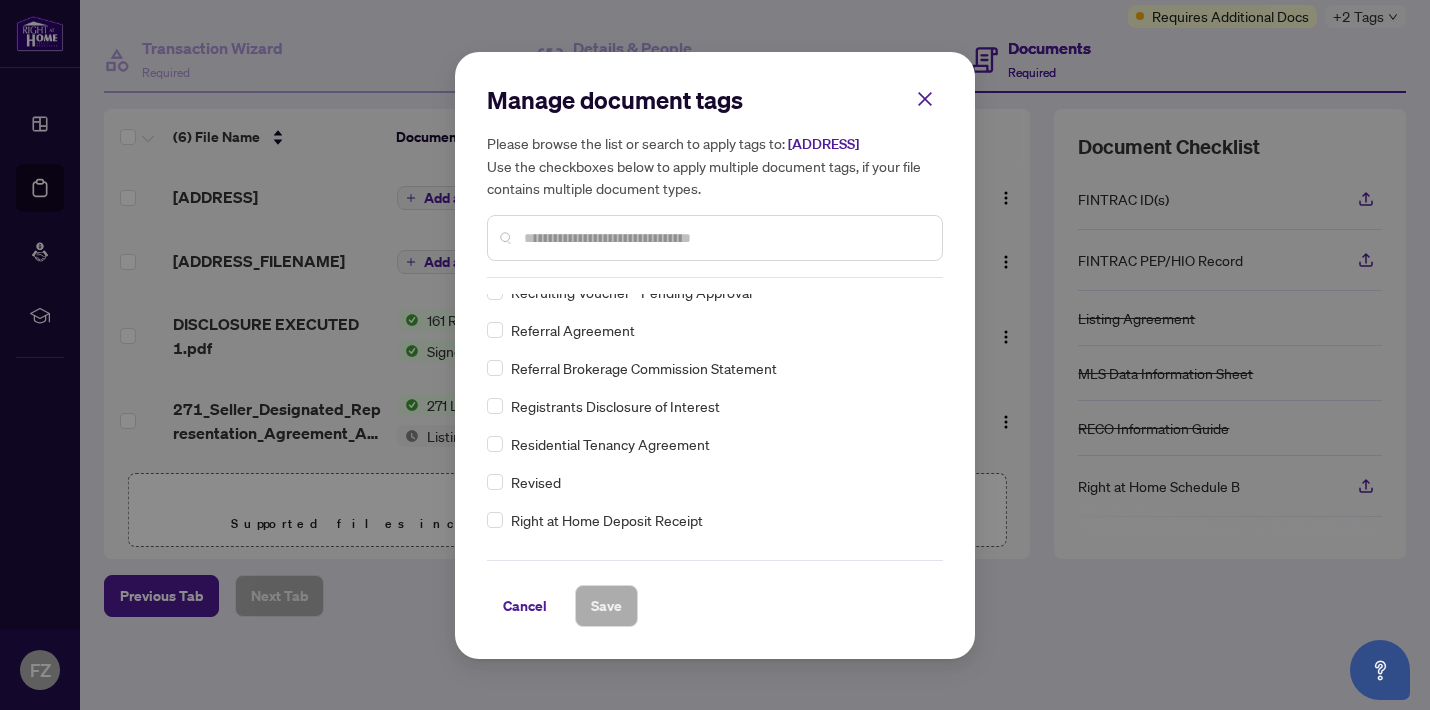 click at bounding box center (725, 238) 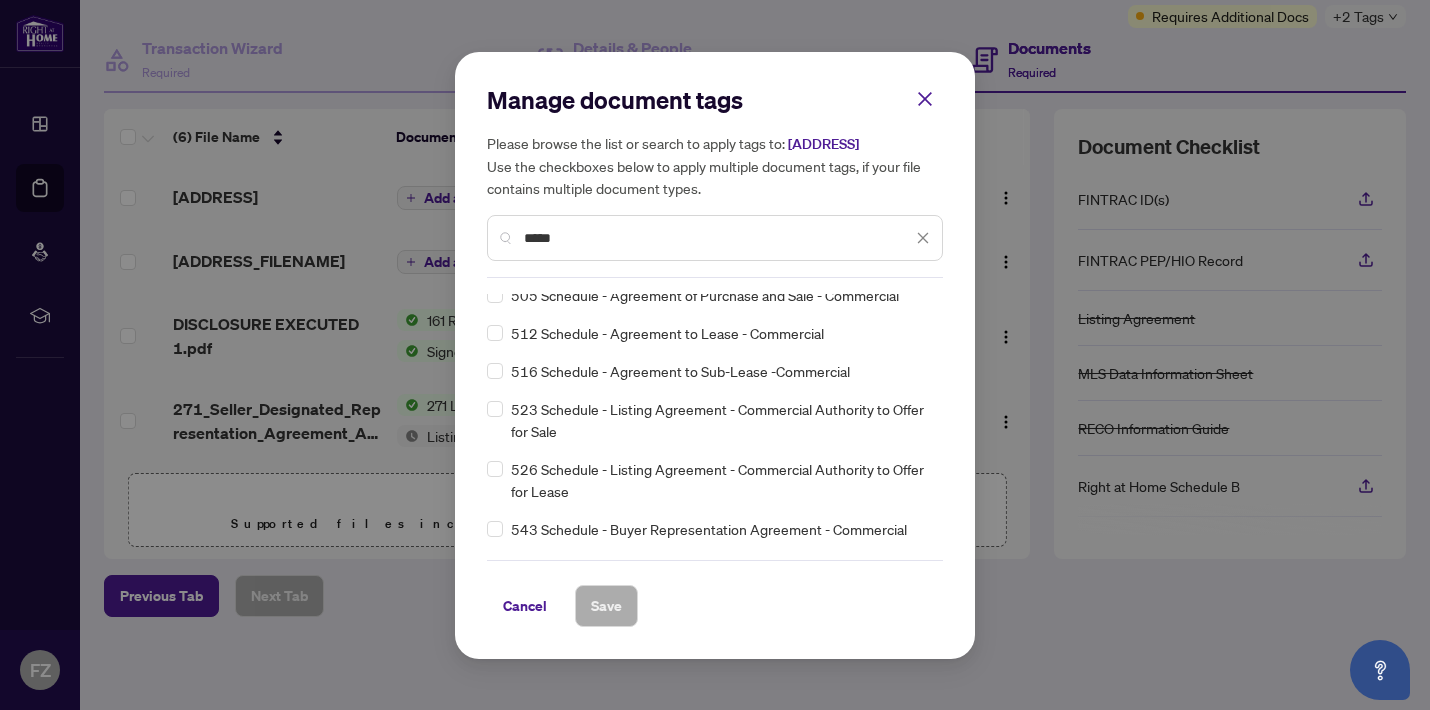 scroll, scrollTop: 0, scrollLeft: 0, axis: both 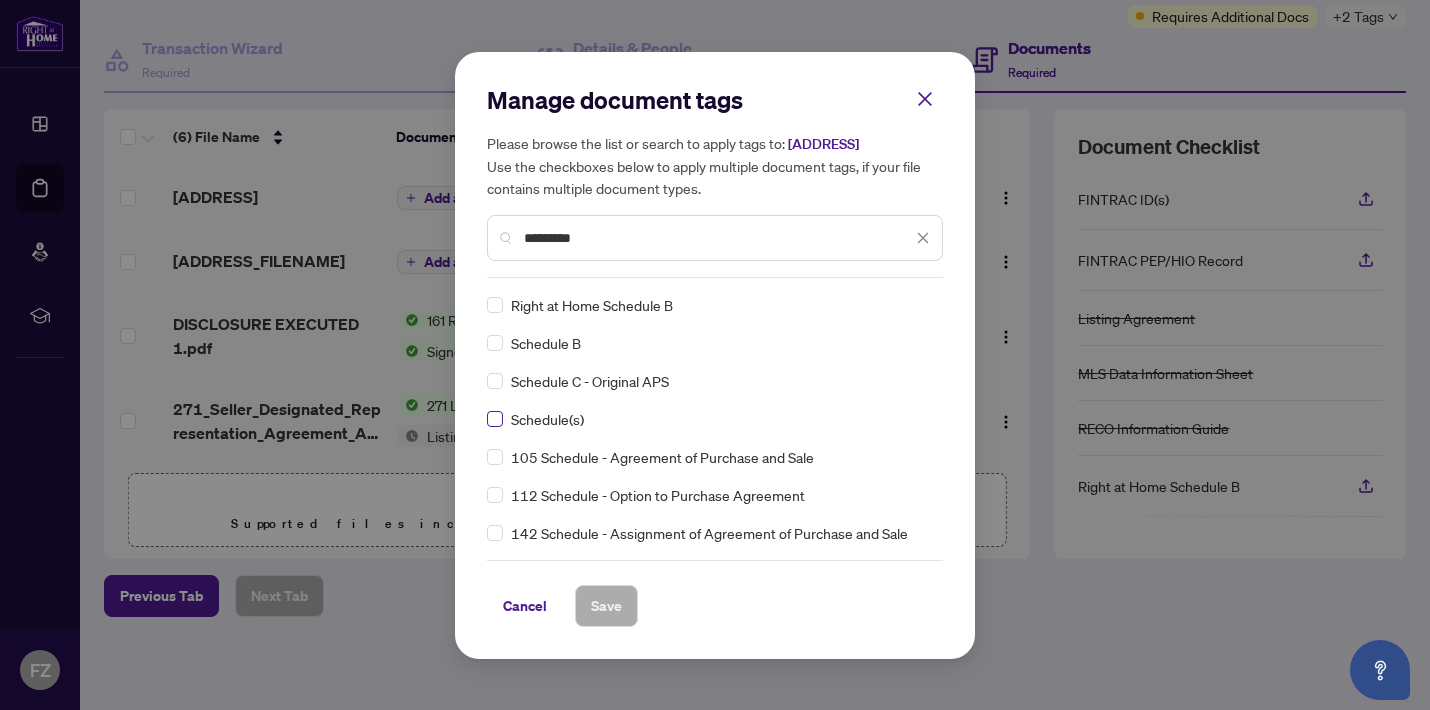type on "********" 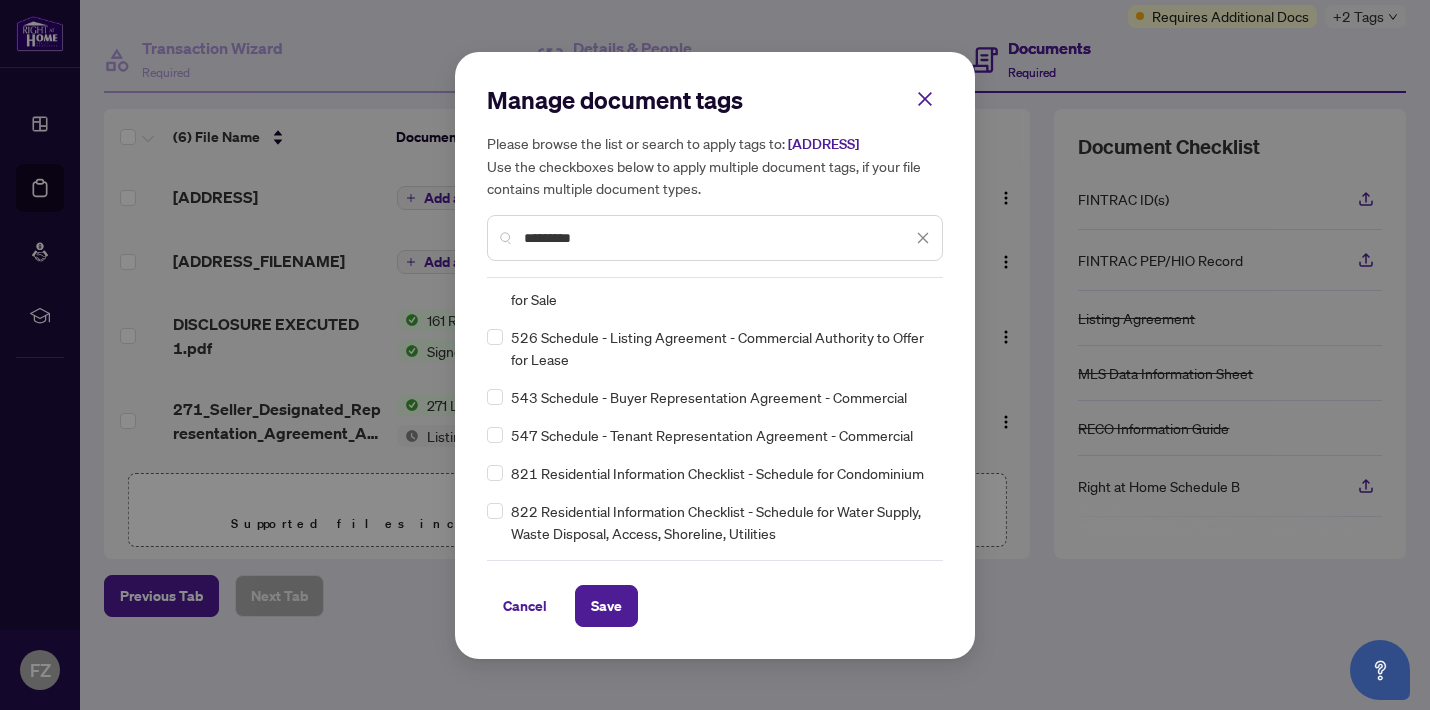 scroll, scrollTop: 801, scrollLeft: 0, axis: vertical 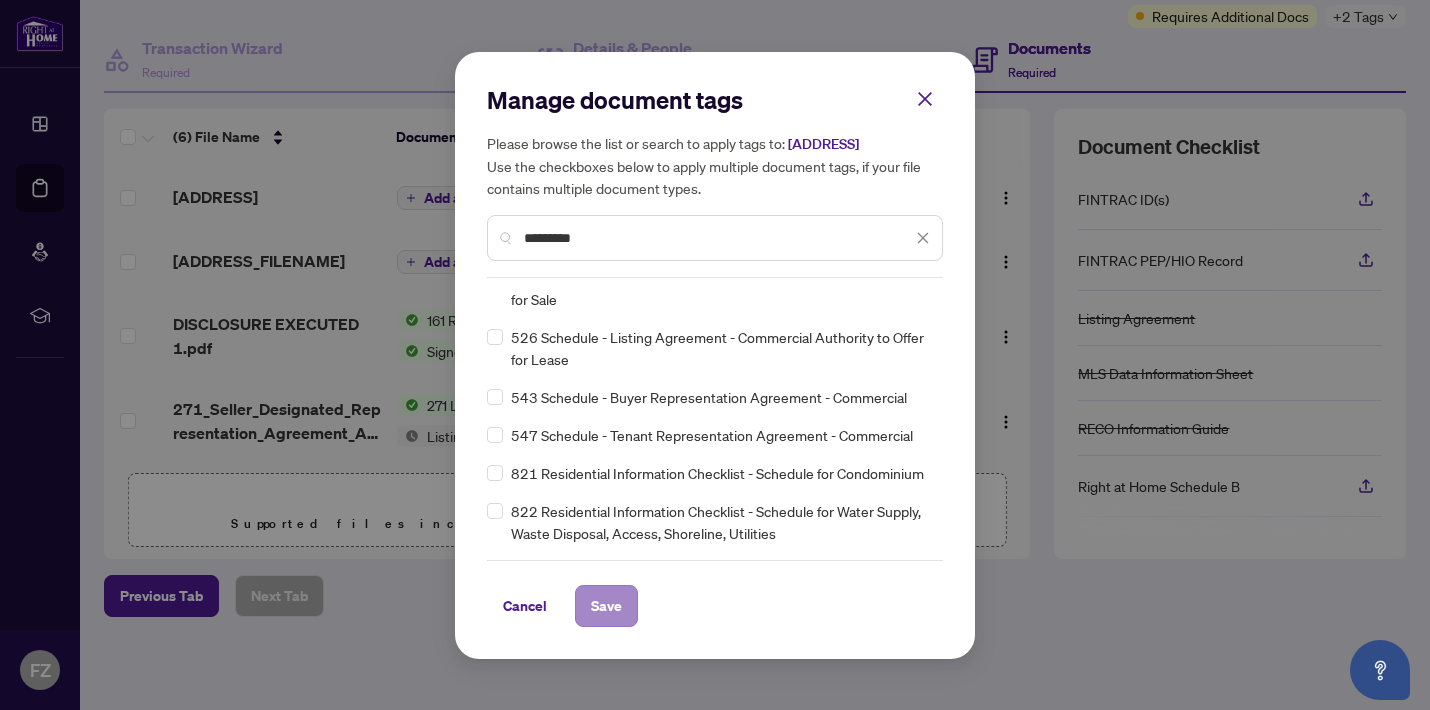 click on "Save" at bounding box center [606, 606] 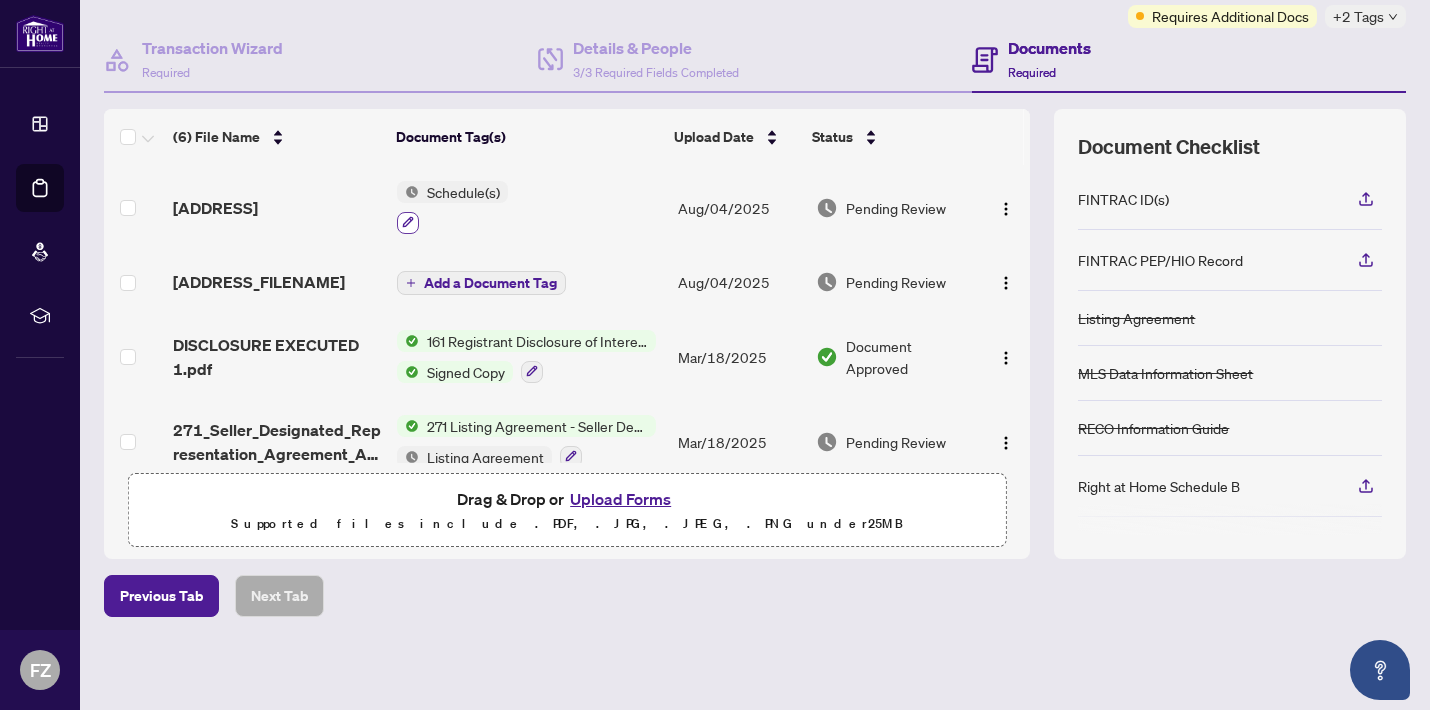 click 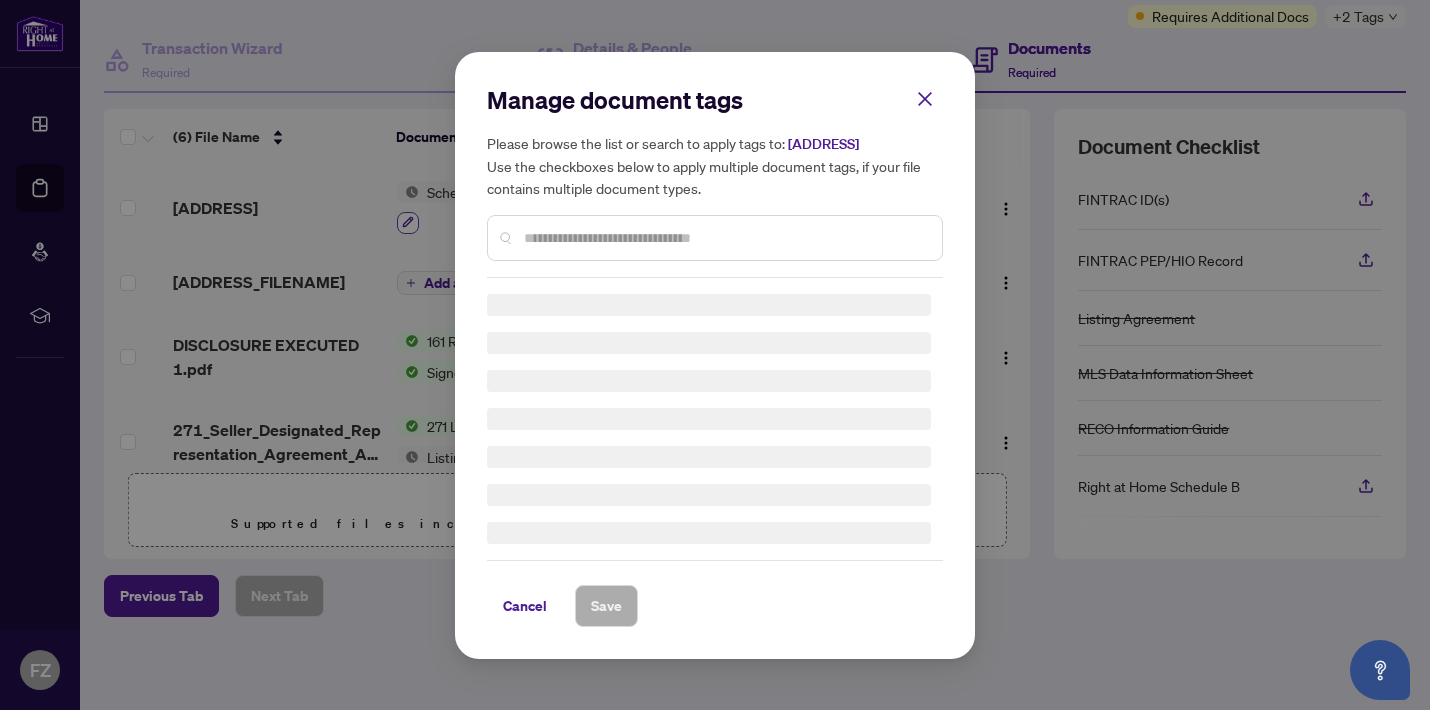 scroll, scrollTop: 646, scrollLeft: 0, axis: vertical 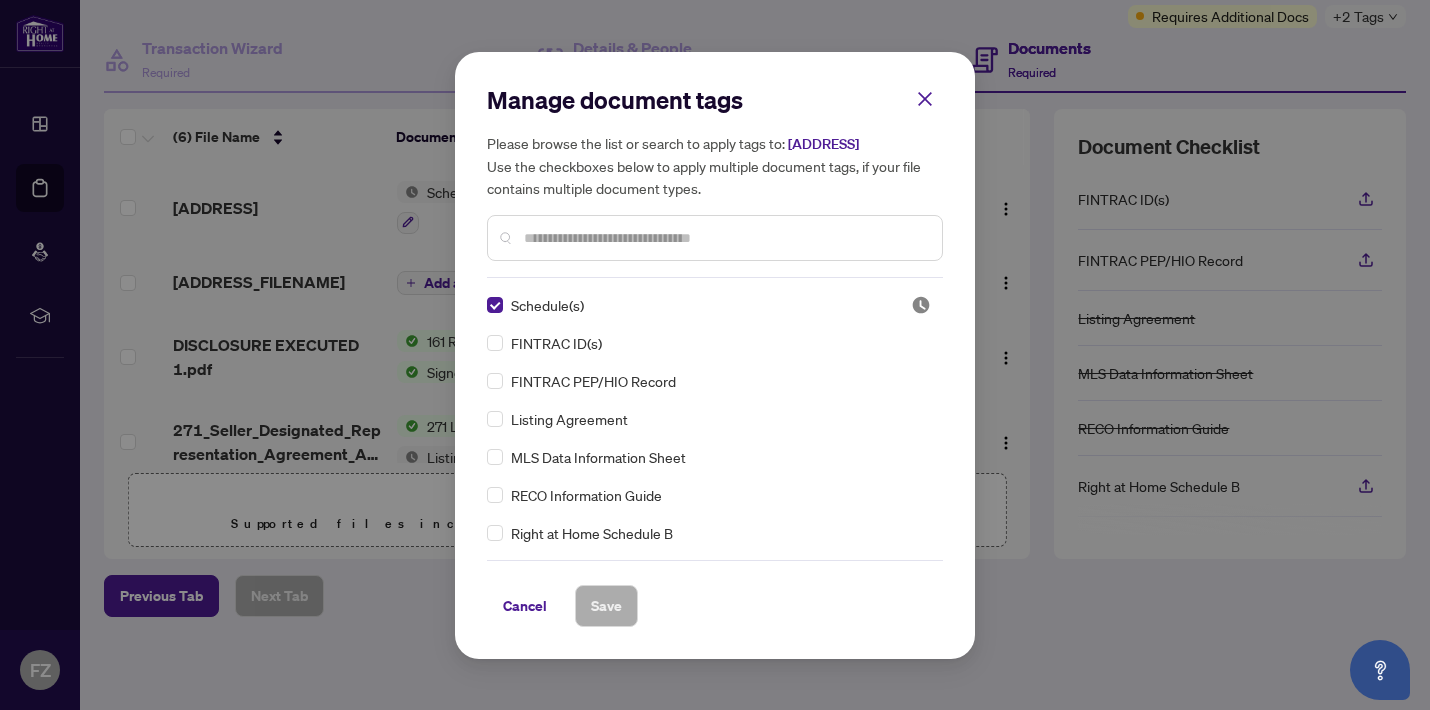 click at bounding box center (725, 238) 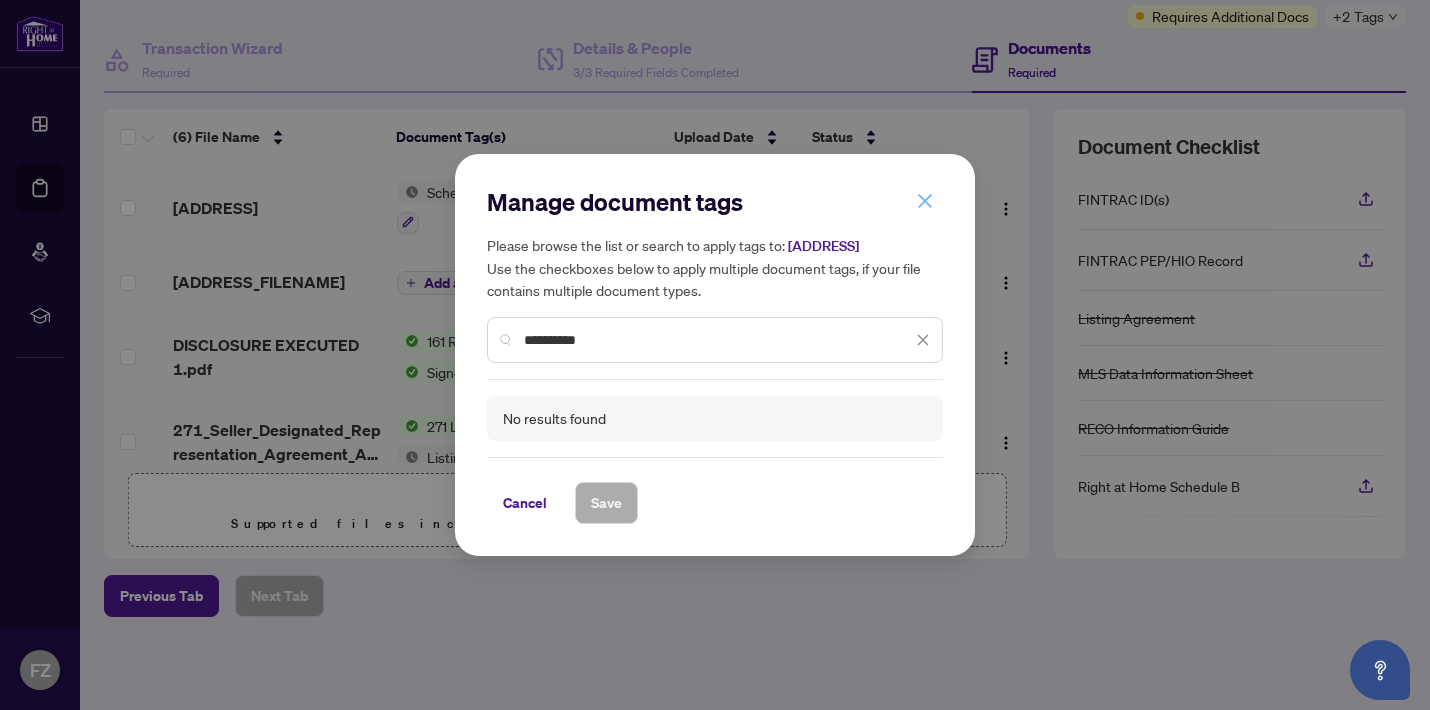 type on "**********" 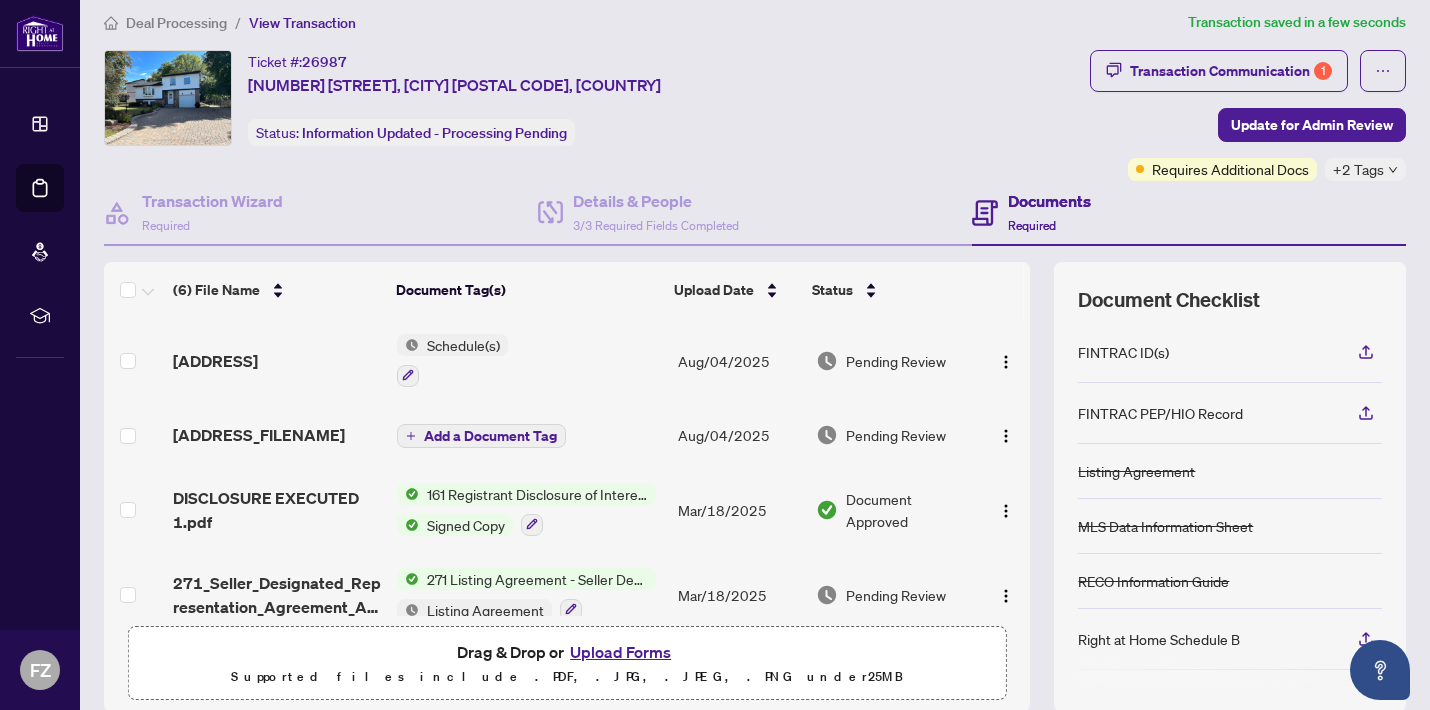 scroll, scrollTop: 15, scrollLeft: 0, axis: vertical 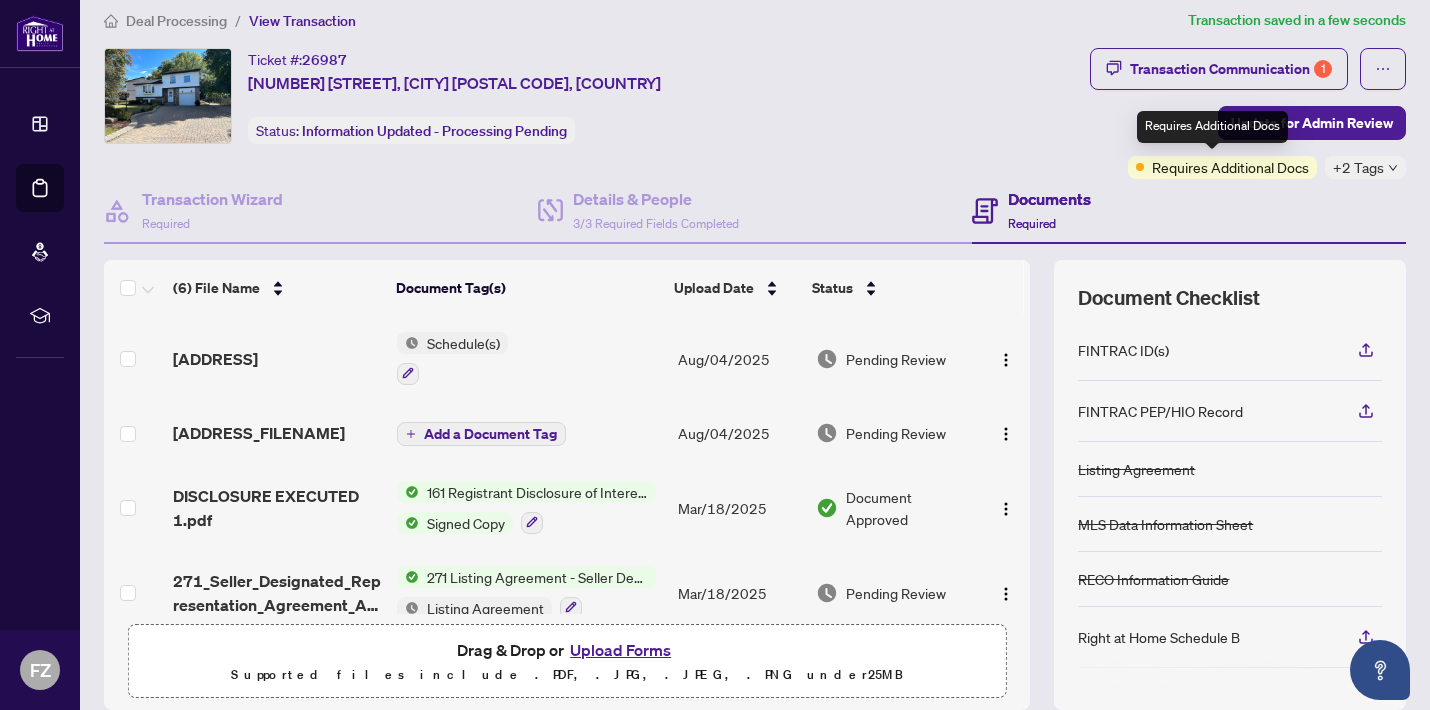 click on "Requires Additional Docs" at bounding box center [1212, 127] 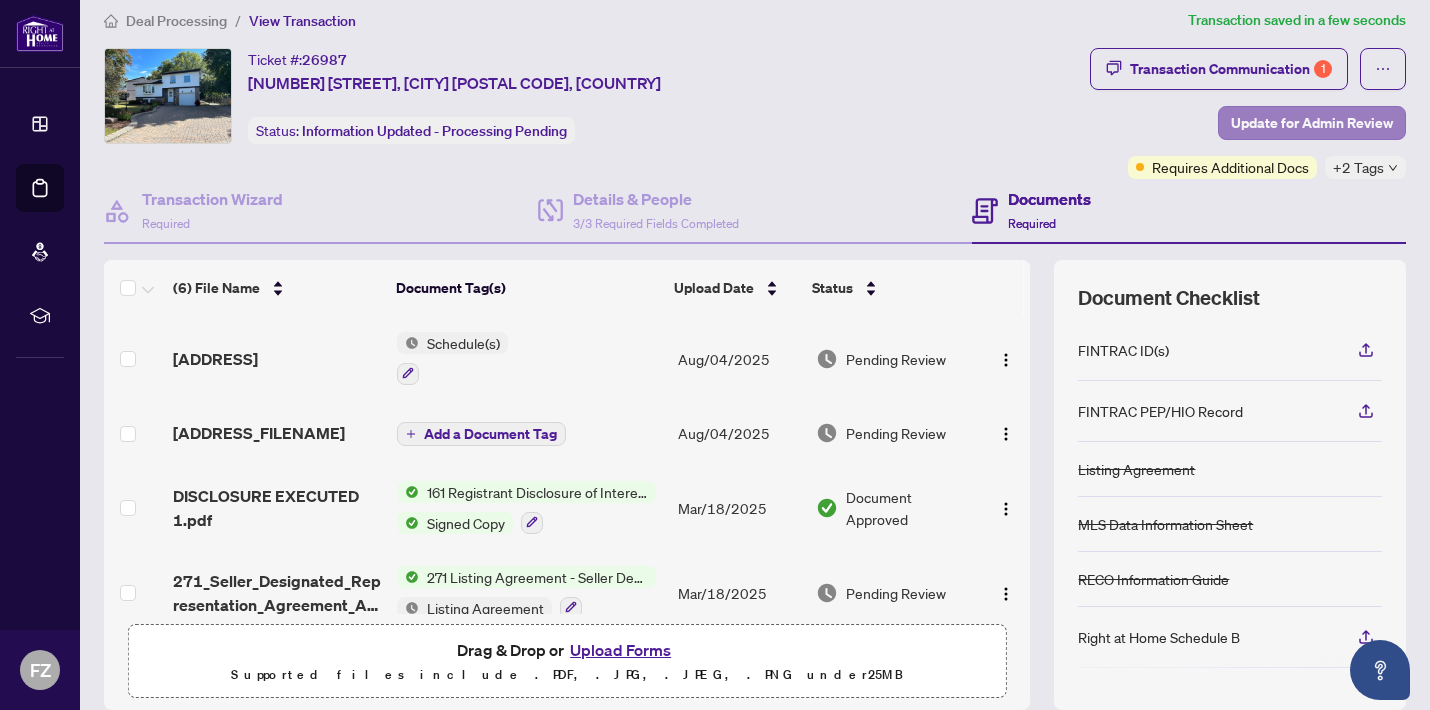 click on "Update for Admin Review" at bounding box center (1312, 123) 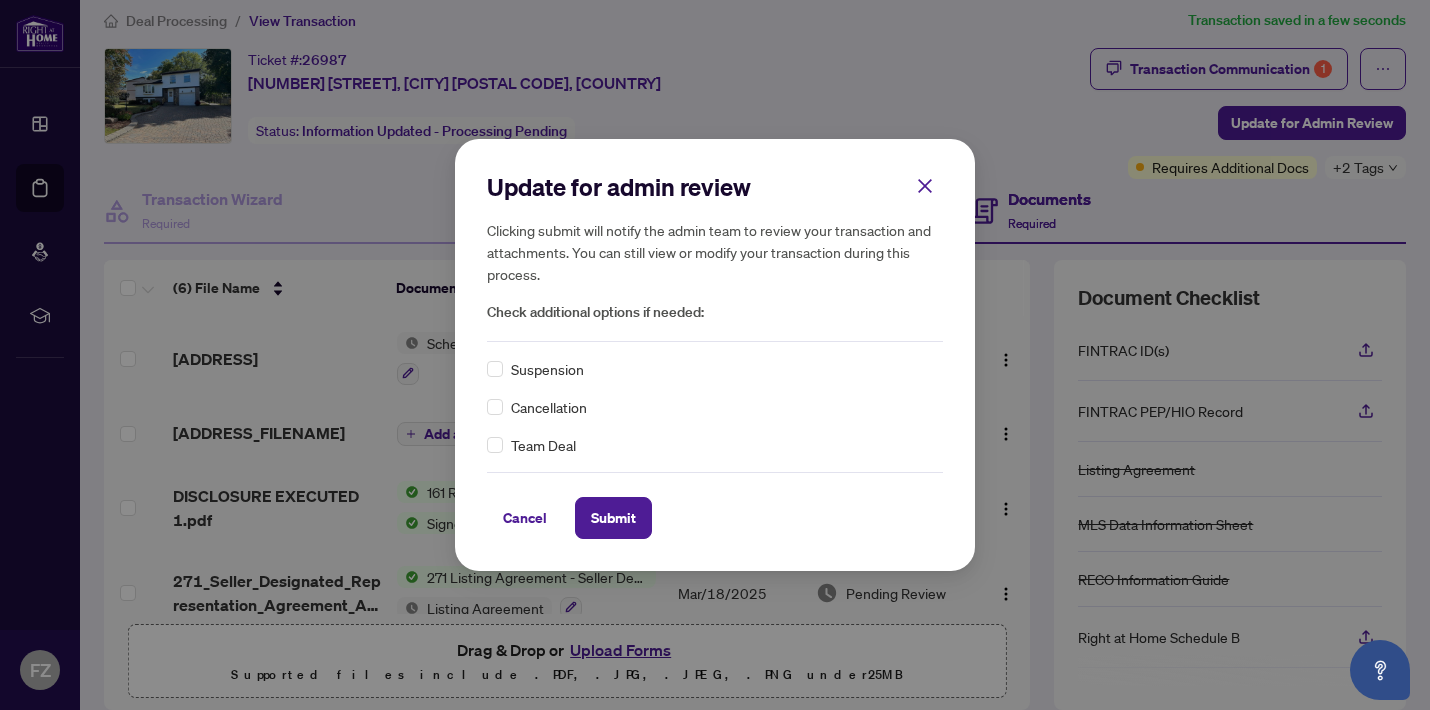scroll, scrollTop: 0, scrollLeft: 0, axis: both 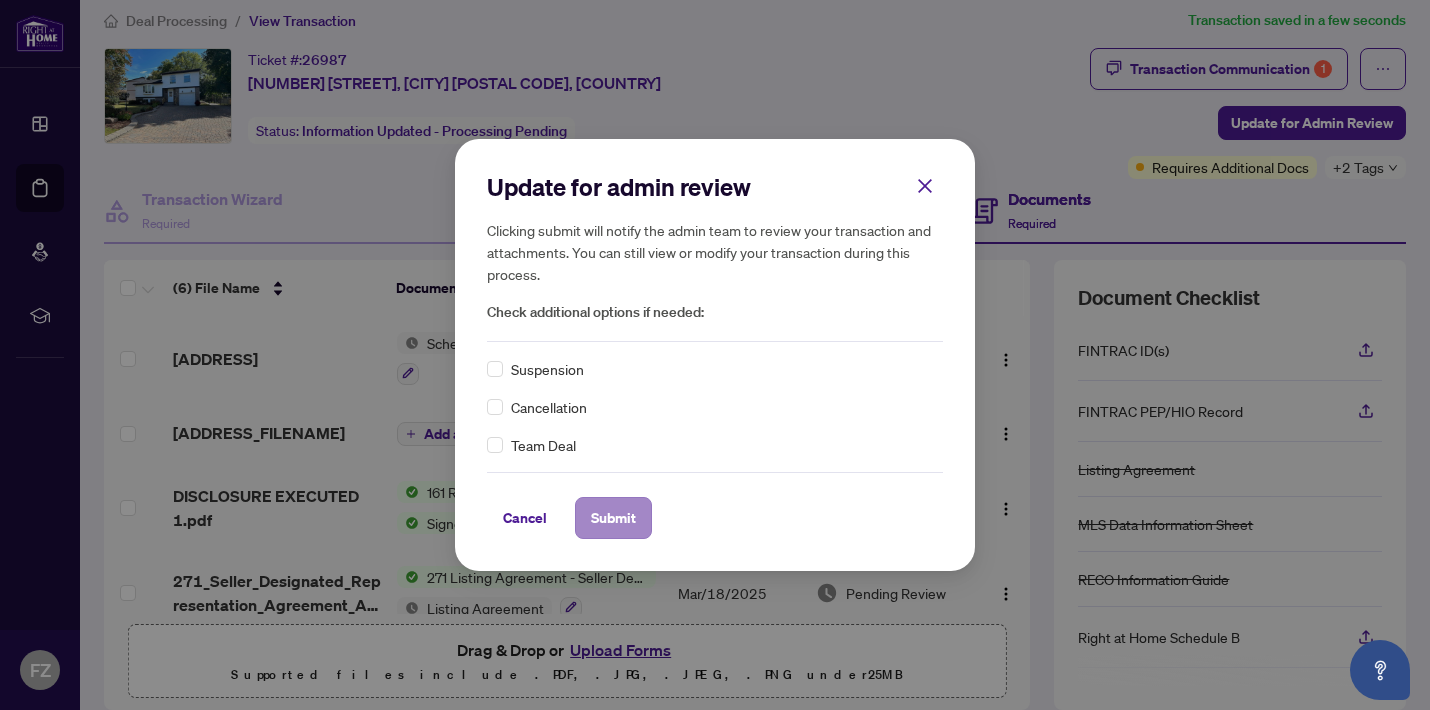 click on "Submit" at bounding box center (613, 518) 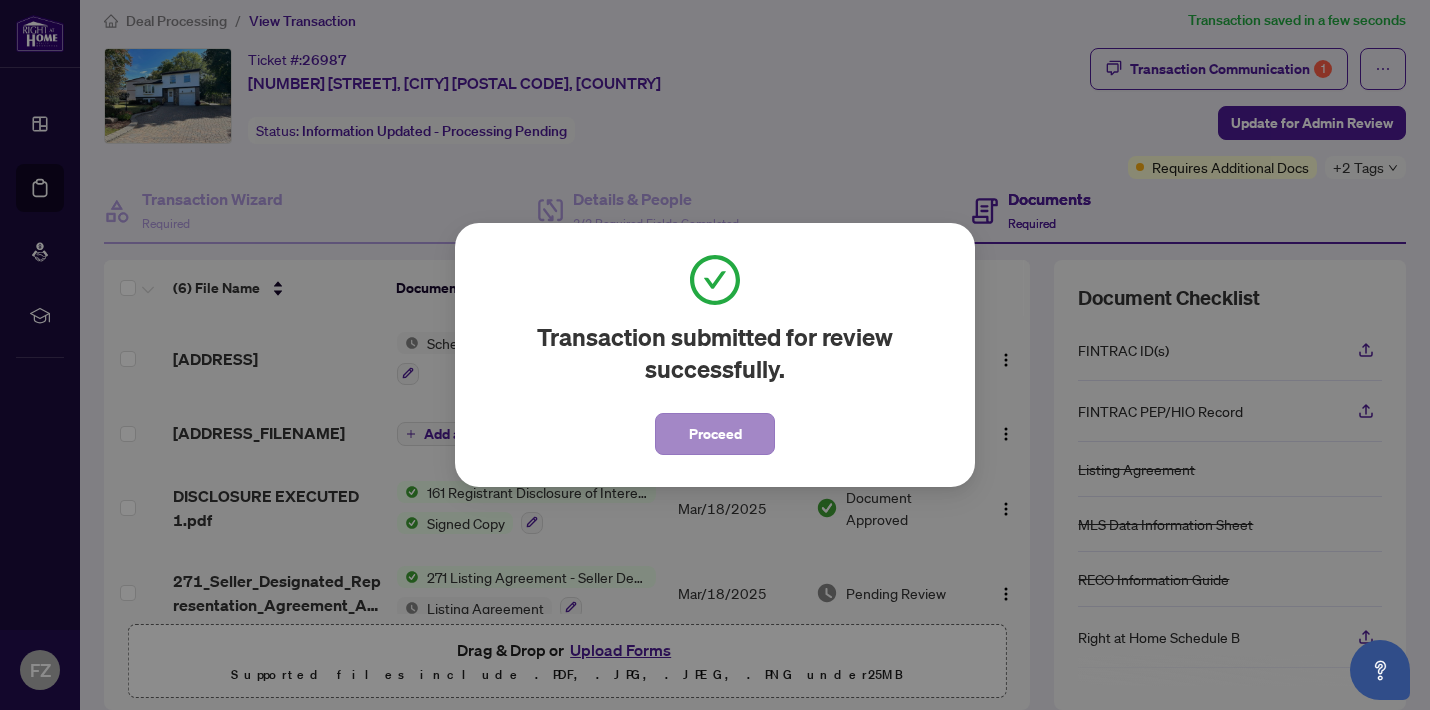 click on "Proceed" at bounding box center (715, 434) 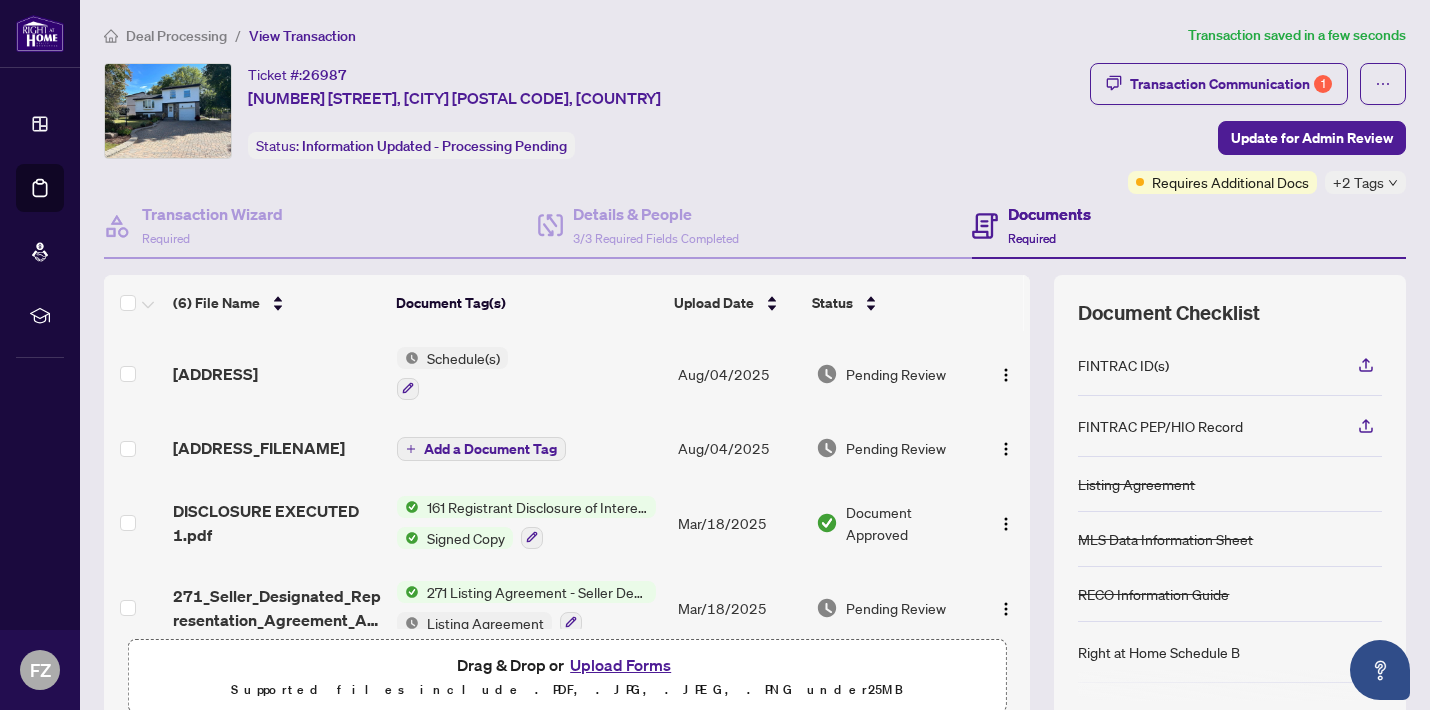 scroll, scrollTop: 0, scrollLeft: 0, axis: both 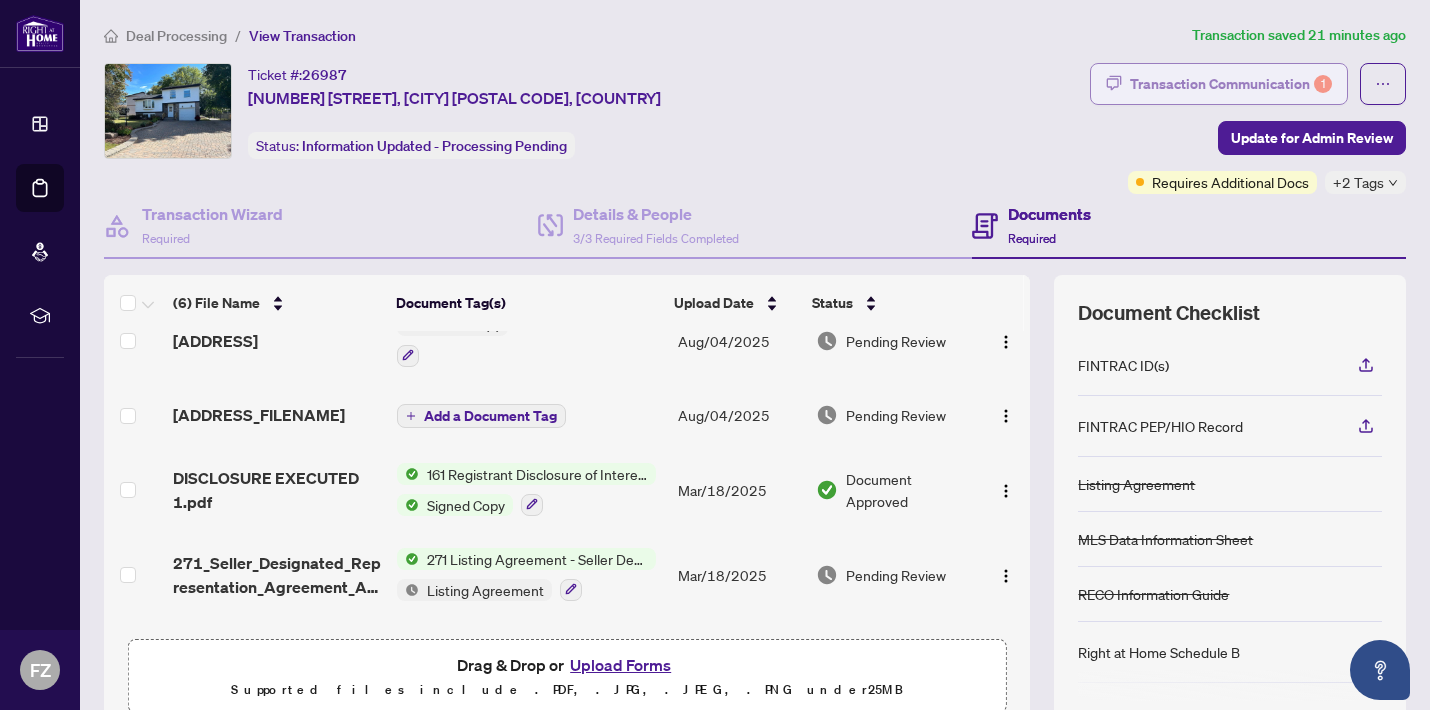 click on "Transaction Communication 1" at bounding box center (1231, 84) 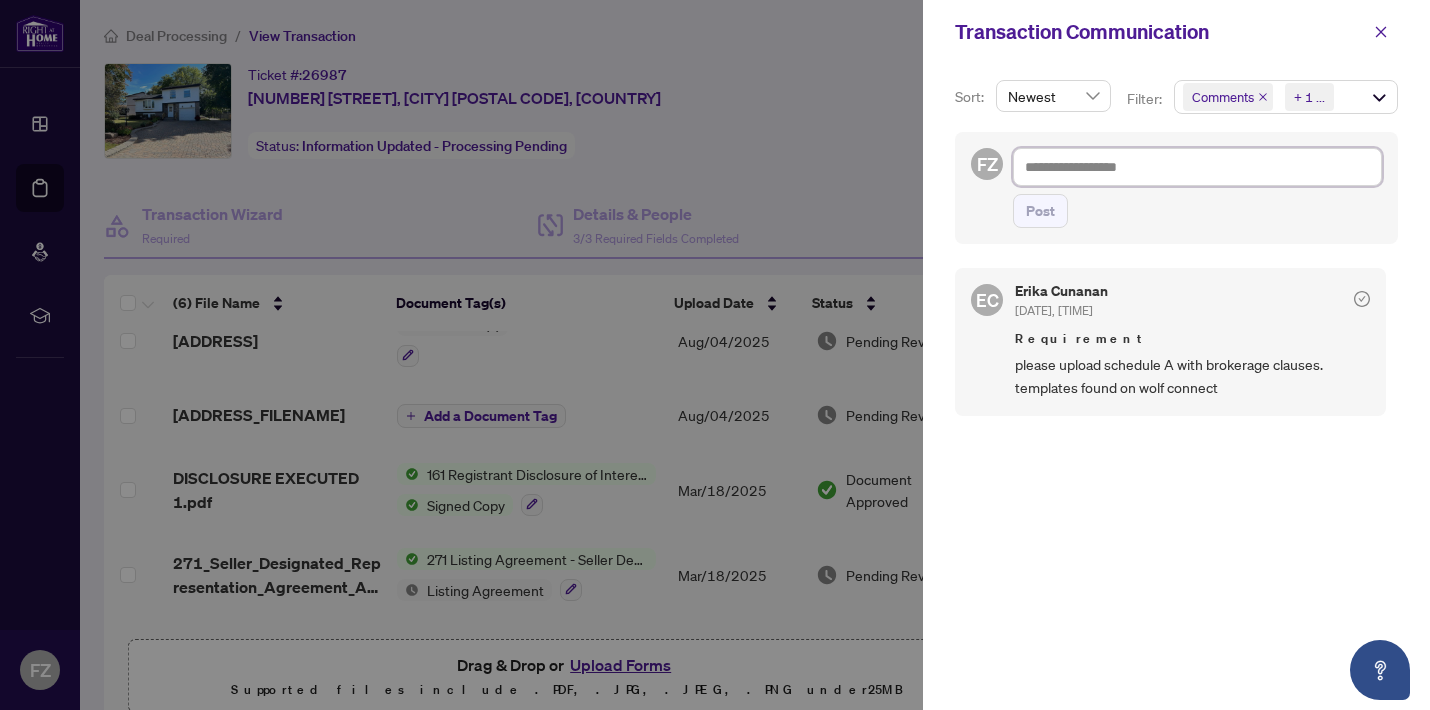 click at bounding box center [1197, 167] 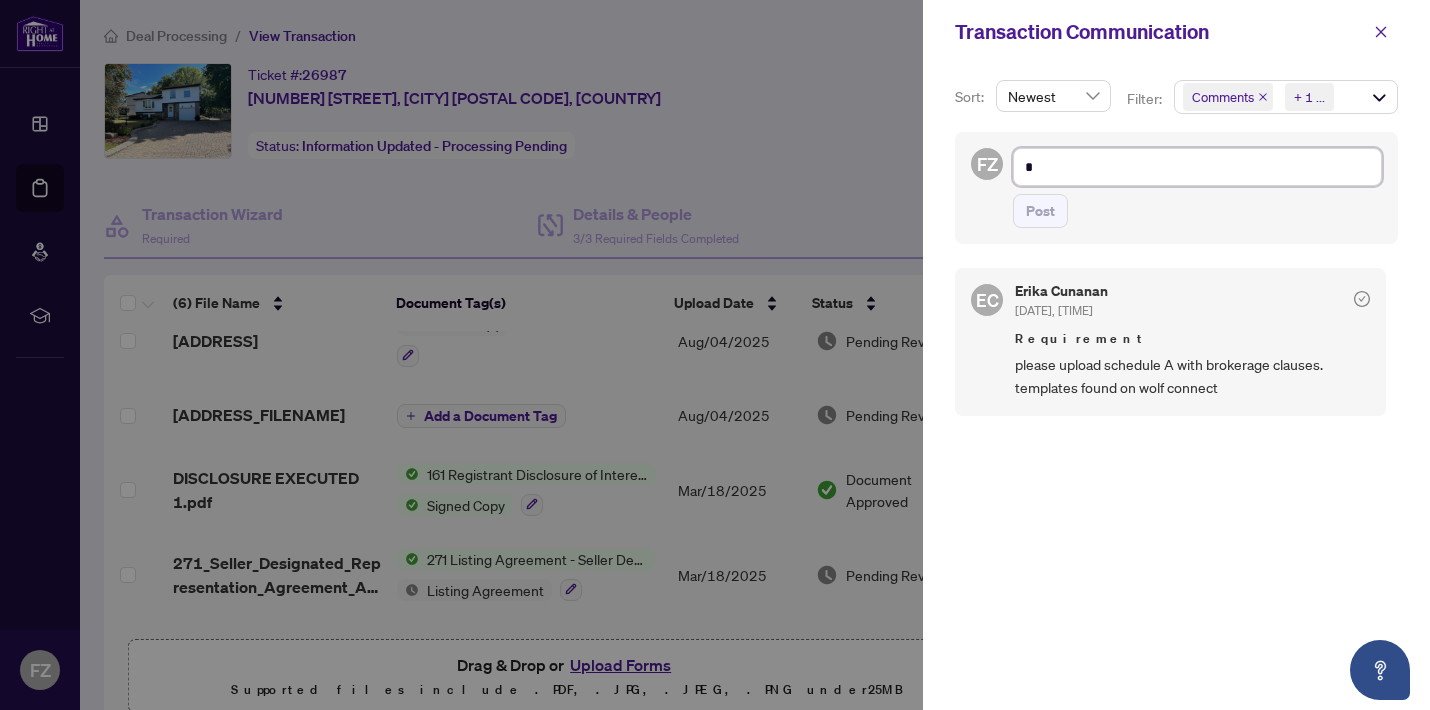 type on "**" 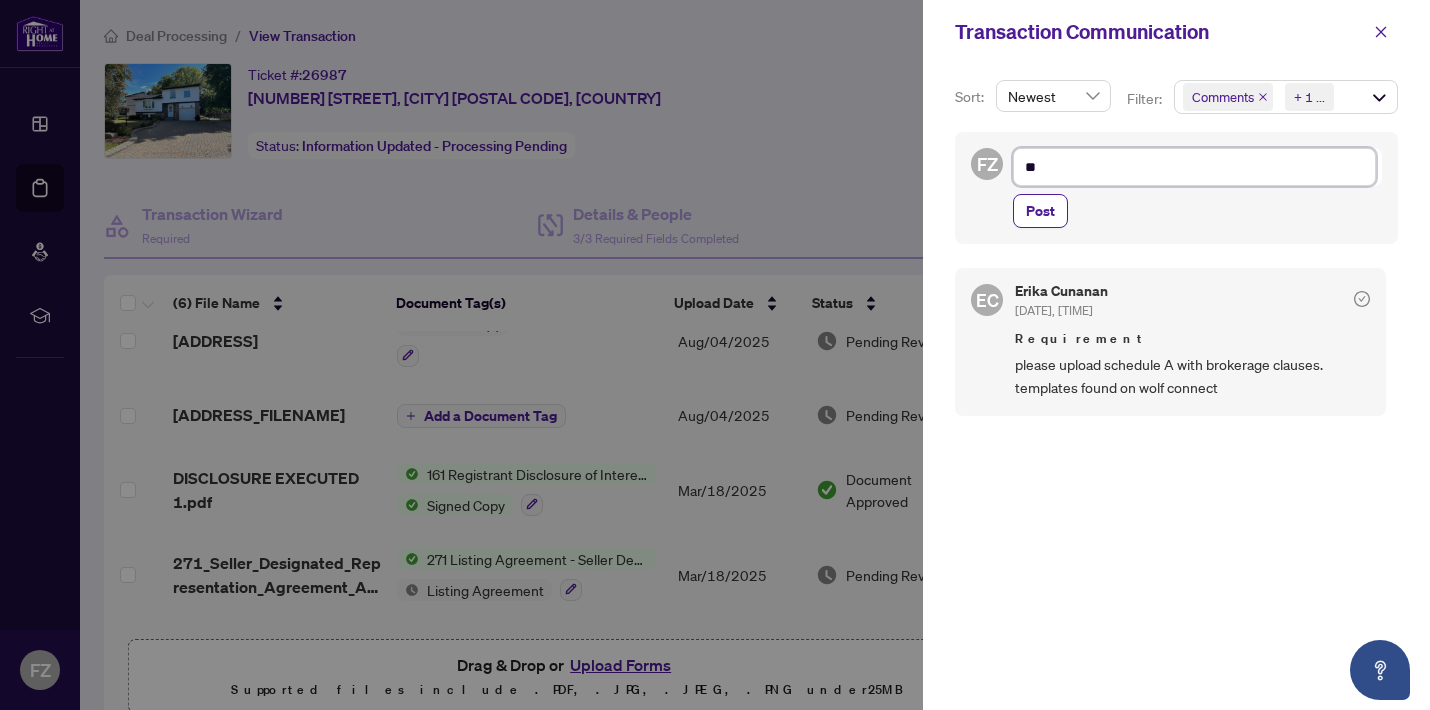 type on "***" 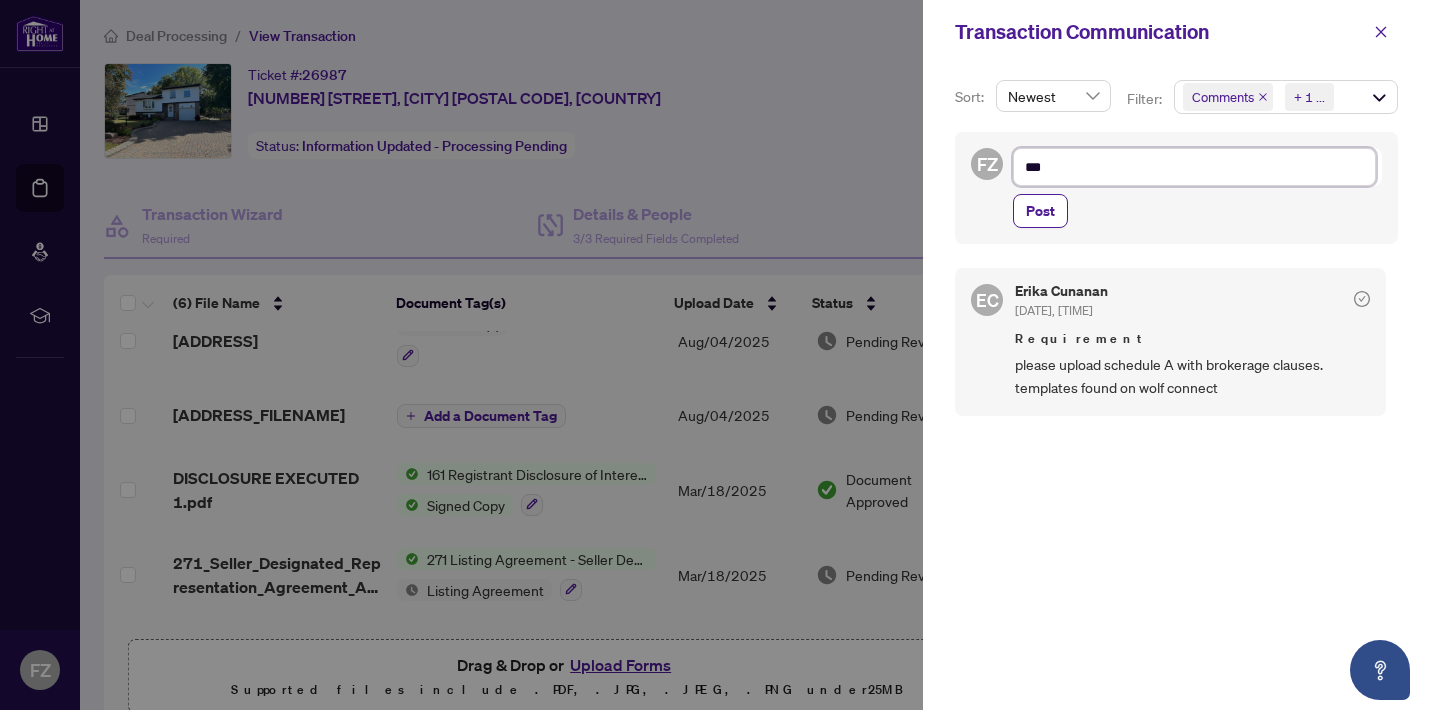 type on "****" 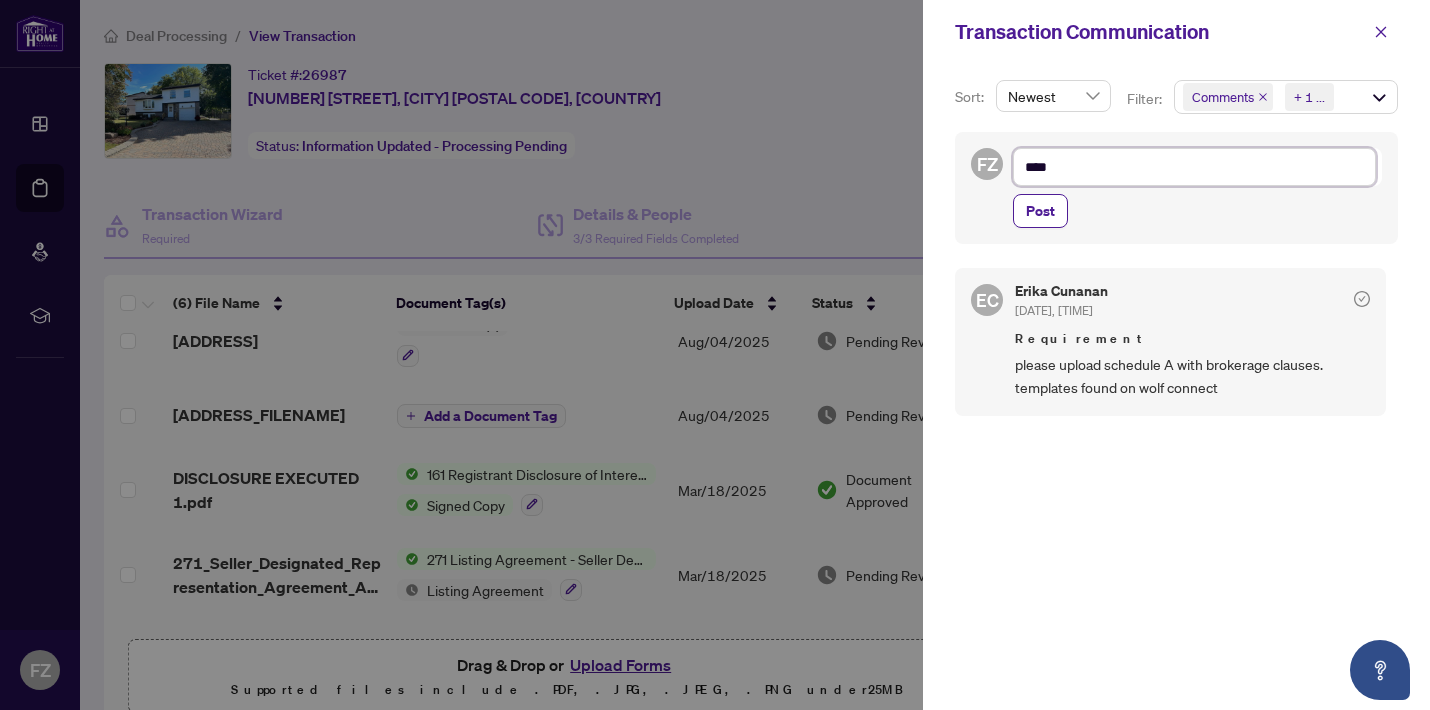 type on "****" 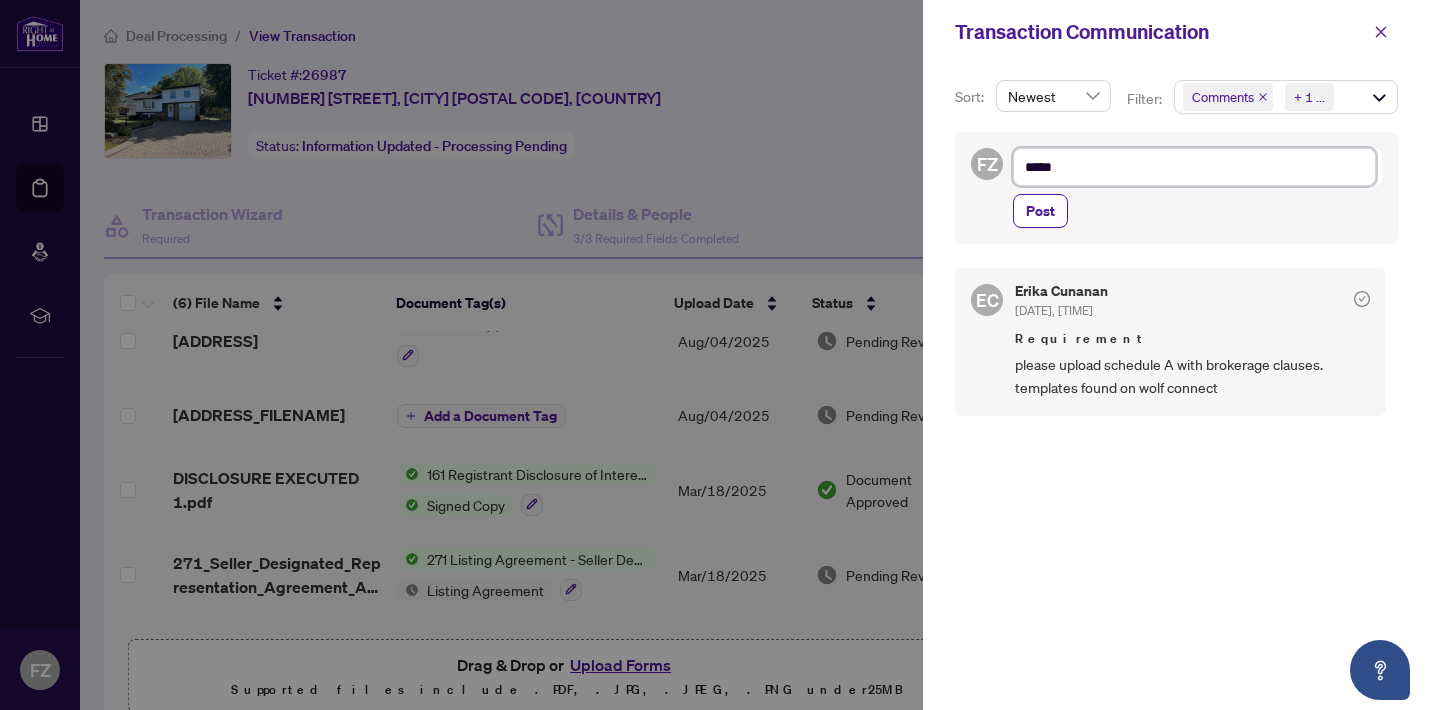 type on "******" 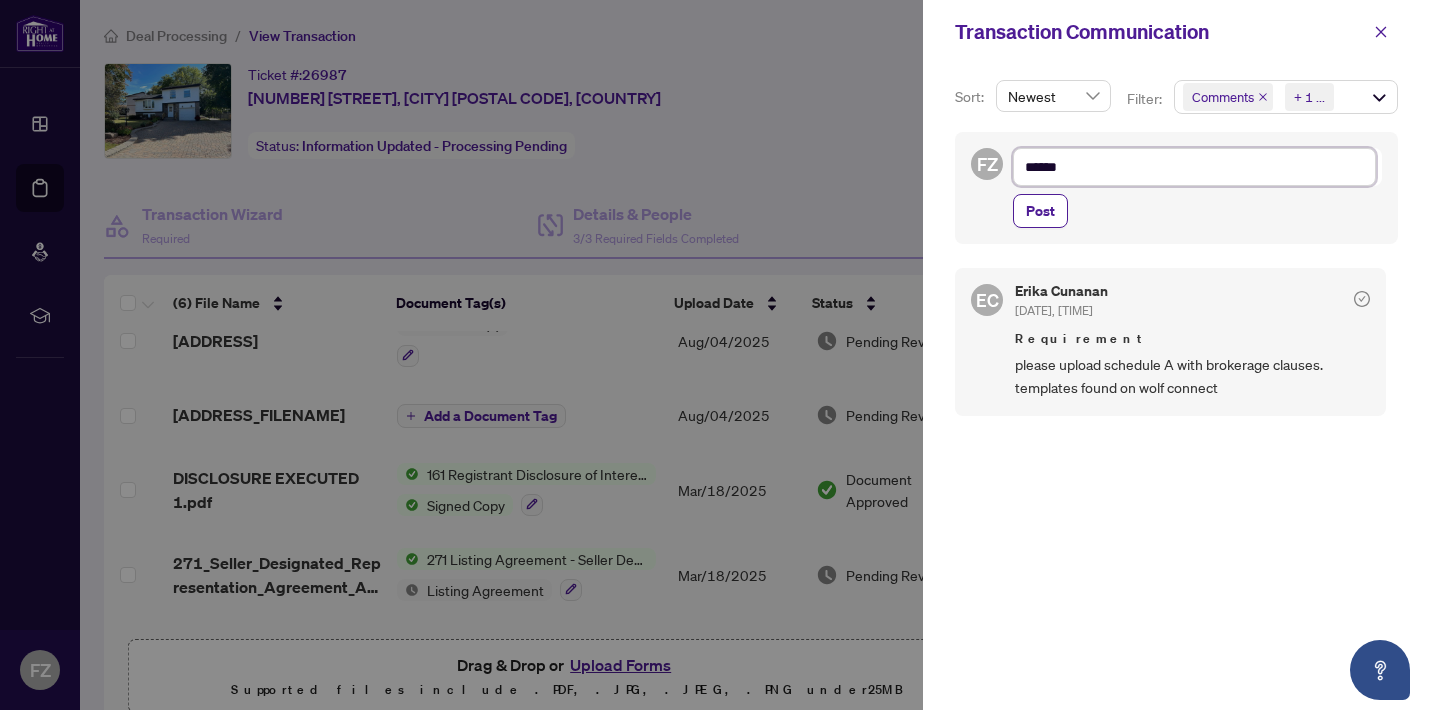 type on "*******" 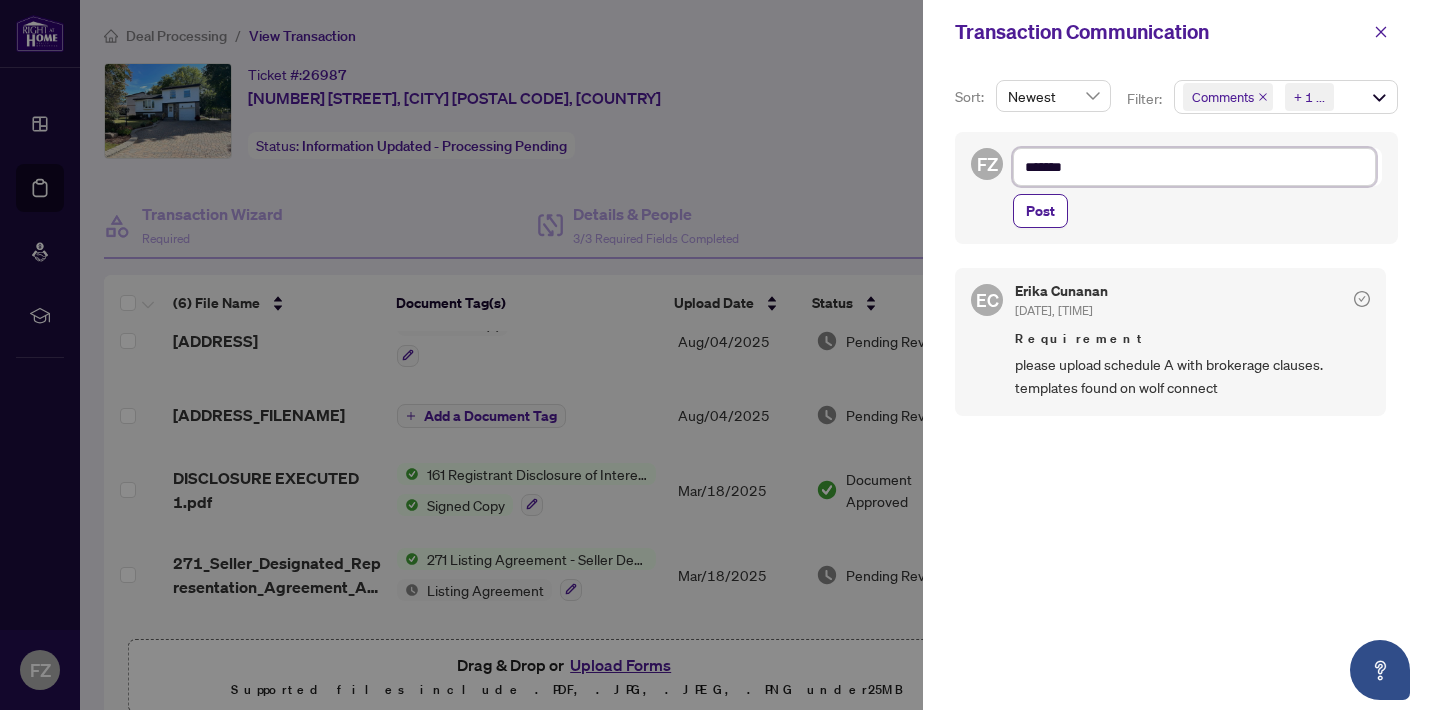 type on "********" 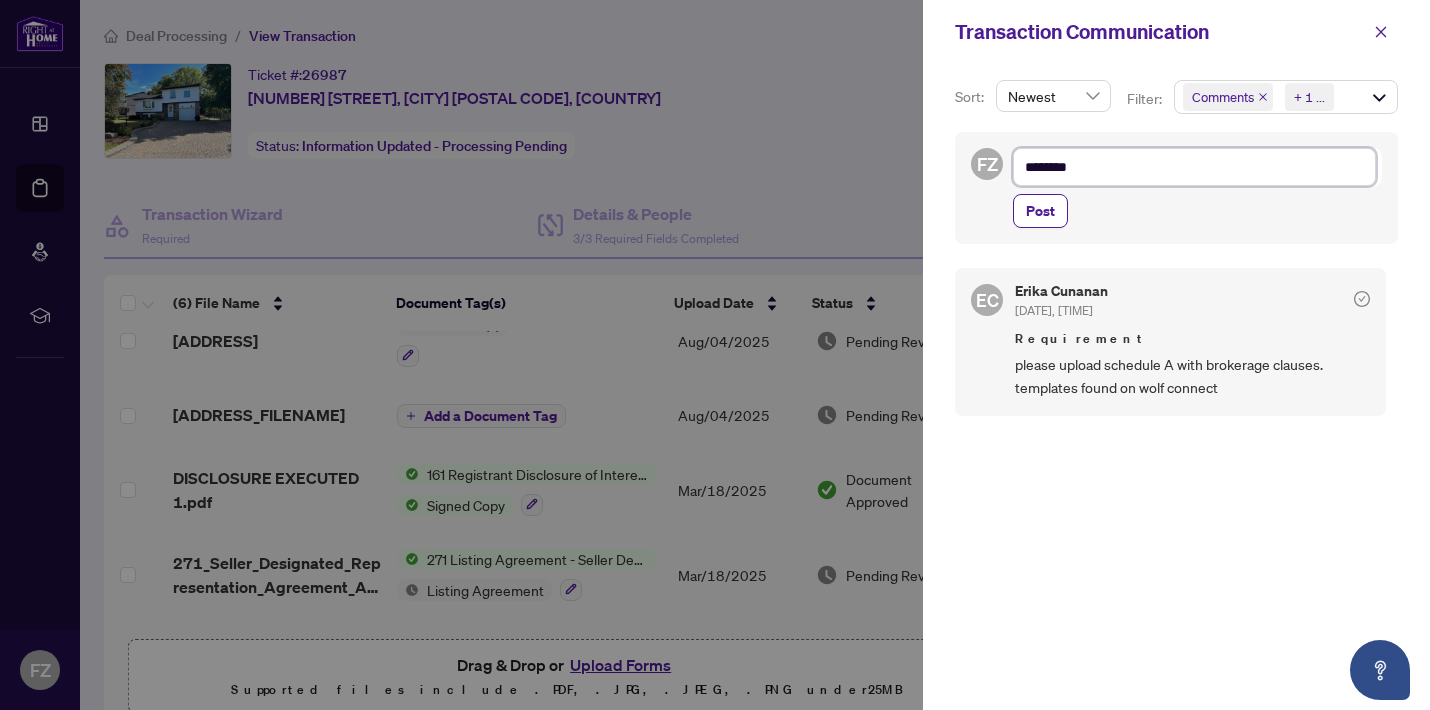 type on "*********" 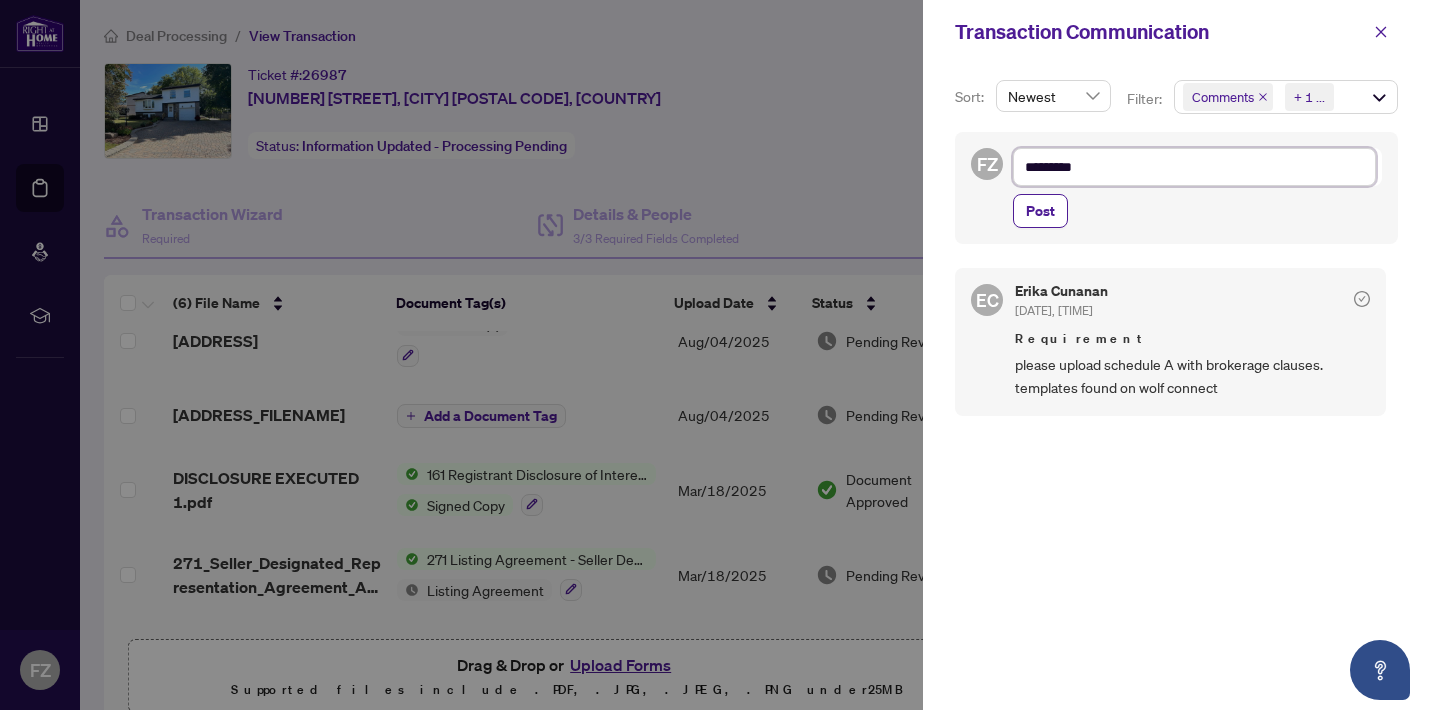 type on "**********" 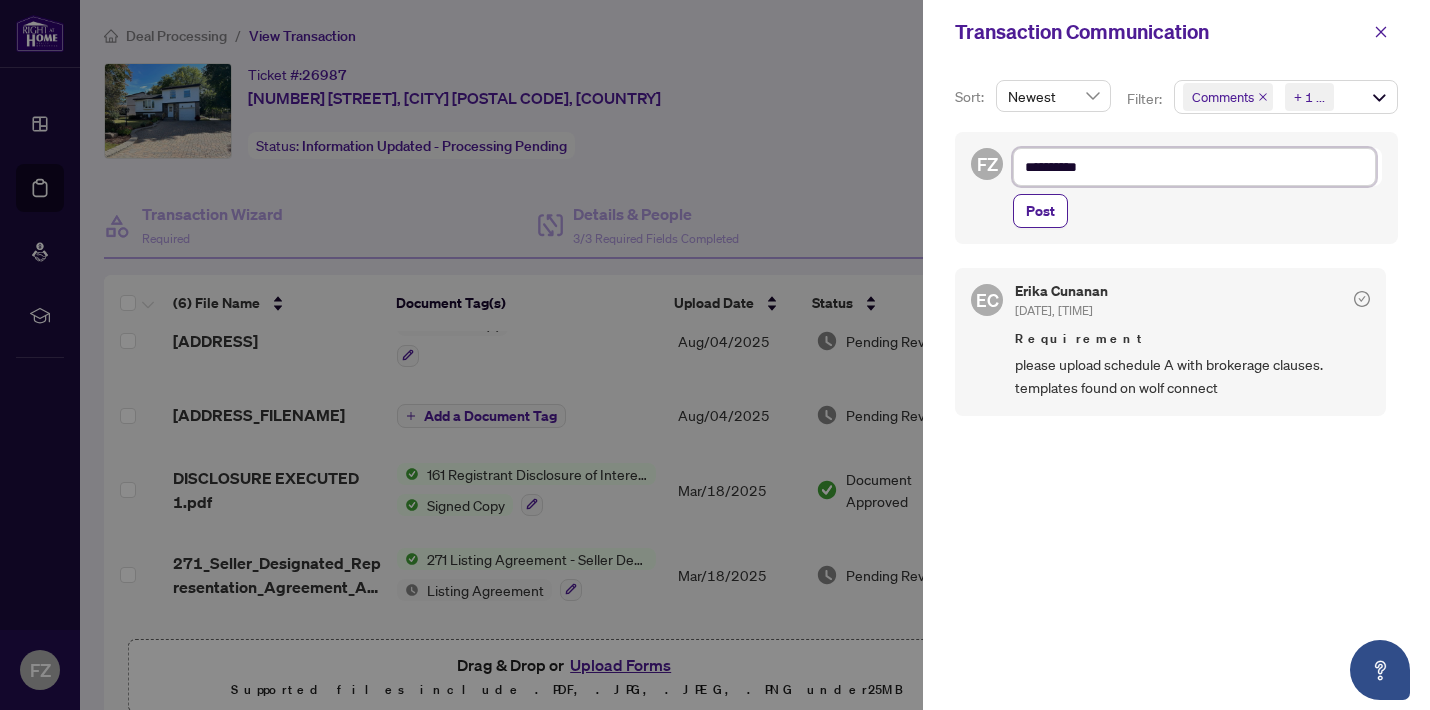 type on "**********" 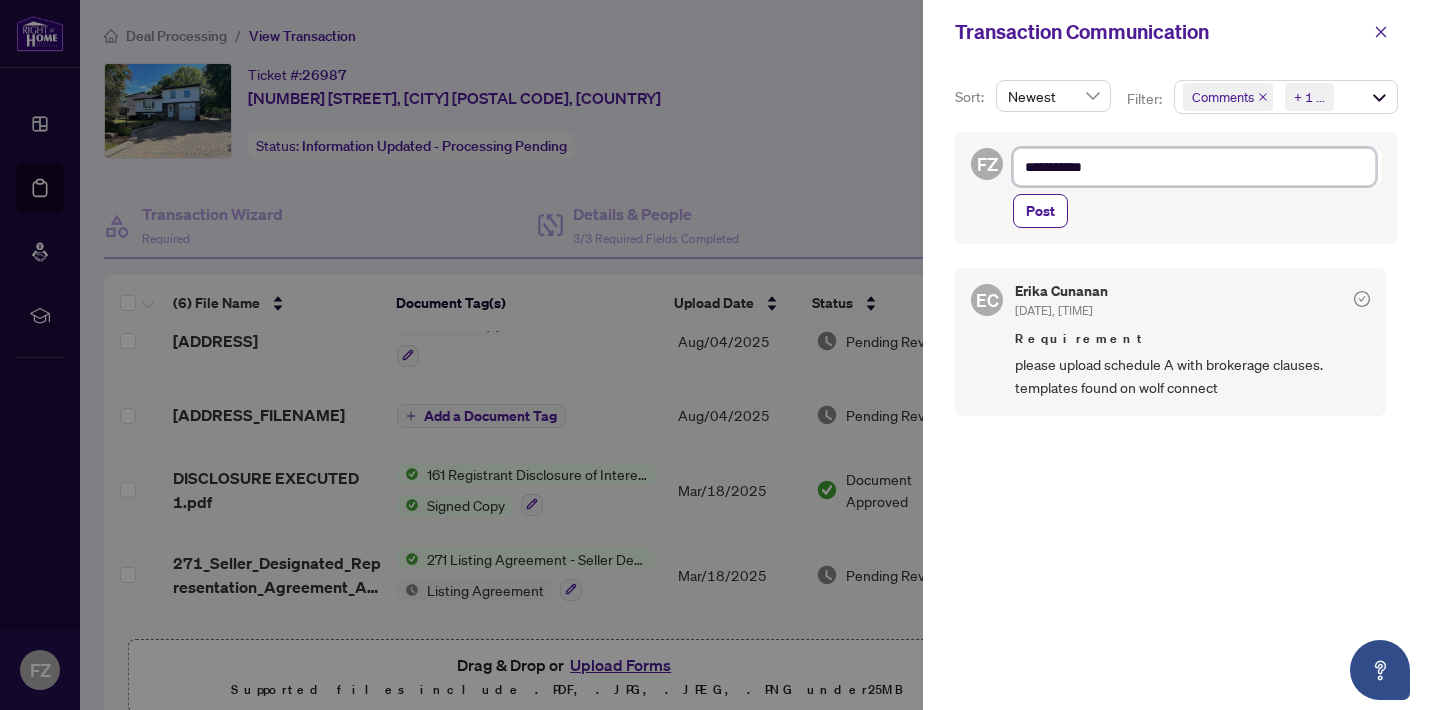 type on "**********" 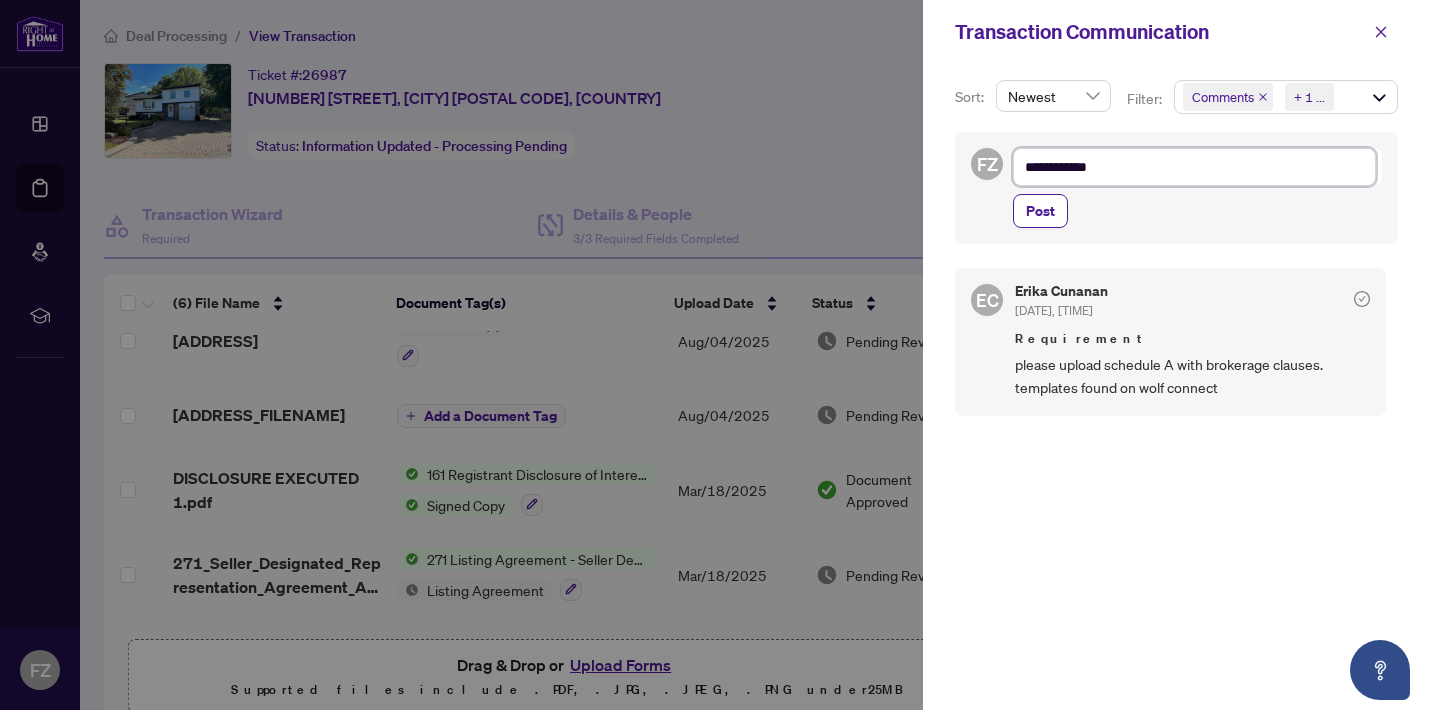 type on "**********" 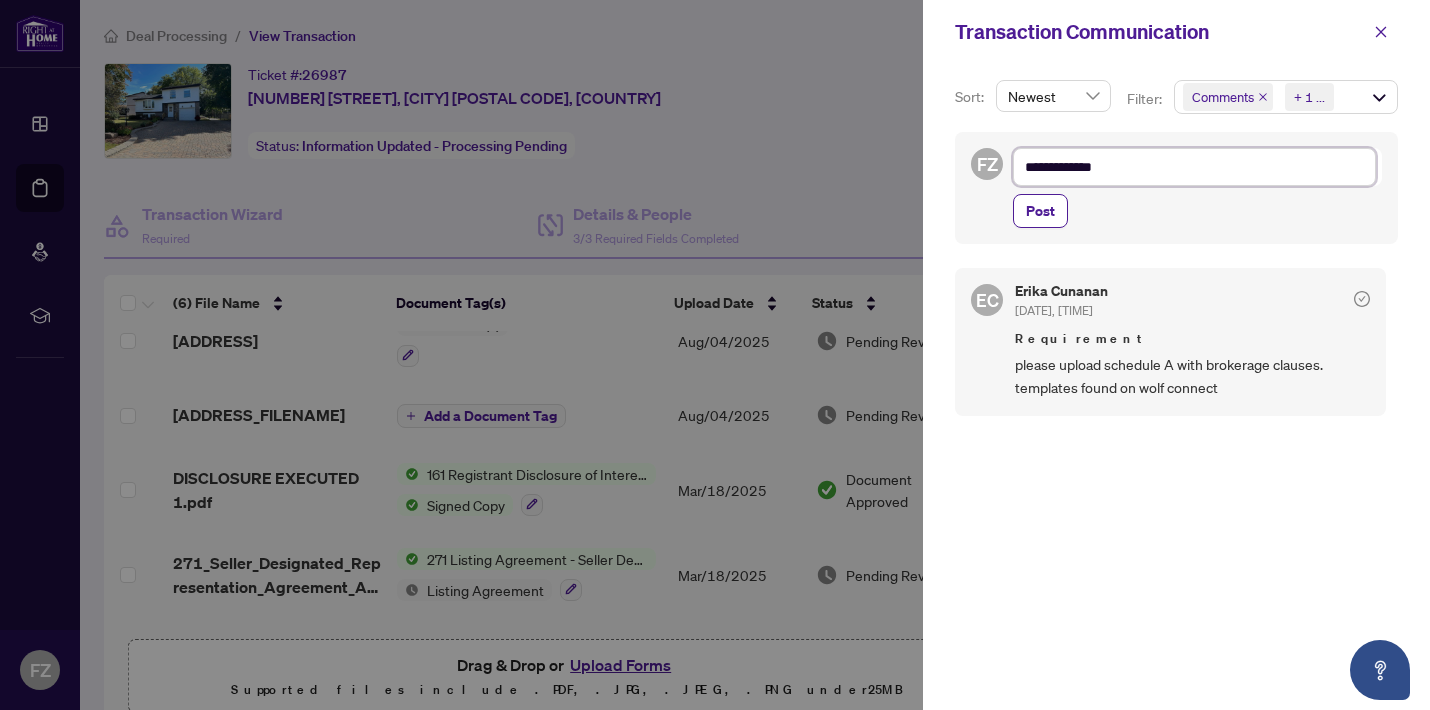 type on "**********" 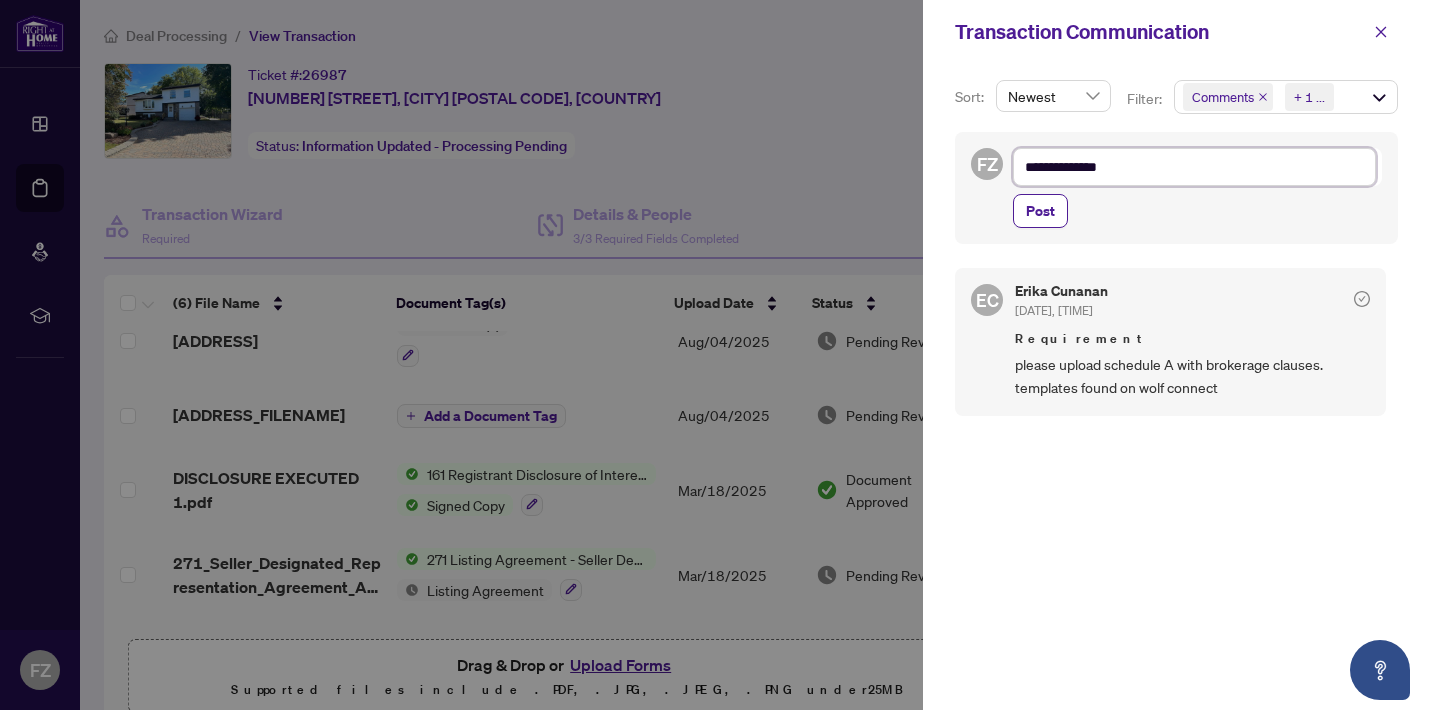 type on "**********" 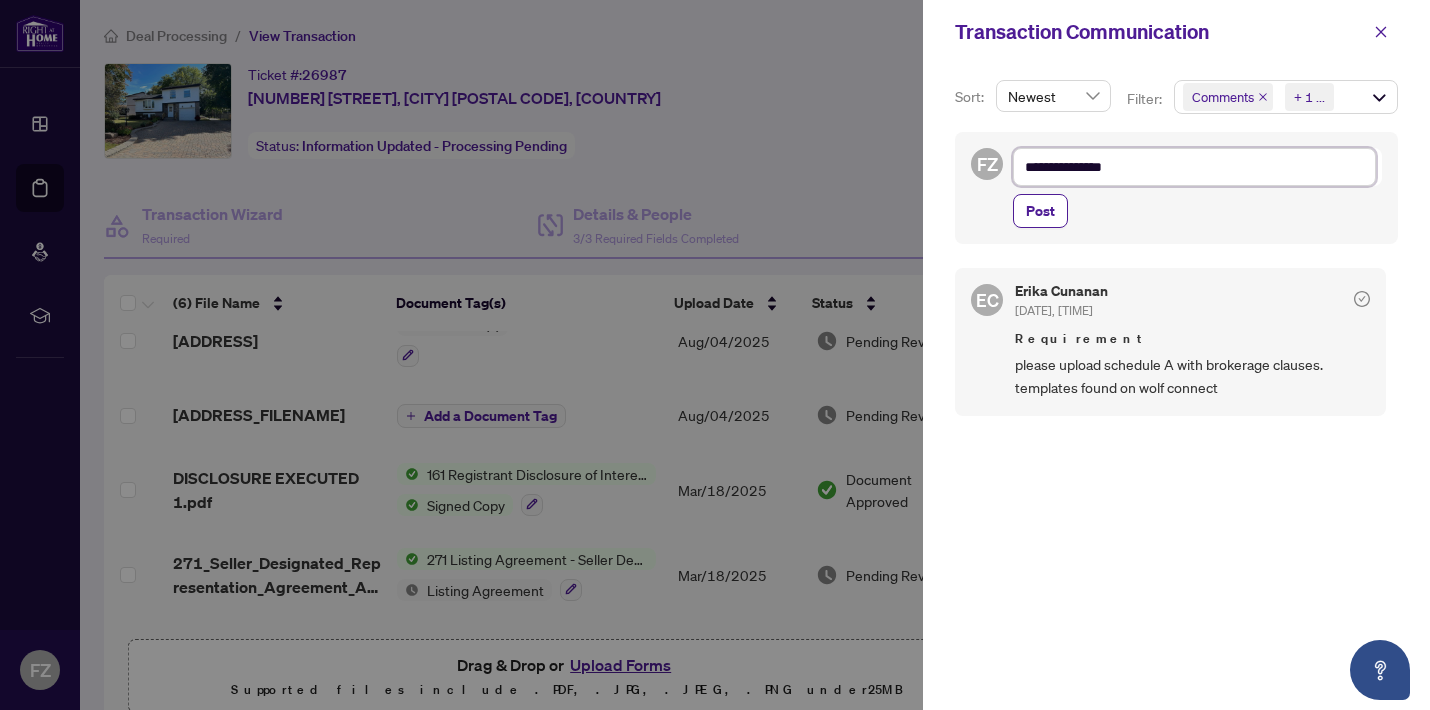 type on "**********" 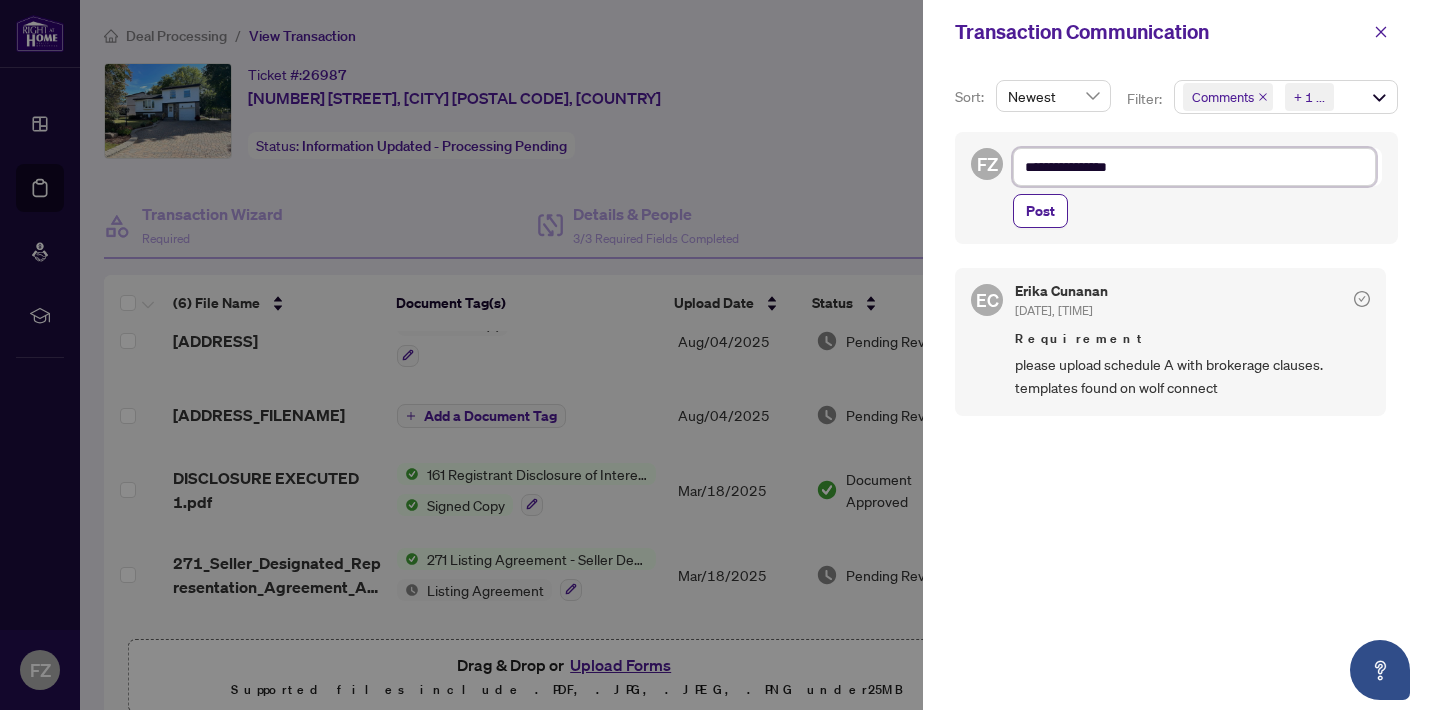 type on "**********" 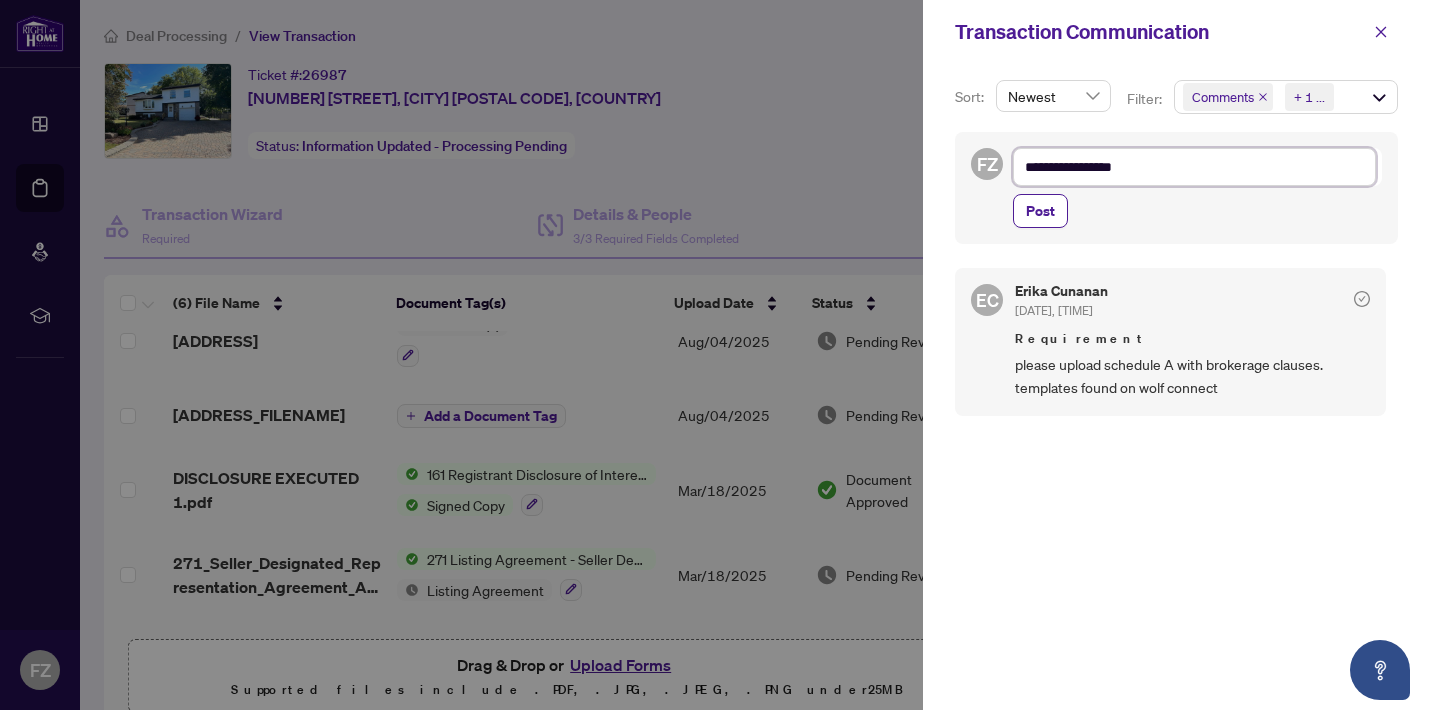 type on "**********" 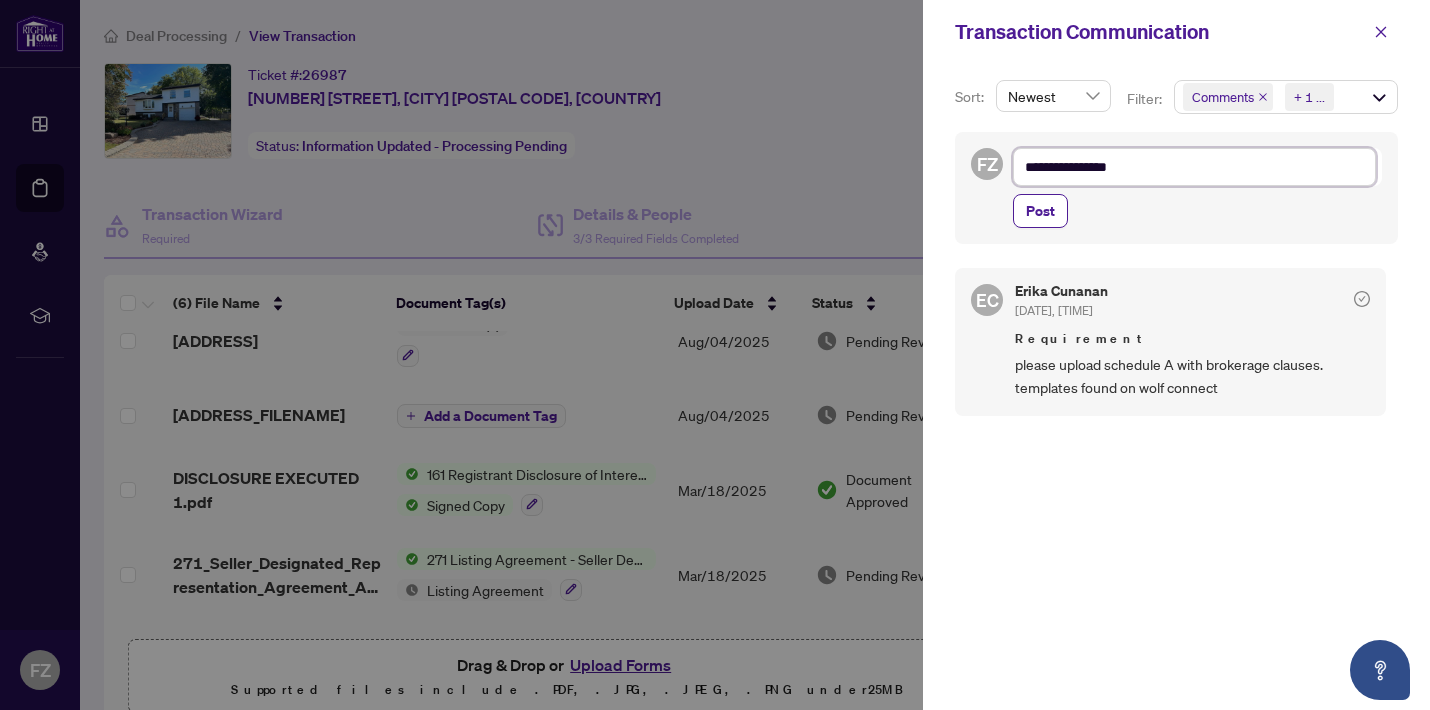 type on "**********" 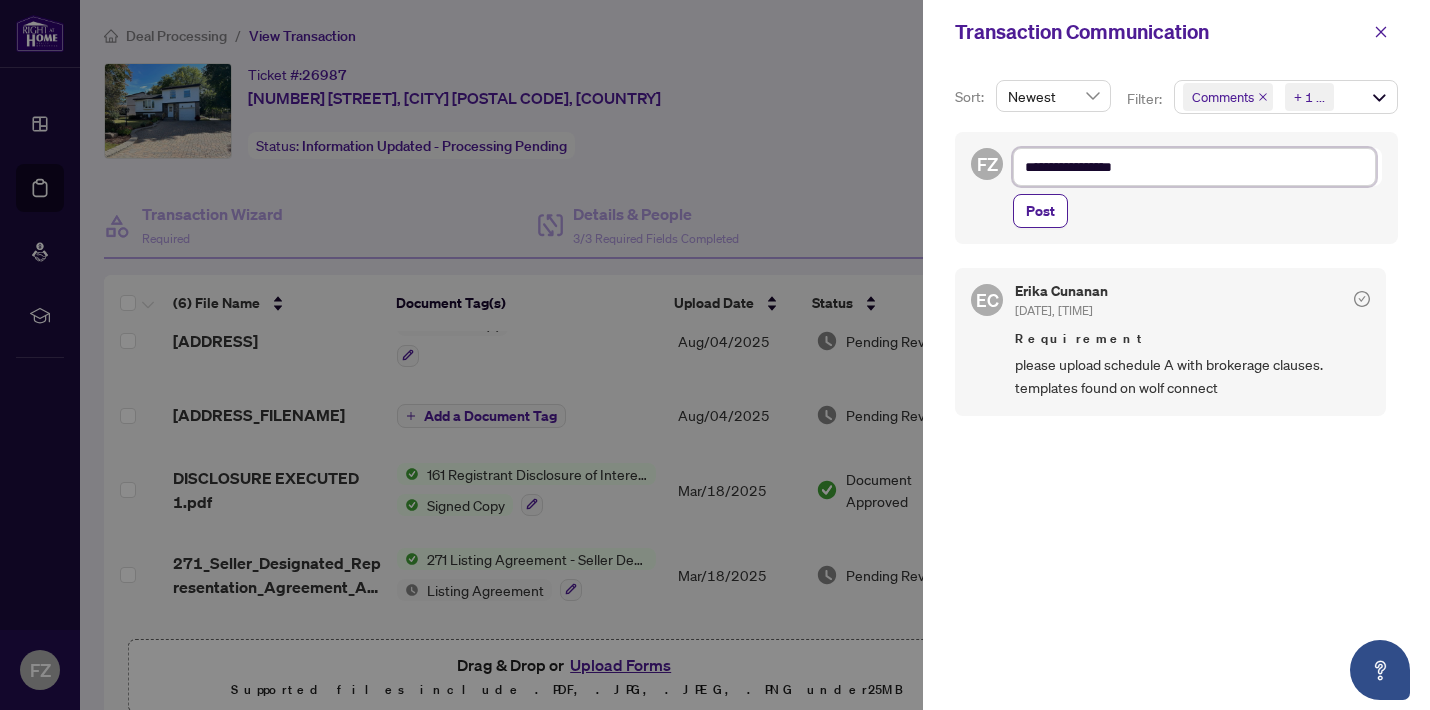type on "**********" 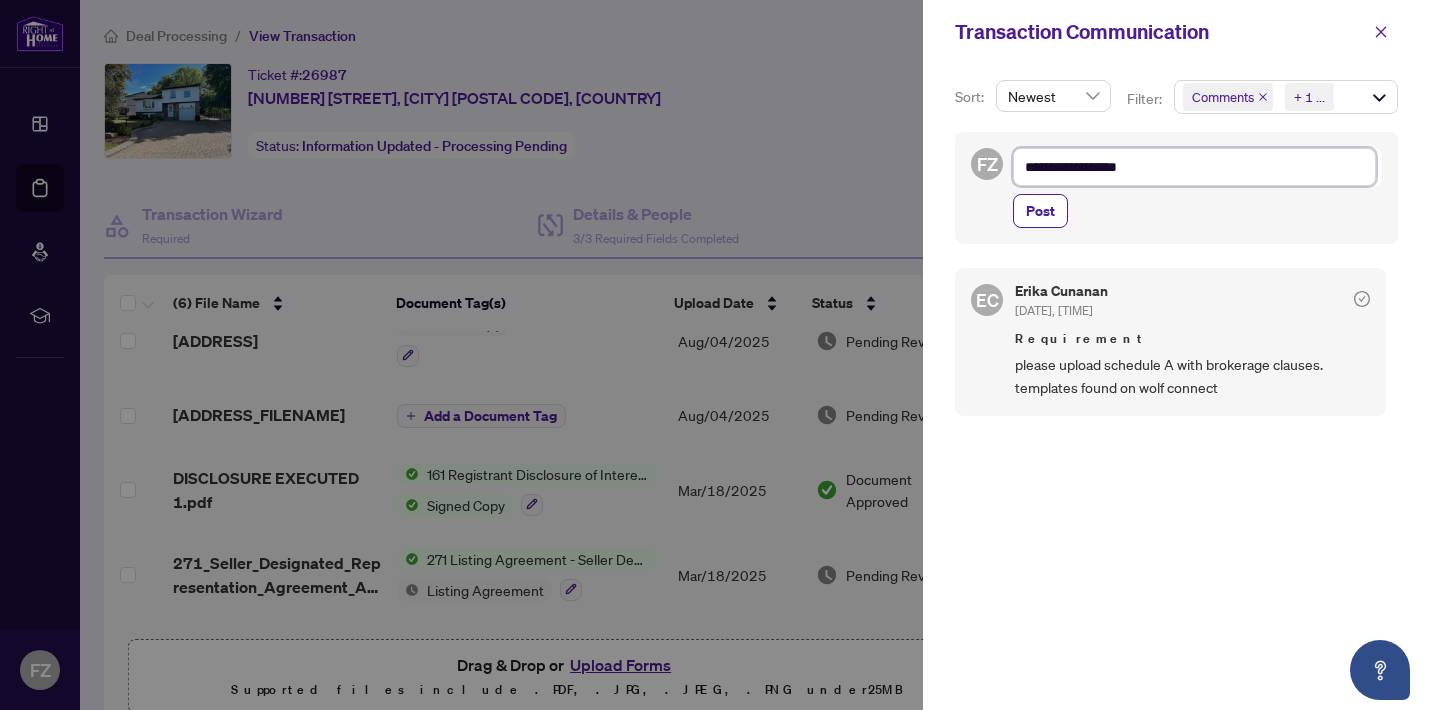 type on "**********" 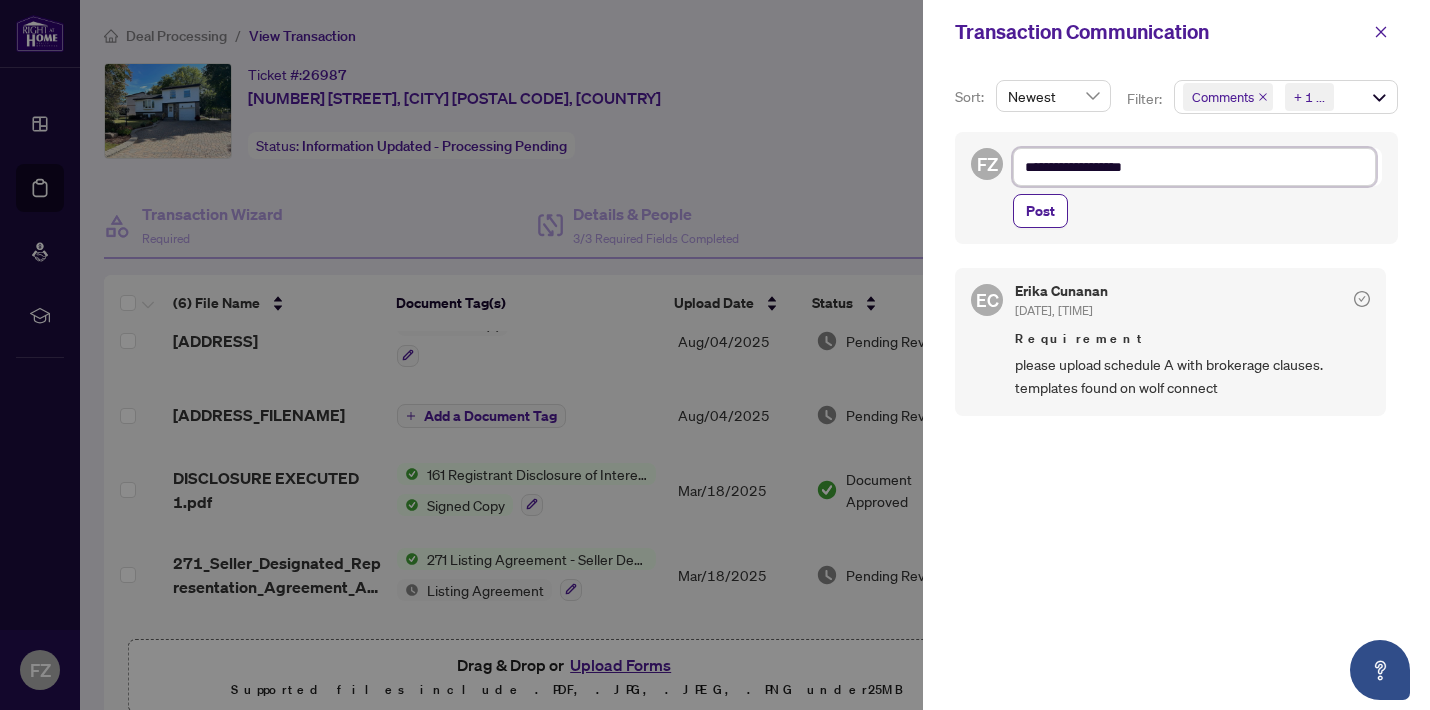 type on "**********" 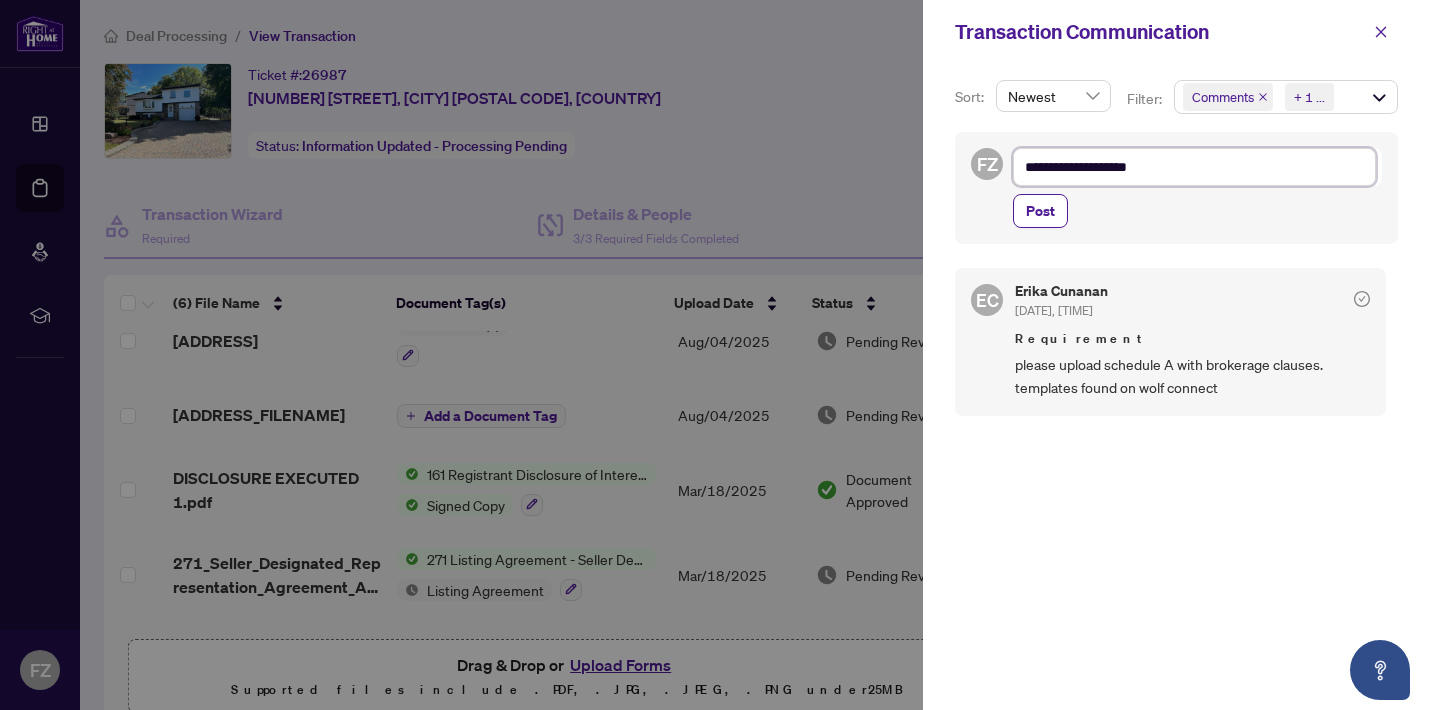 type on "**********" 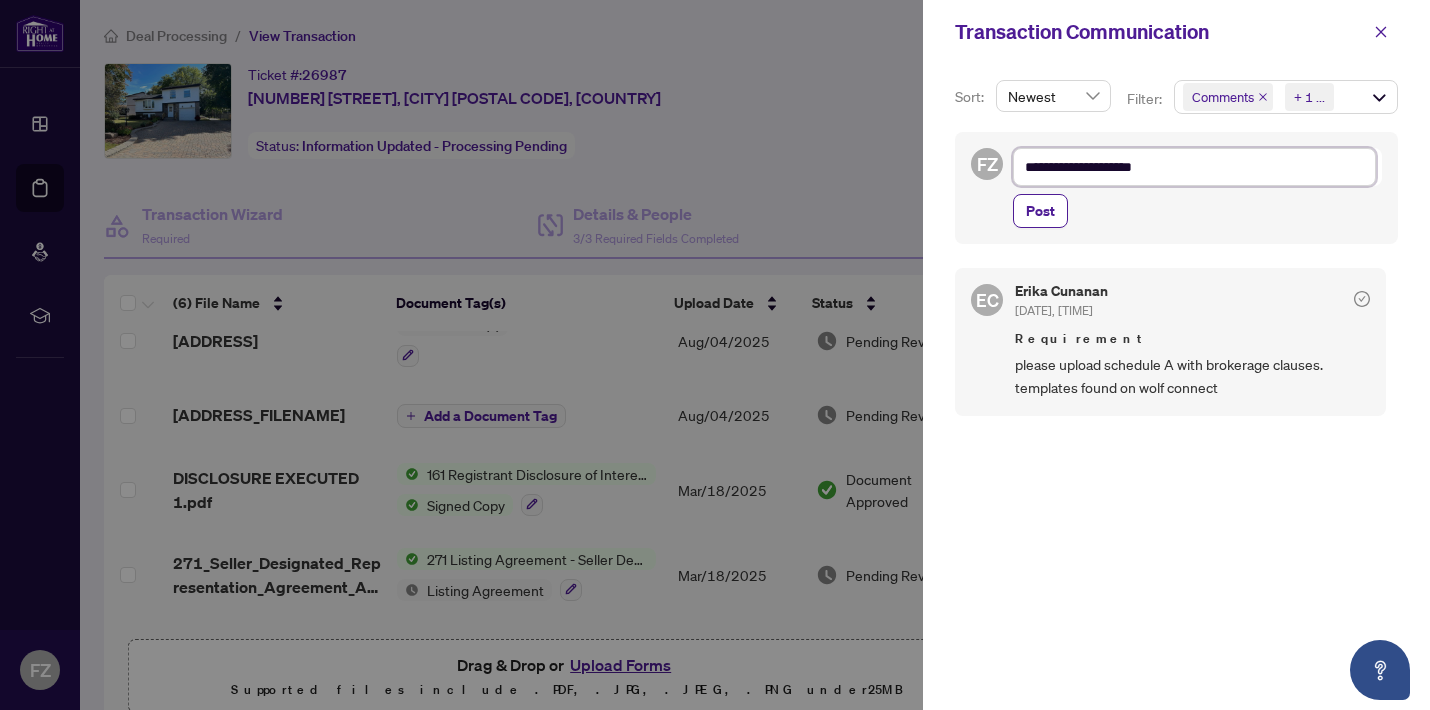 type on "**********" 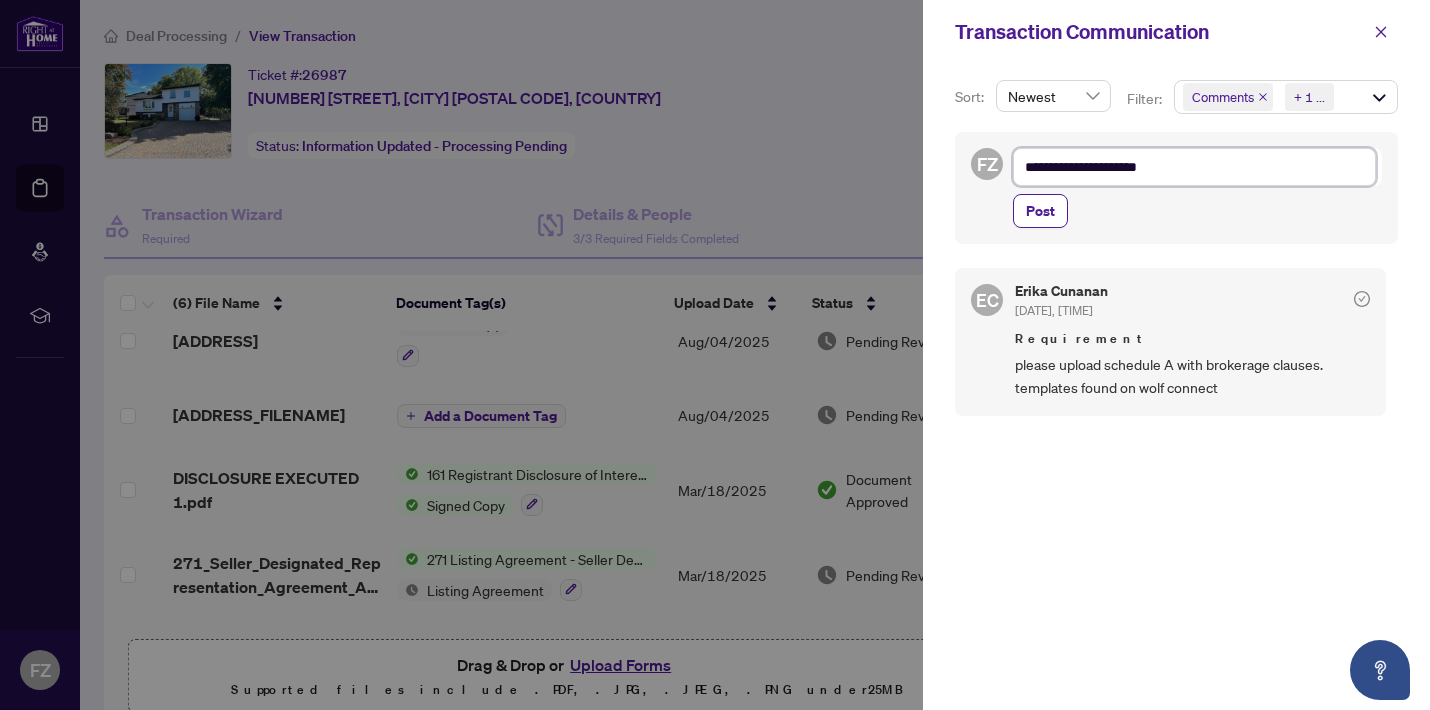 type on "**********" 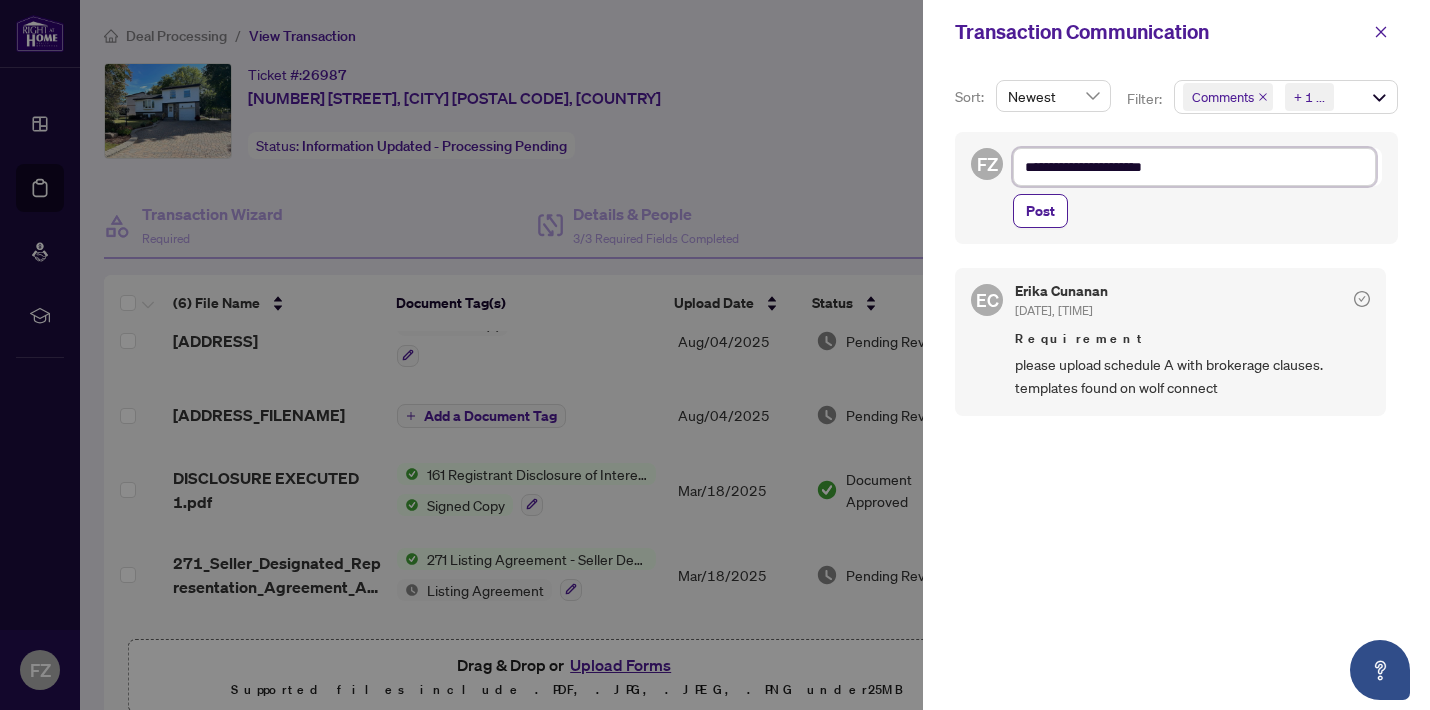 type on "**********" 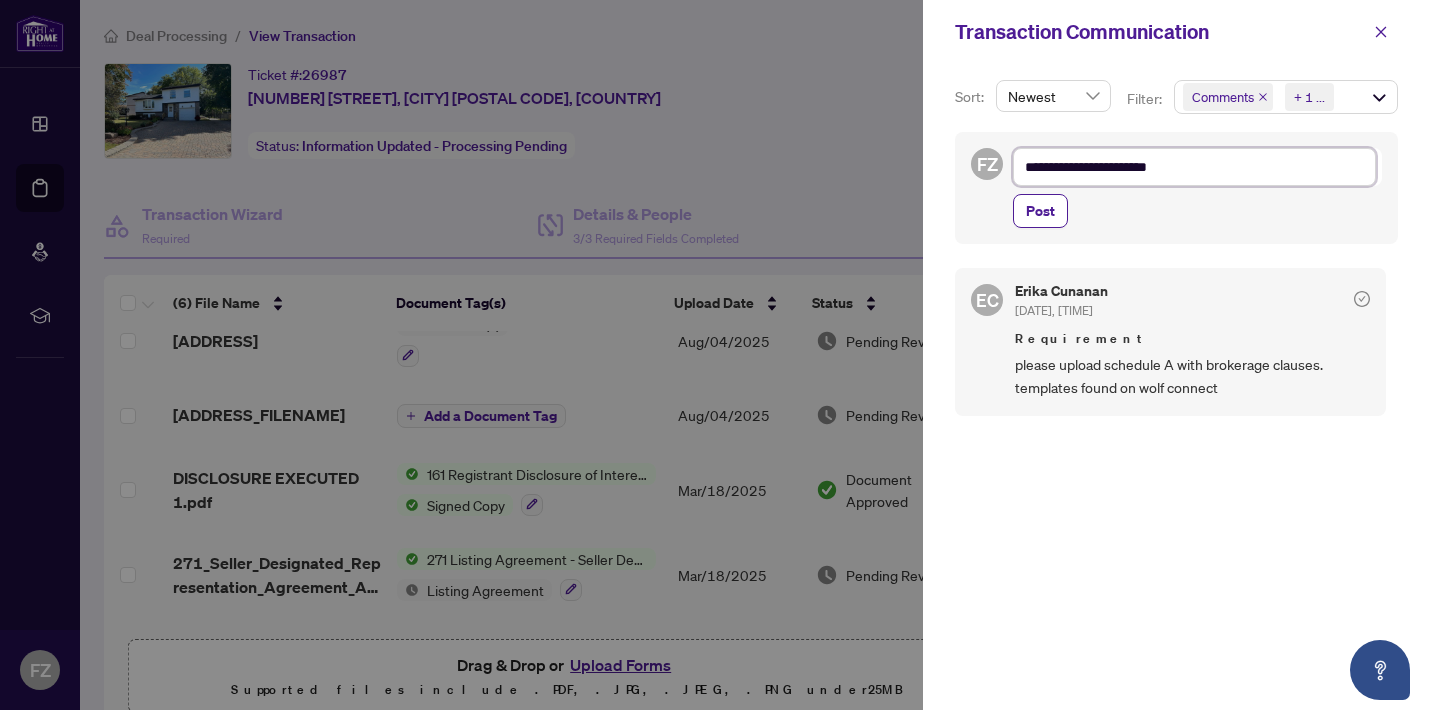 type on "**********" 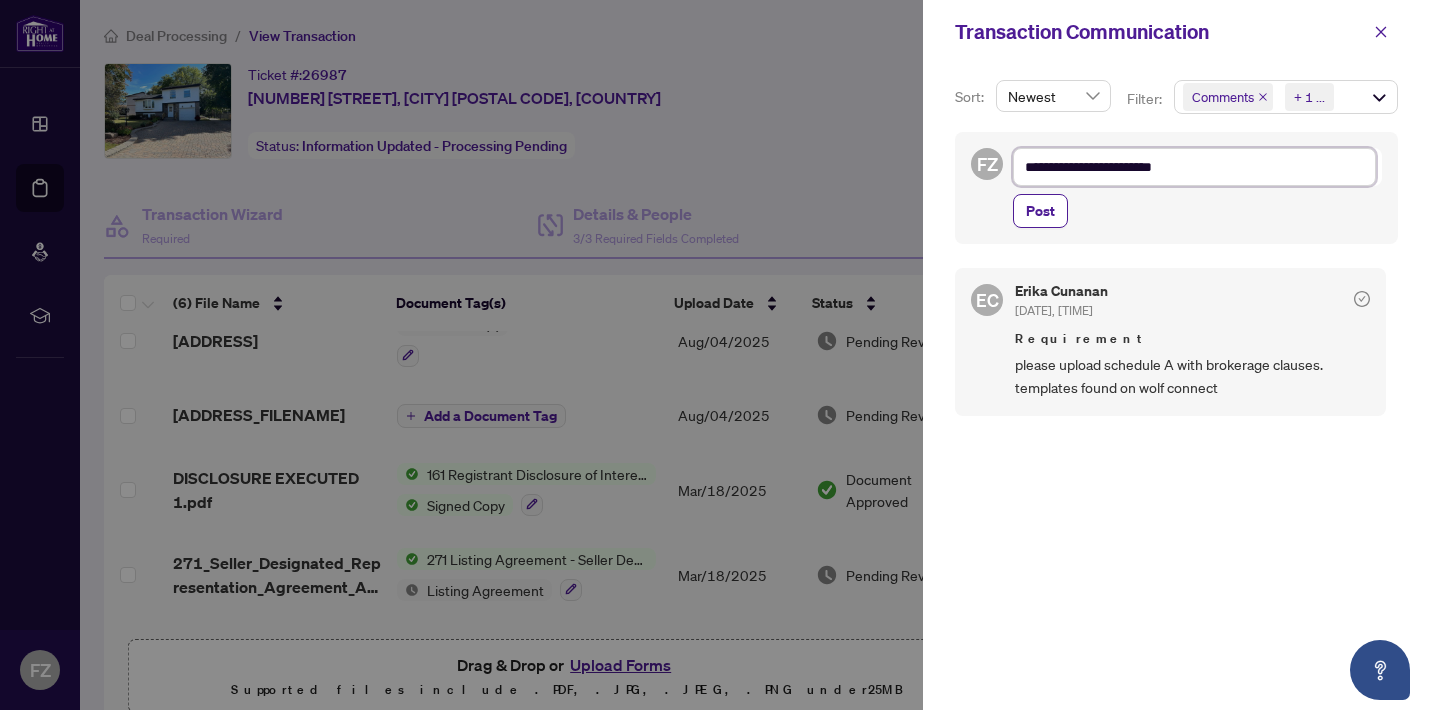 type on "**********" 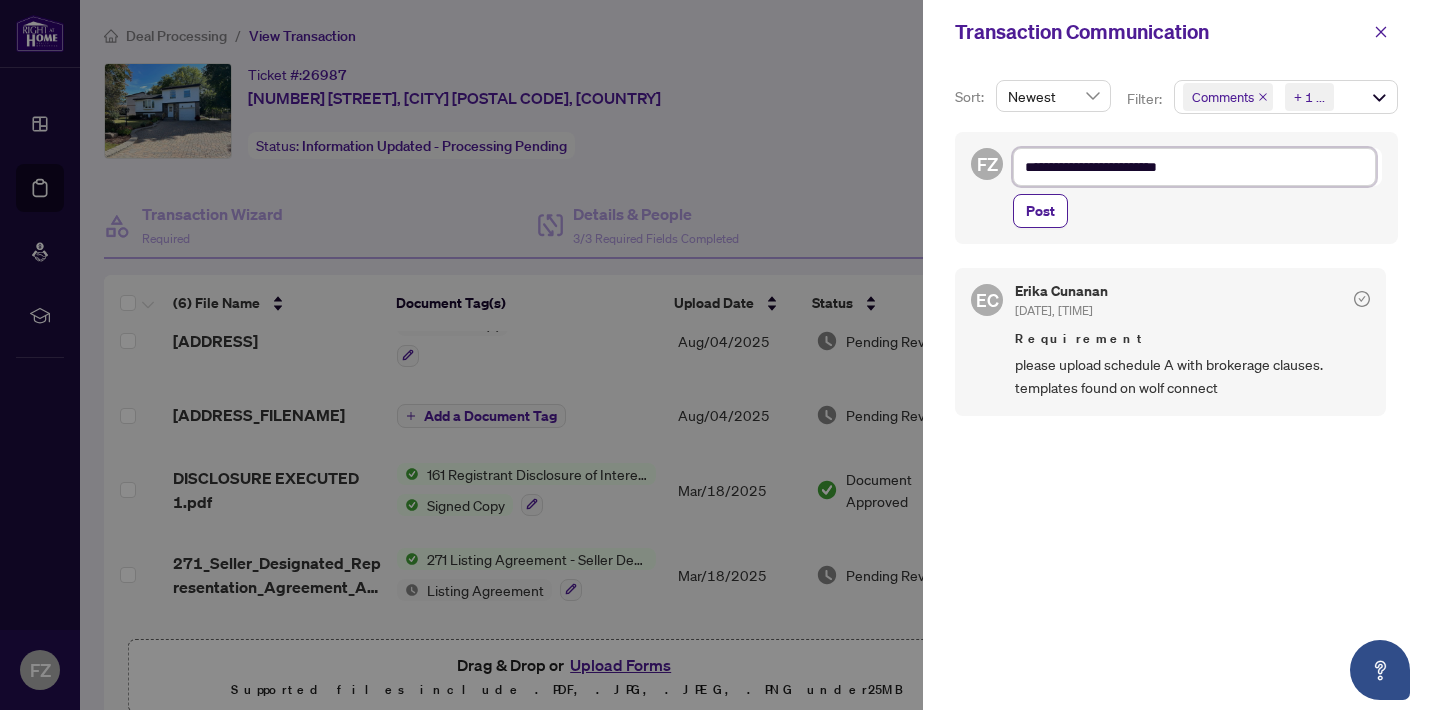 type on "**********" 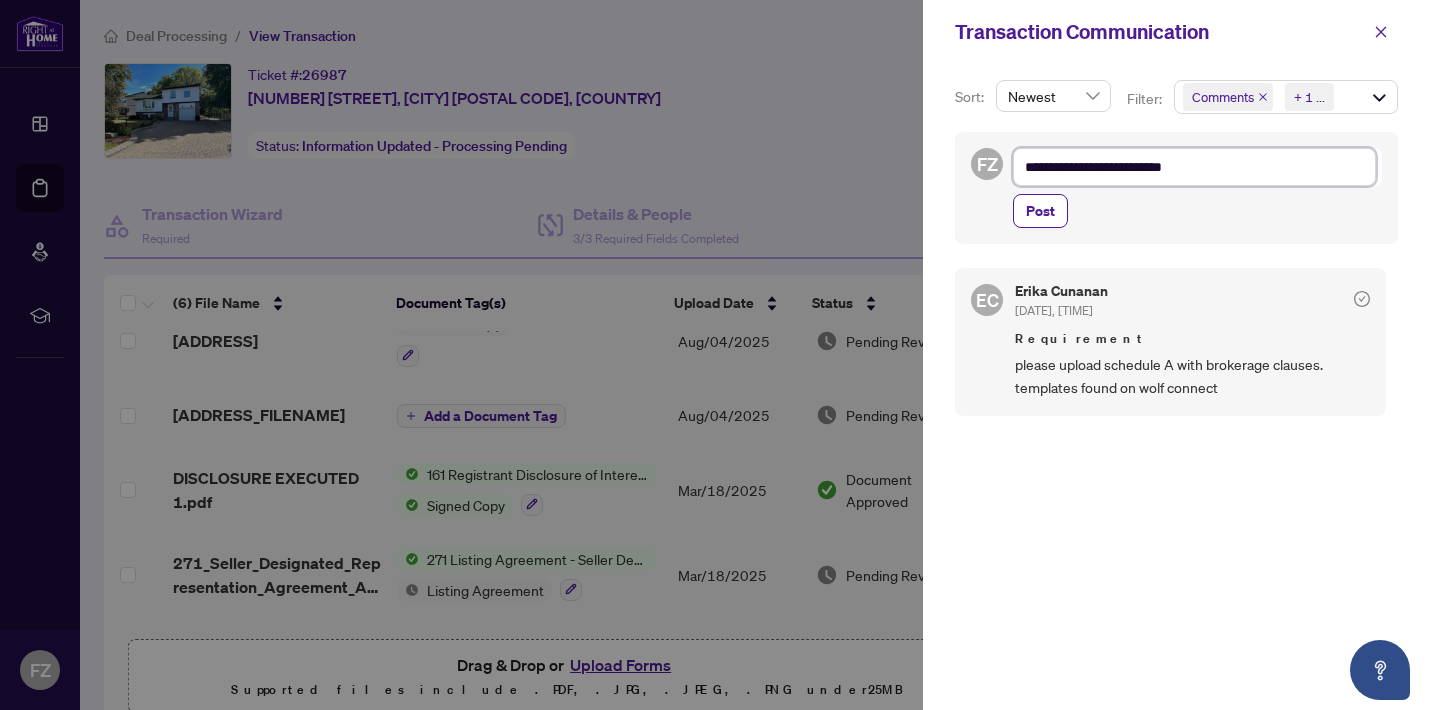type on "**********" 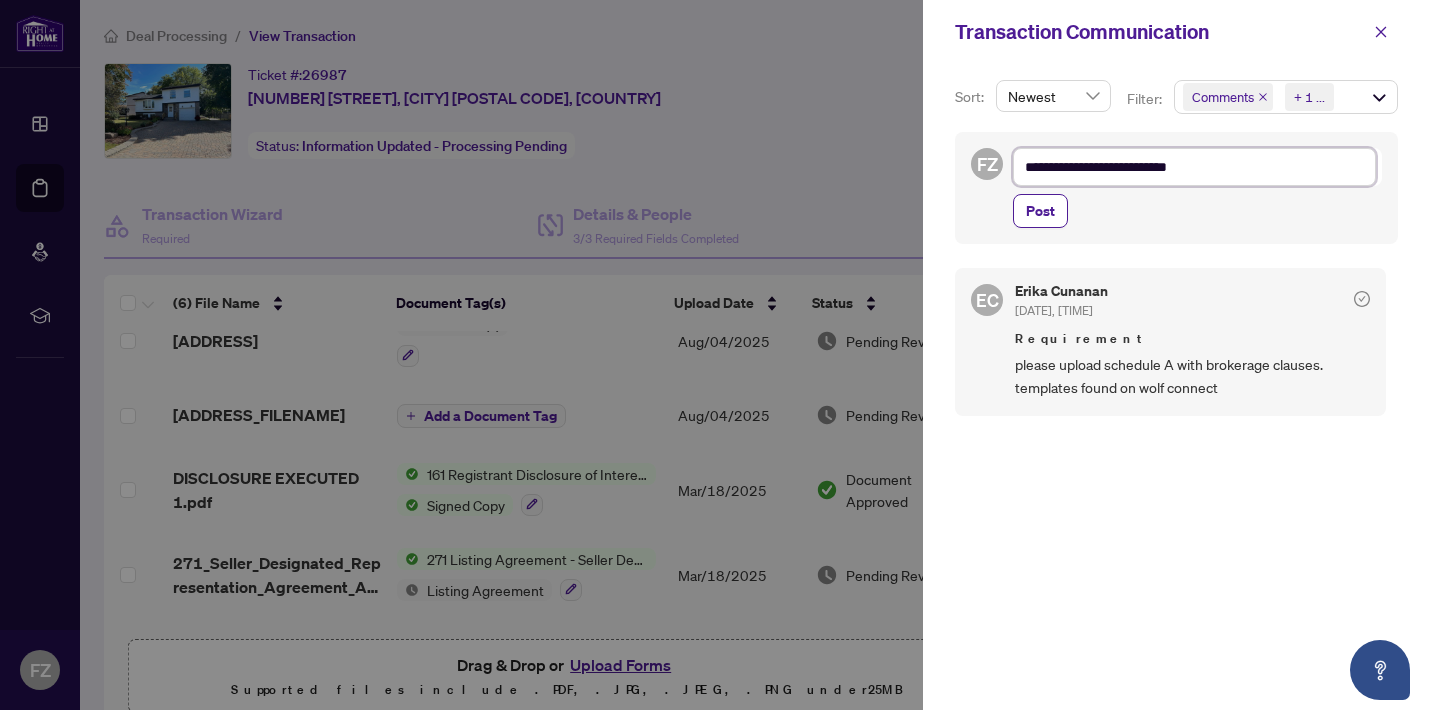 type on "**********" 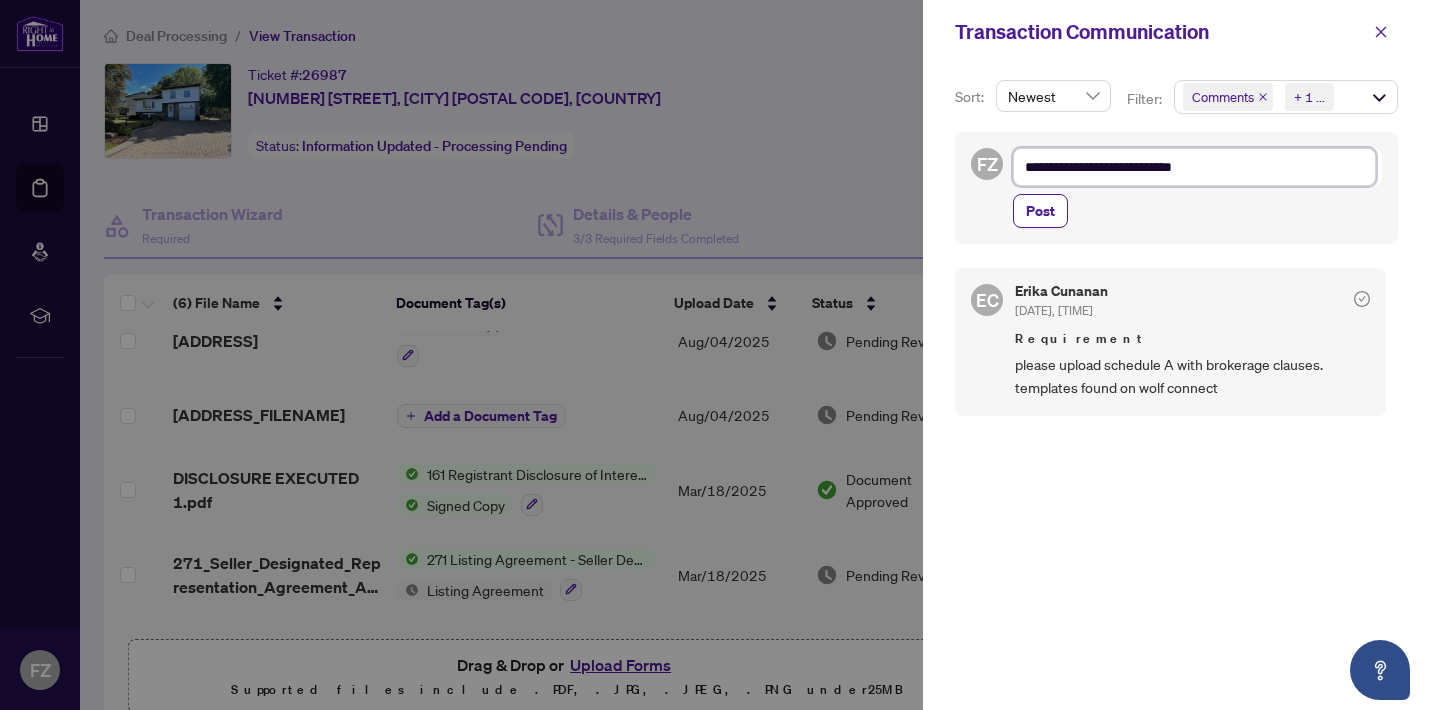 type on "**********" 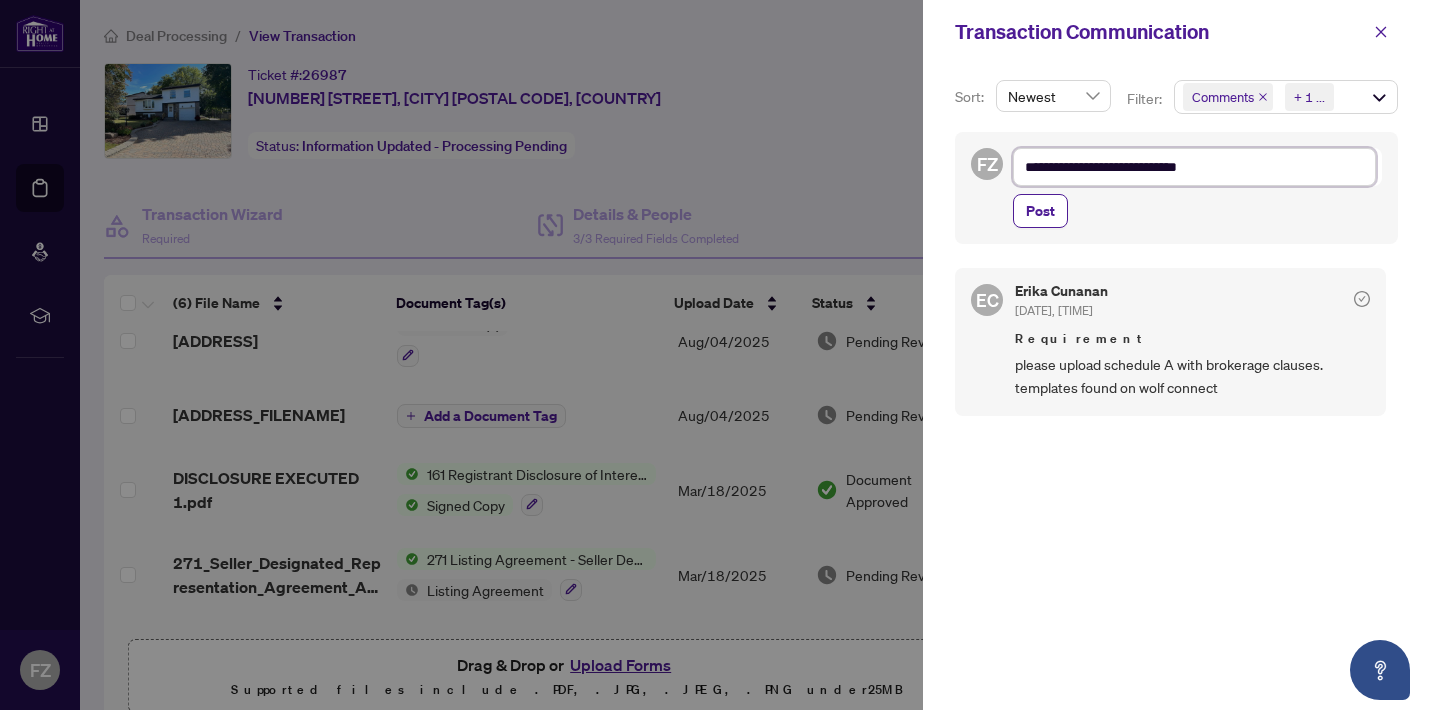 type on "**********" 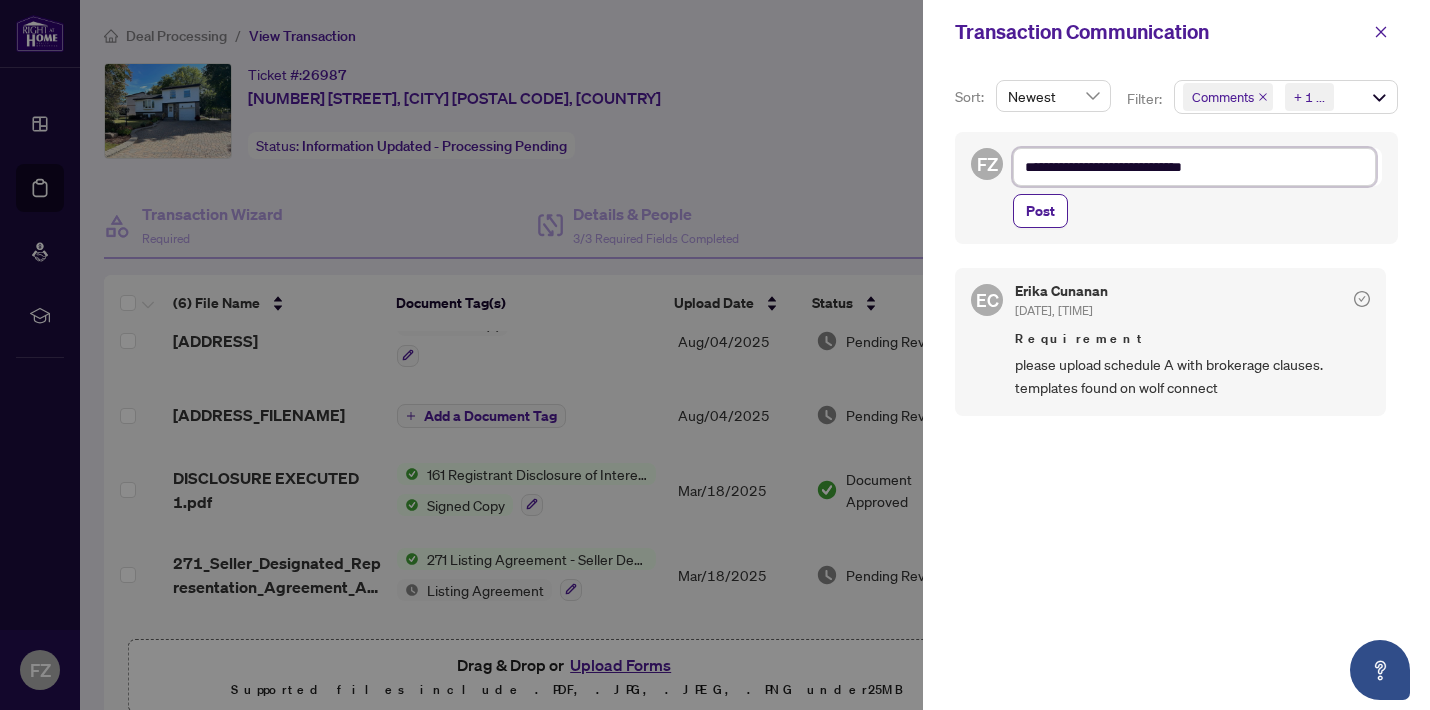 type on "**********" 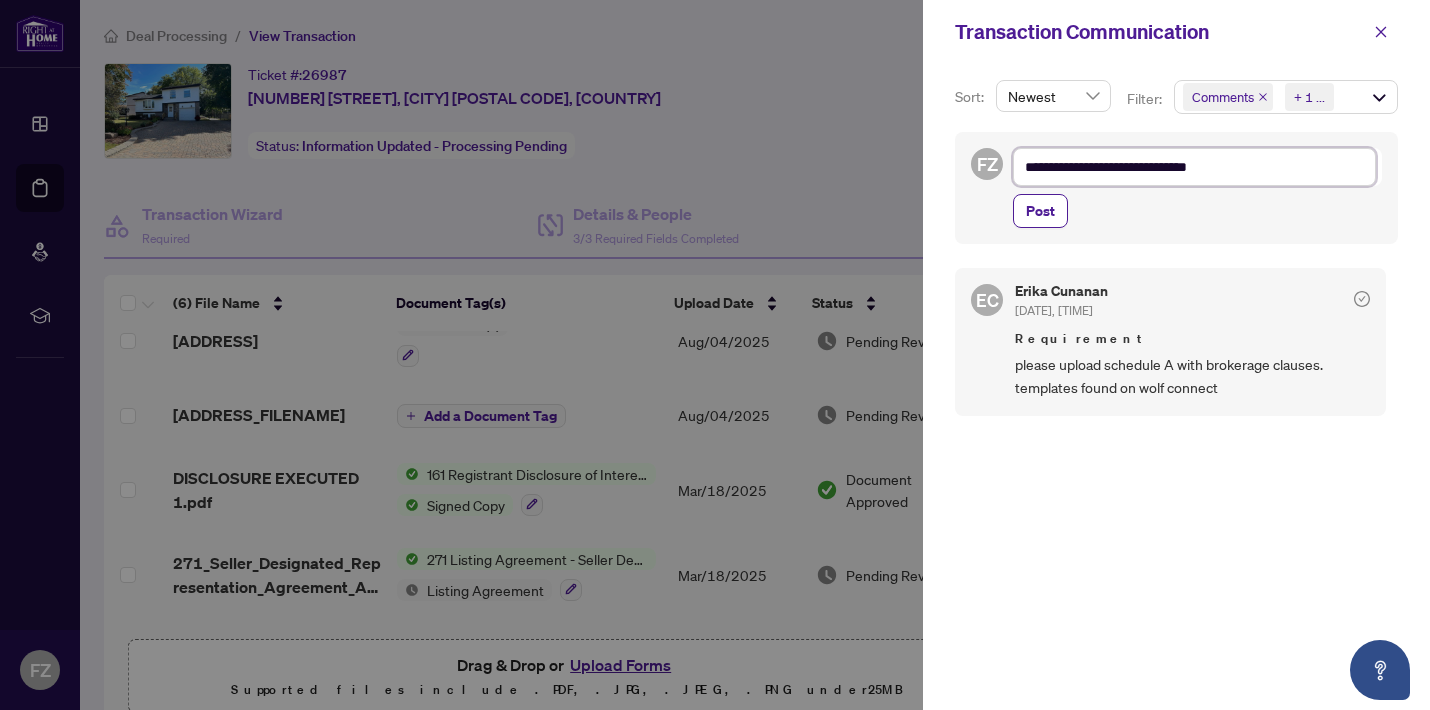 type on "**********" 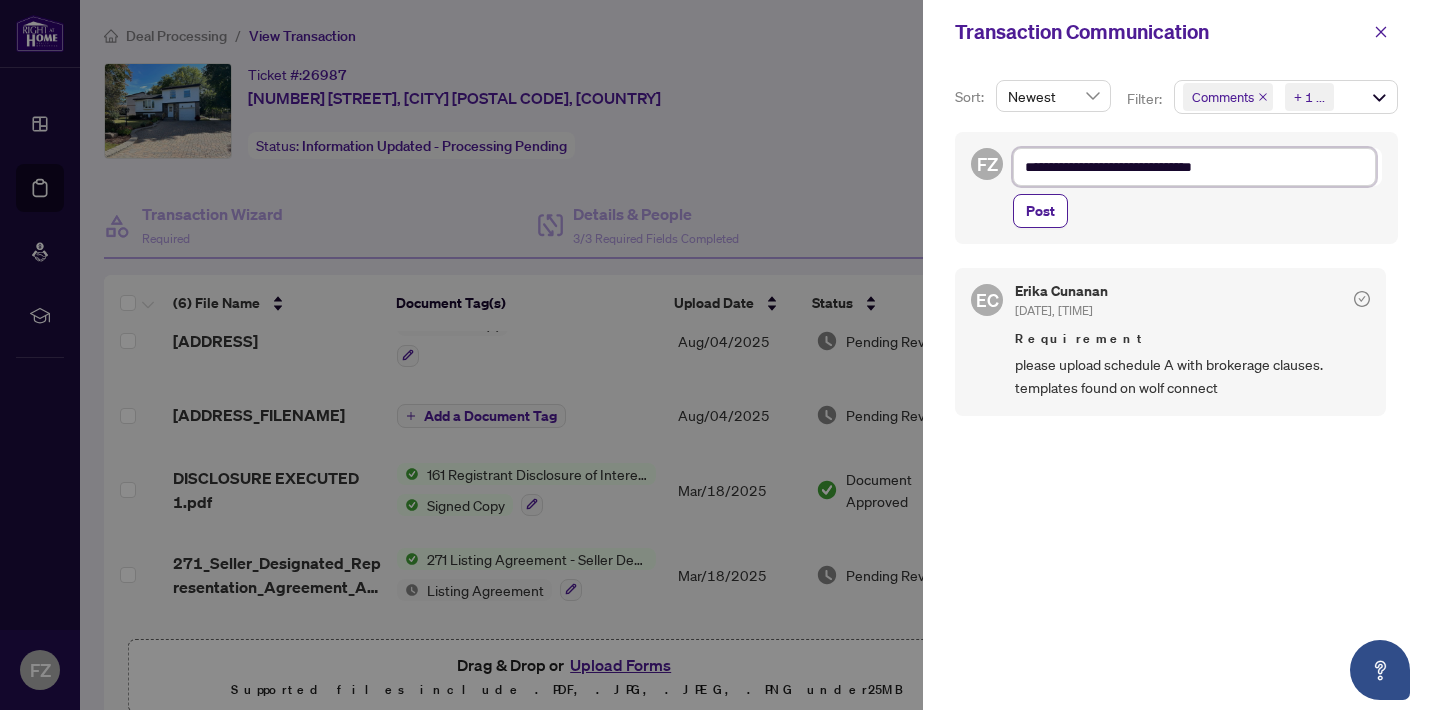 type on "**********" 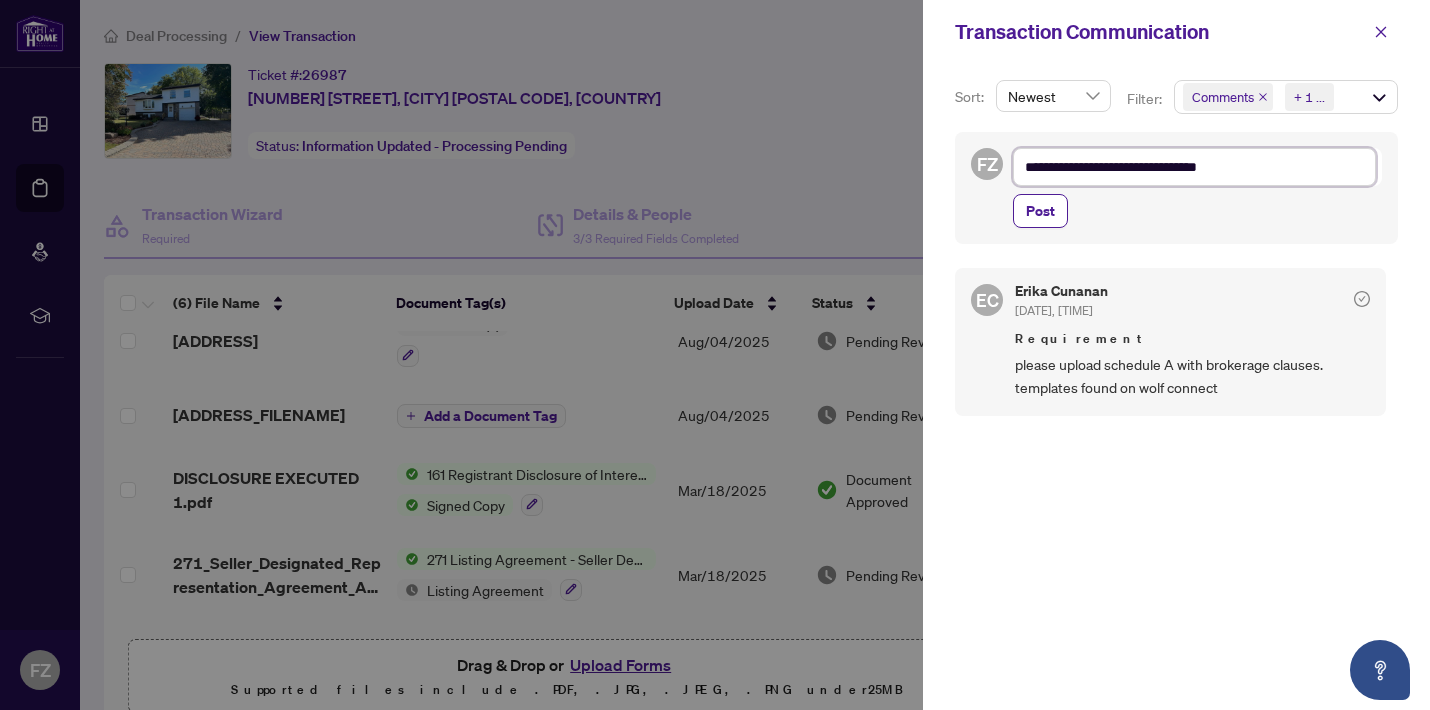 type on "**********" 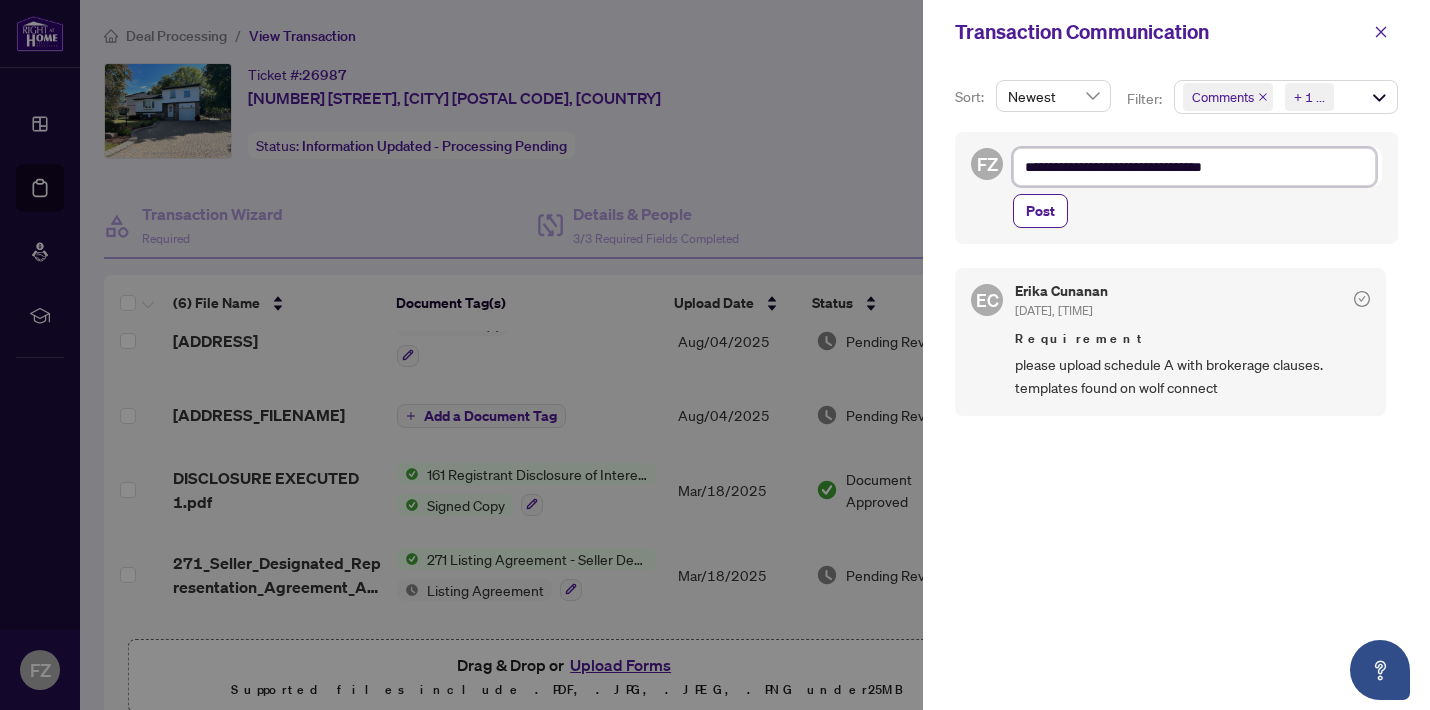 type on "**********" 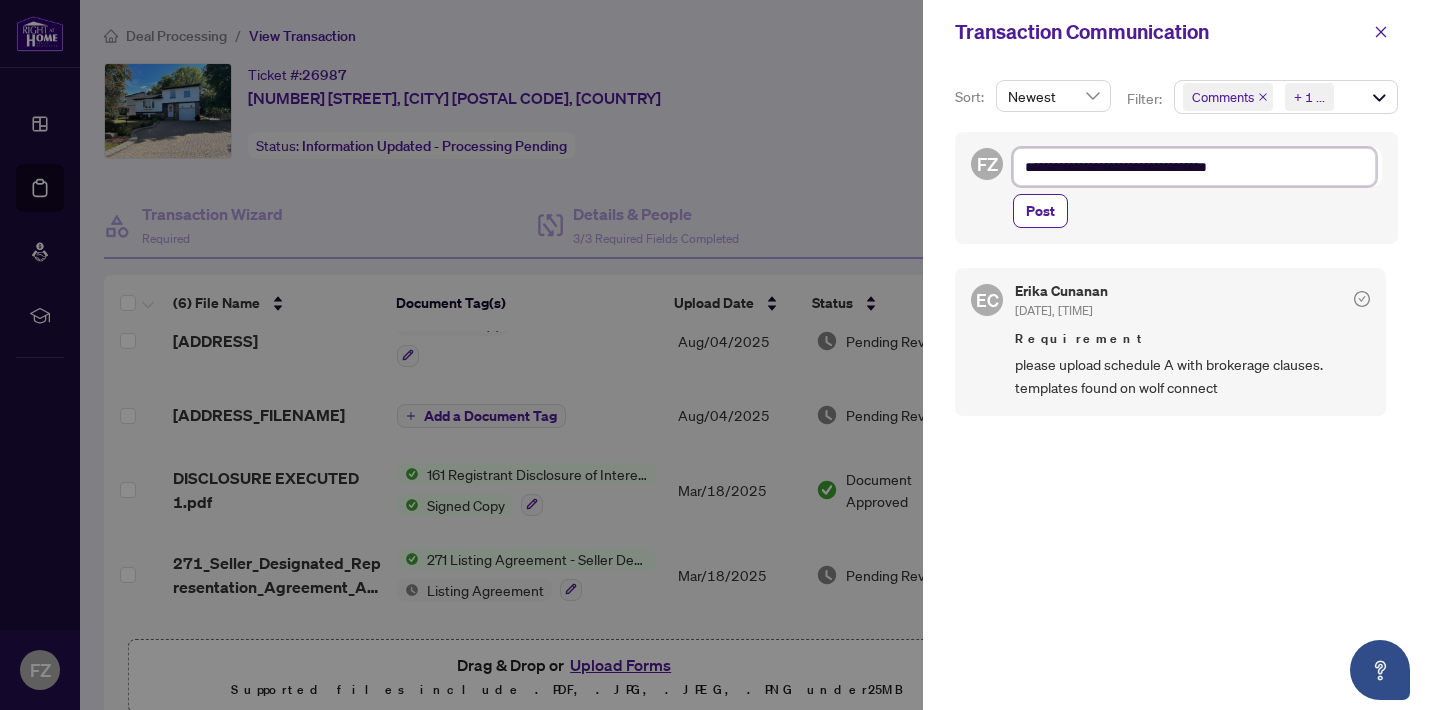 type on "**********" 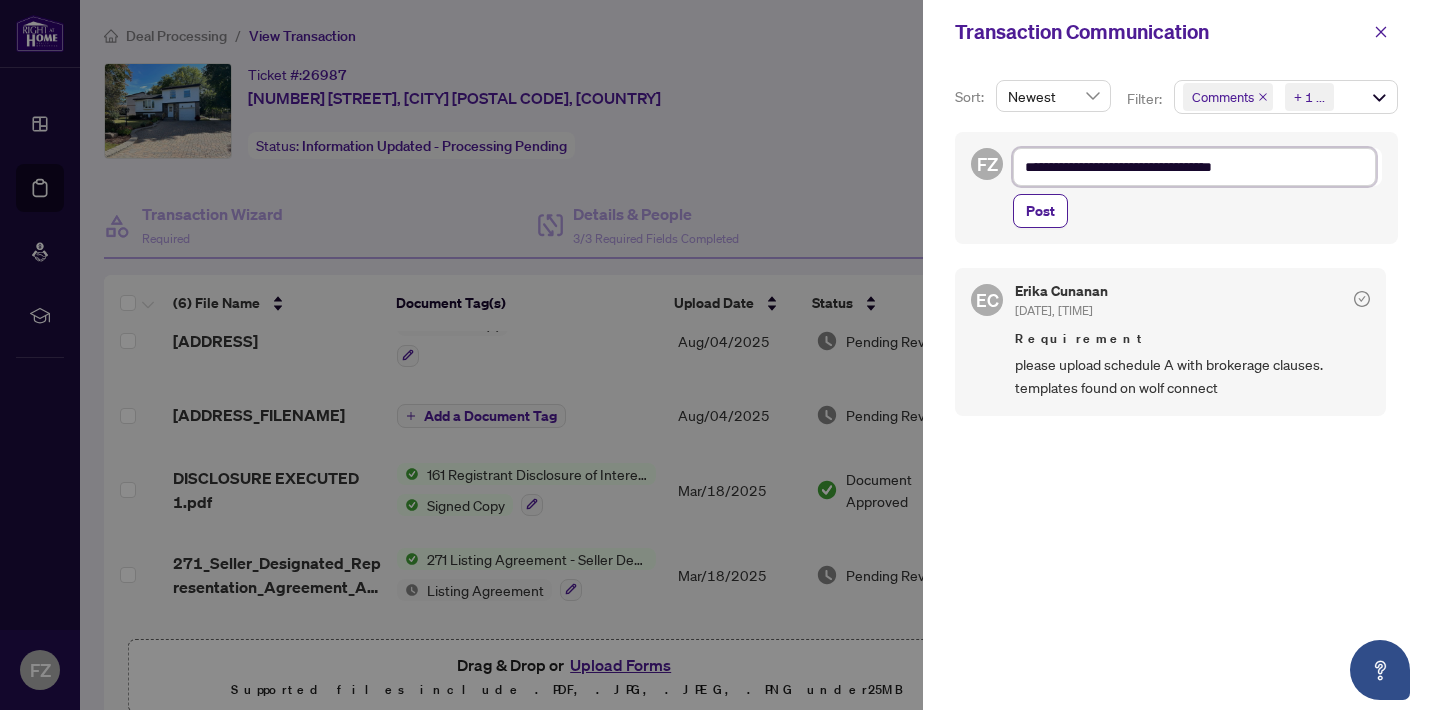 type on "**********" 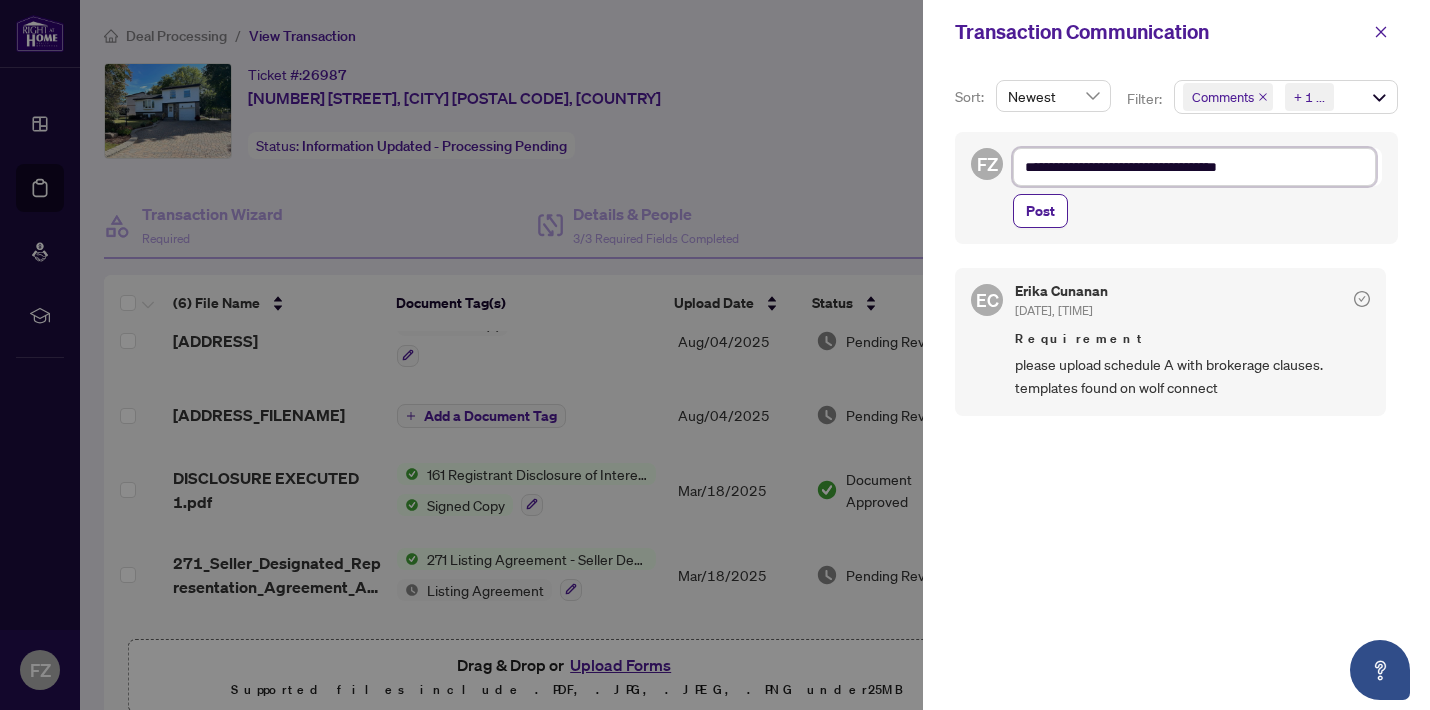 type on "**********" 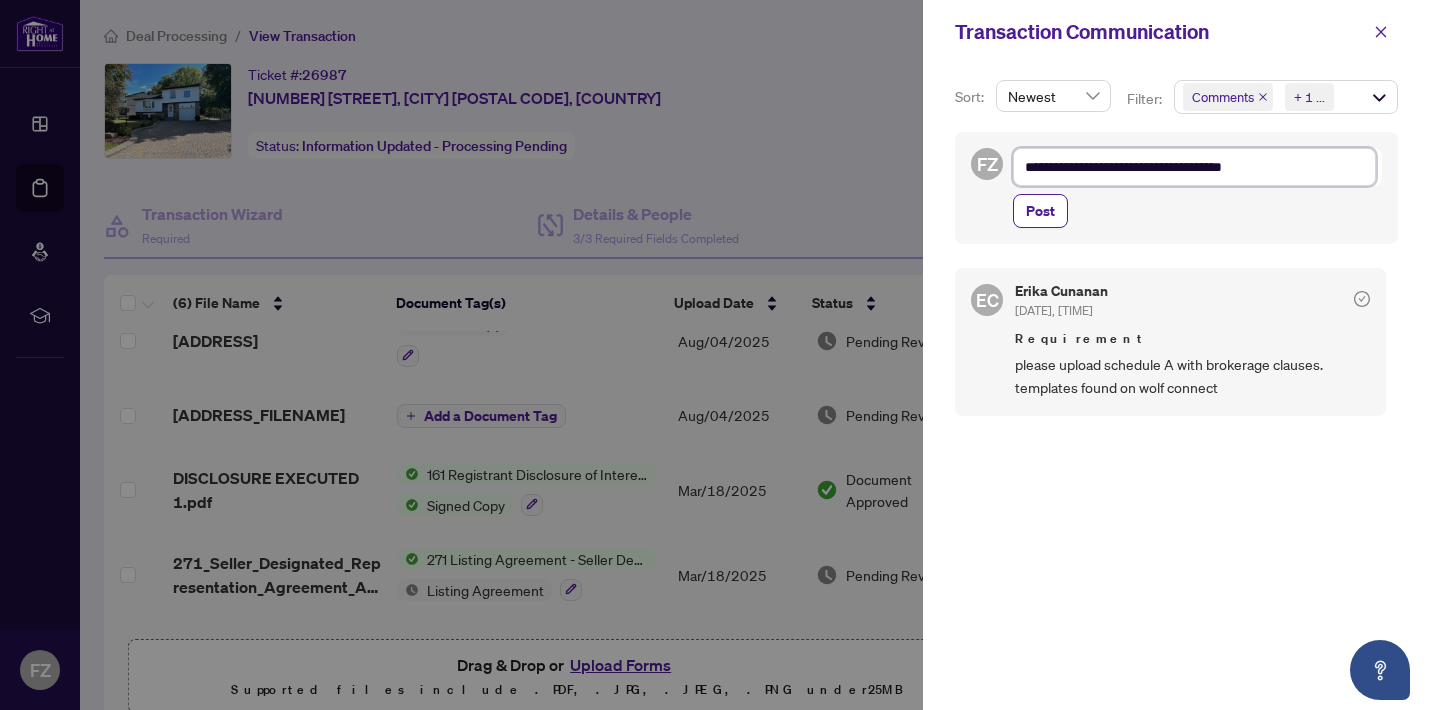 type on "**********" 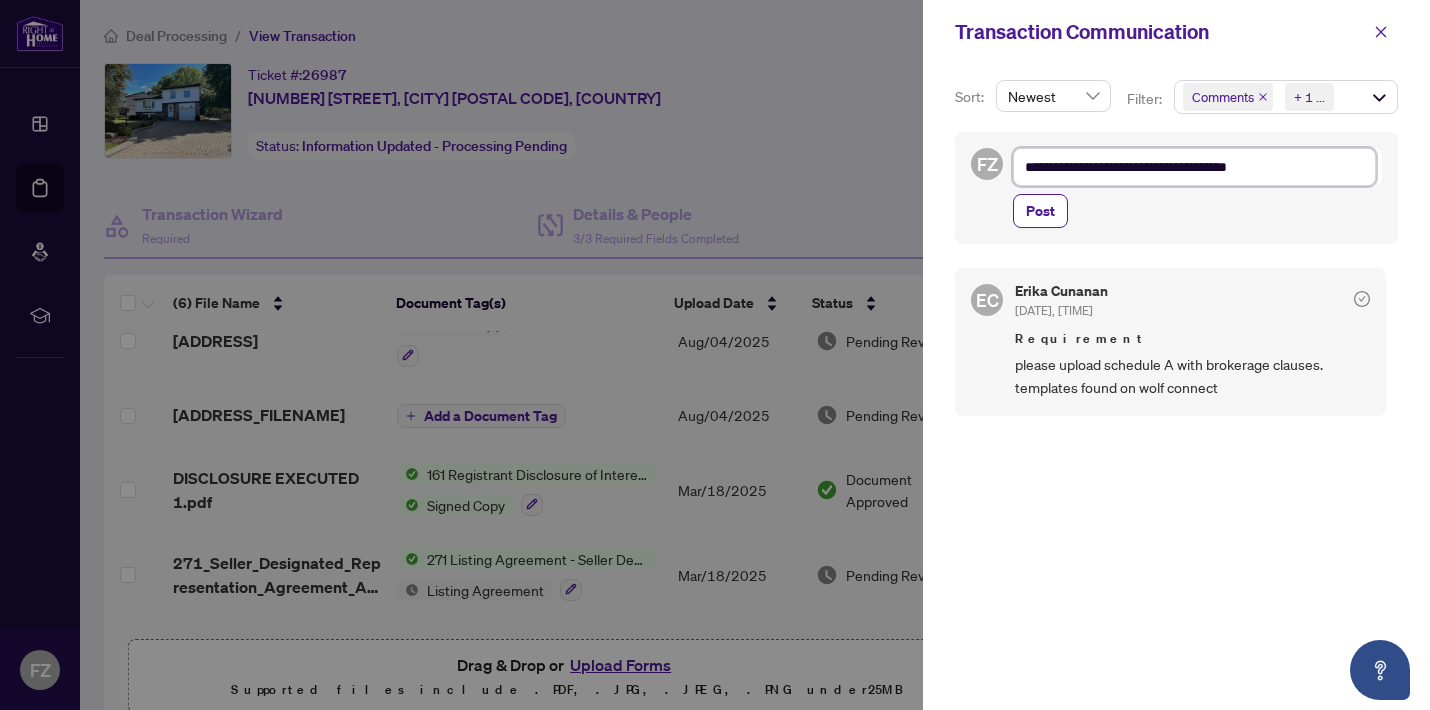 type on "**********" 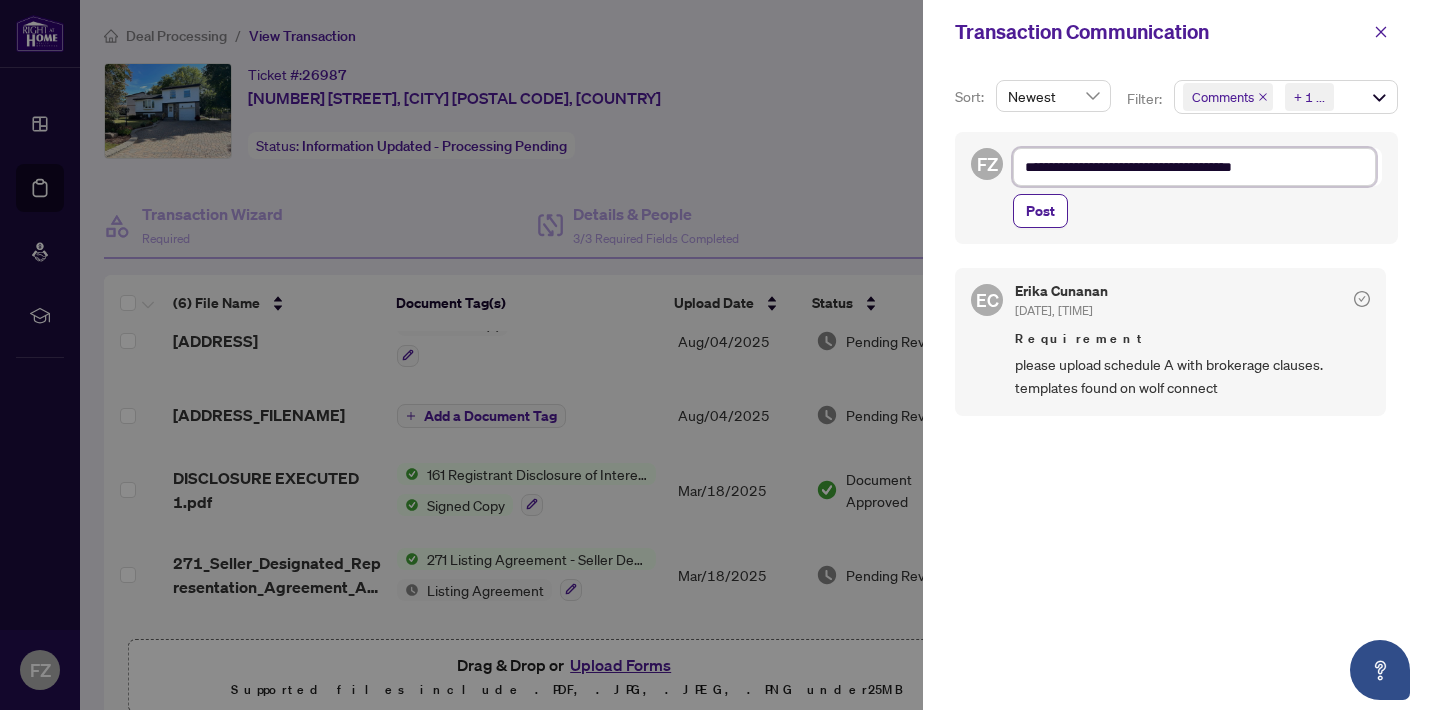 type on "**********" 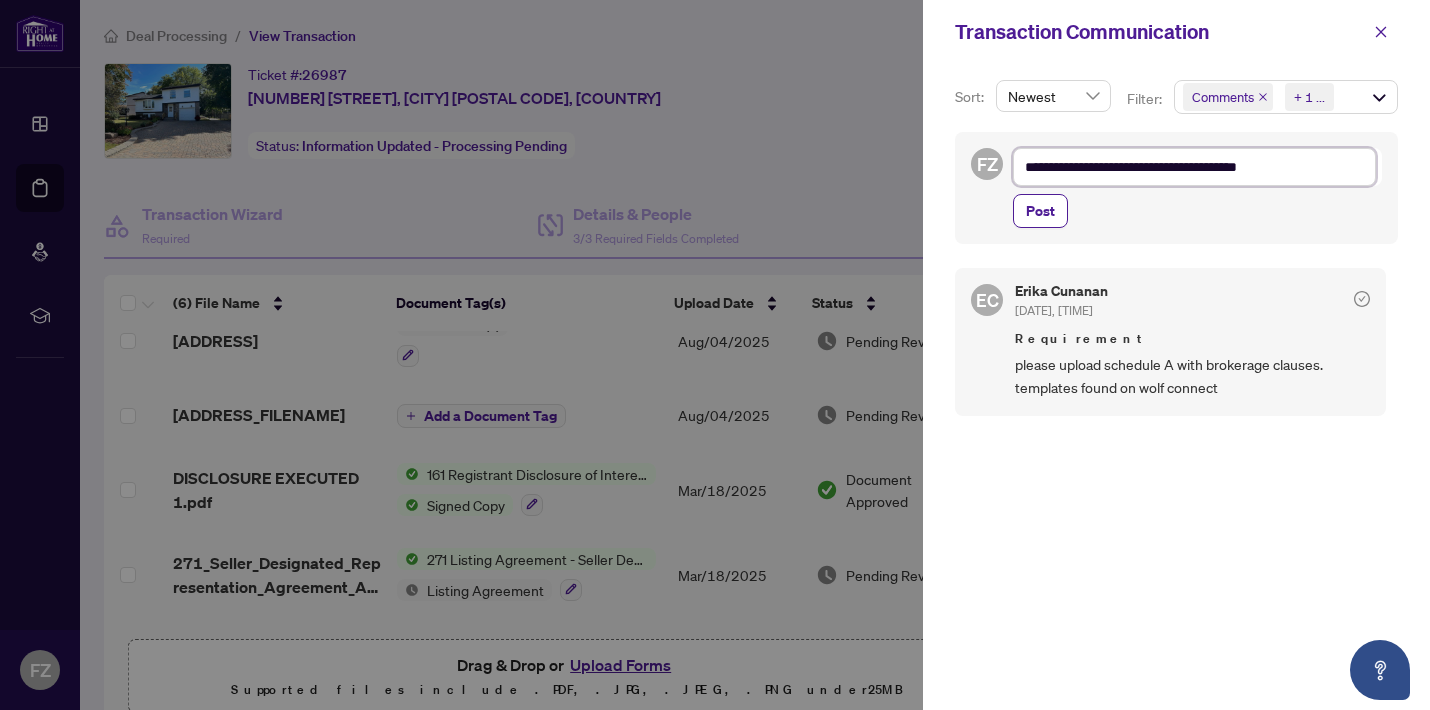 type on "**********" 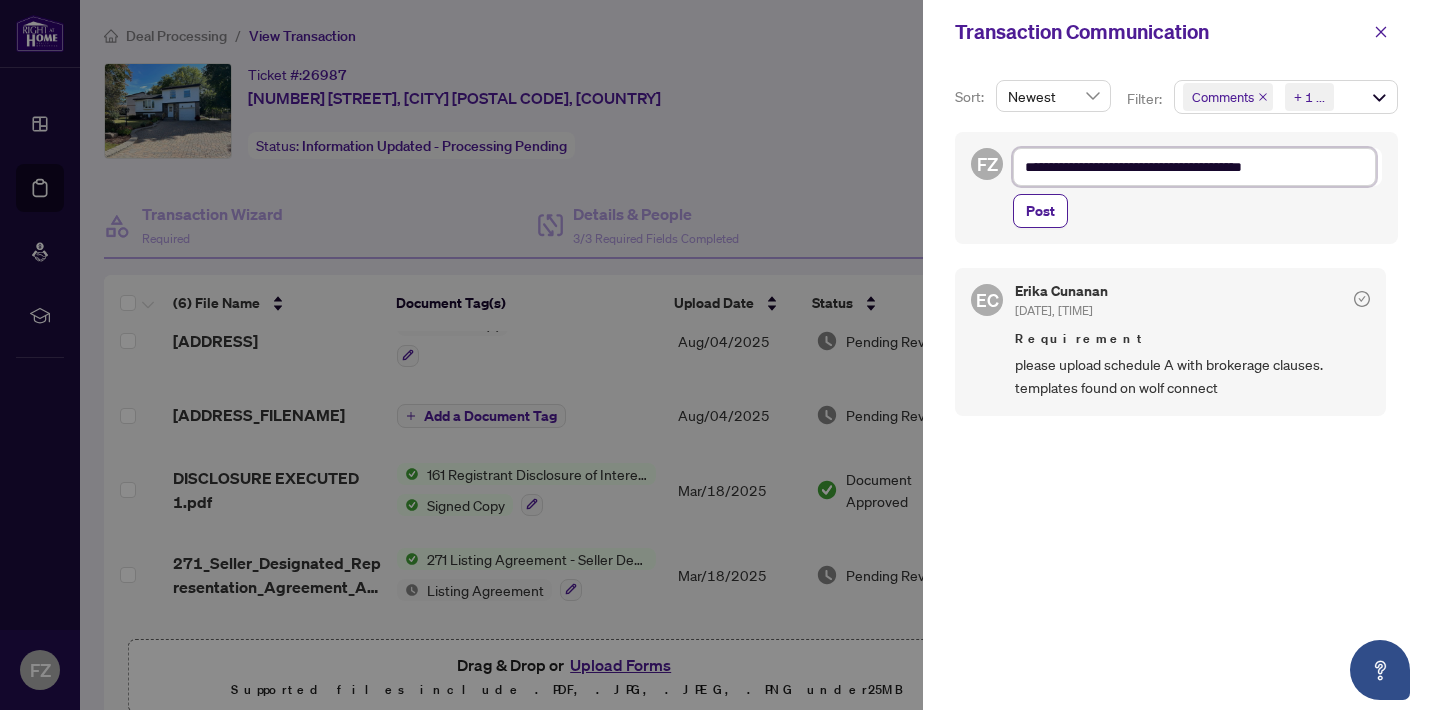type on "**********" 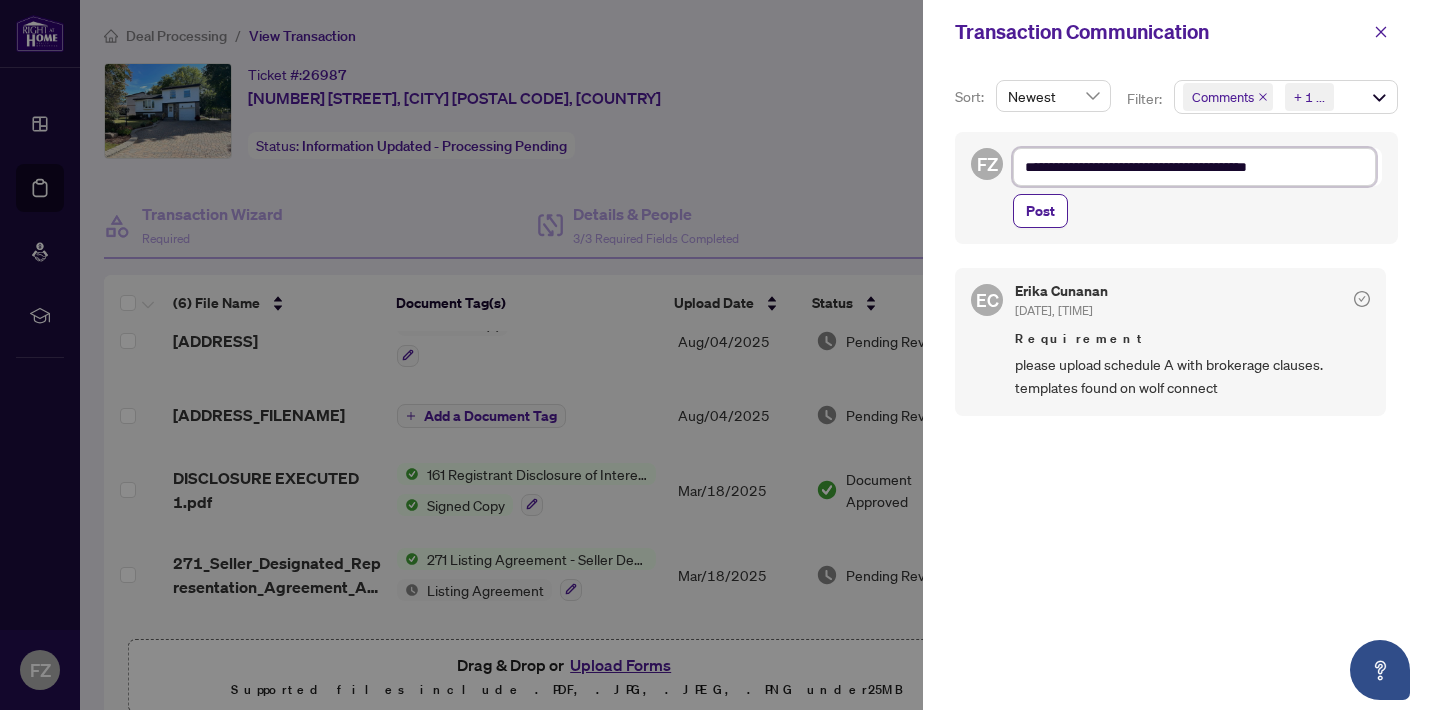 type on "**********" 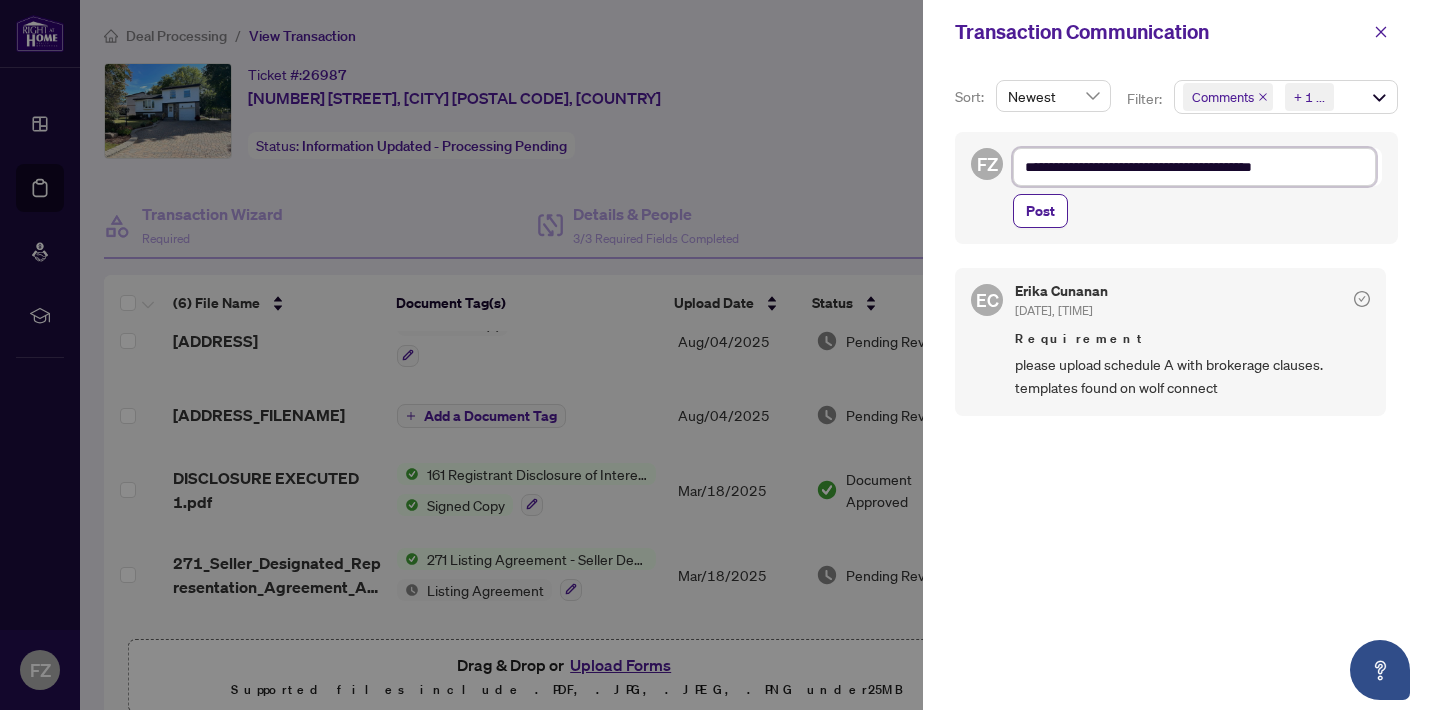 type on "**********" 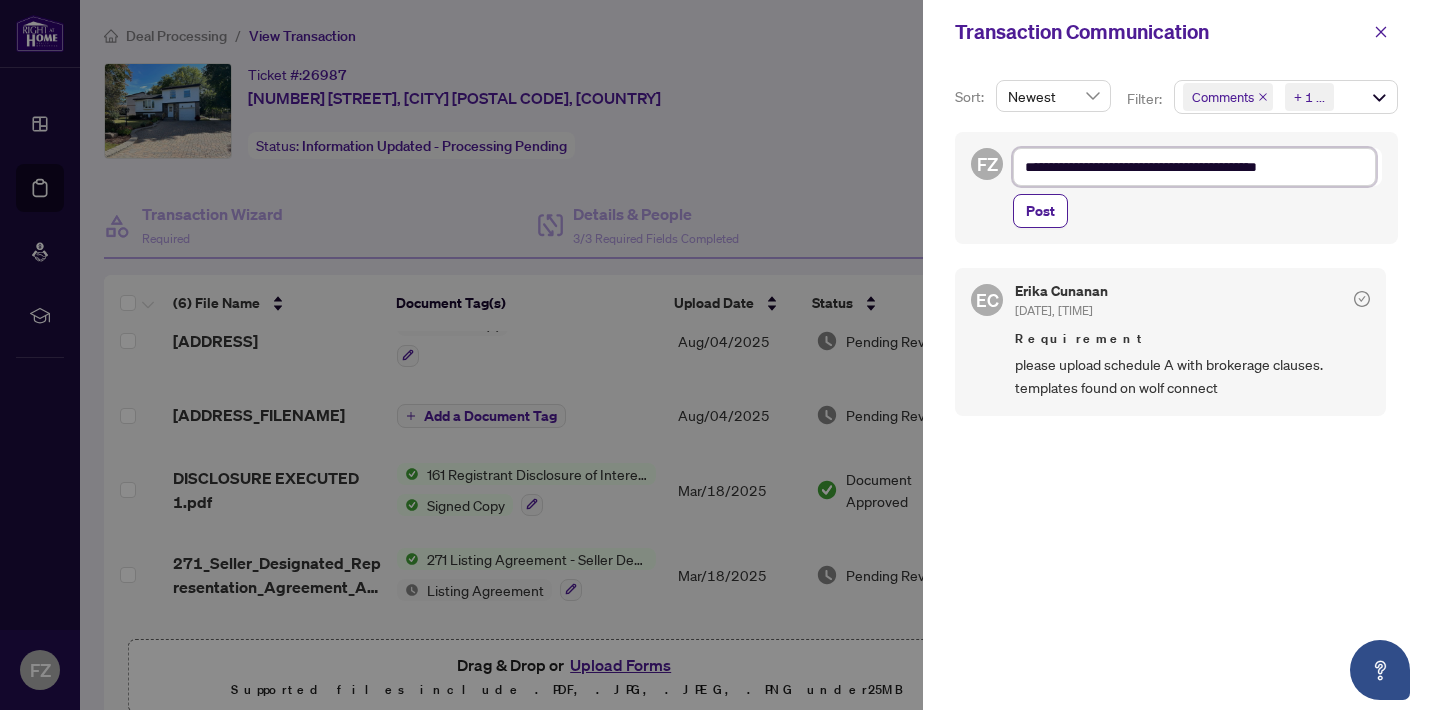 type on "**********" 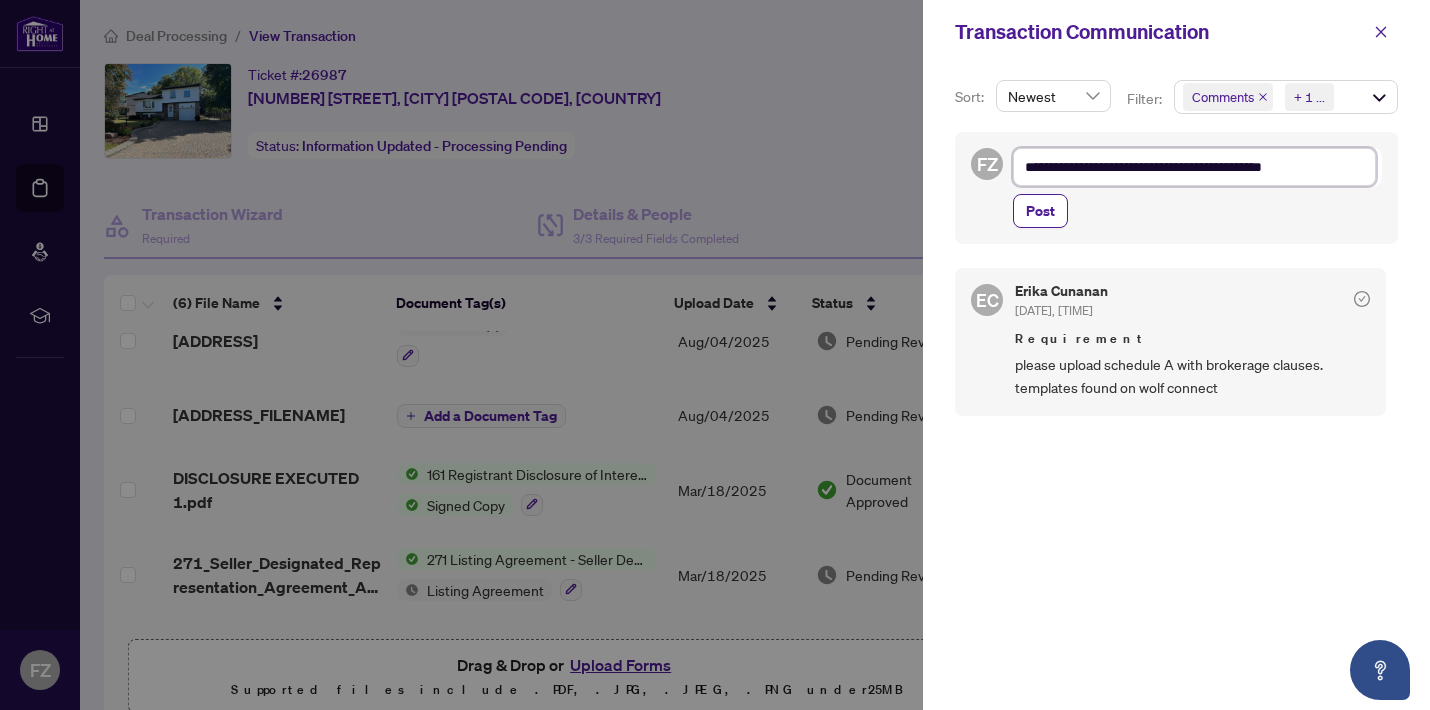 type on "**********" 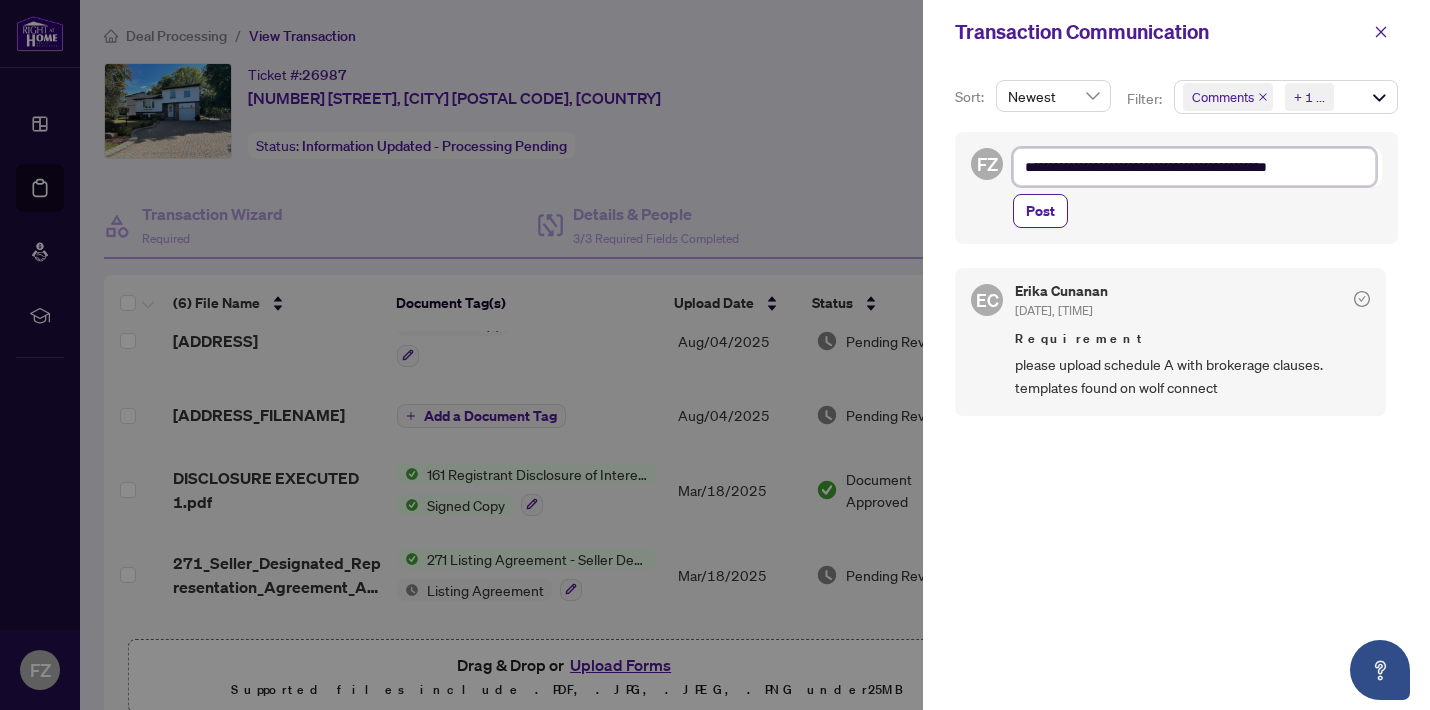 type on "**********" 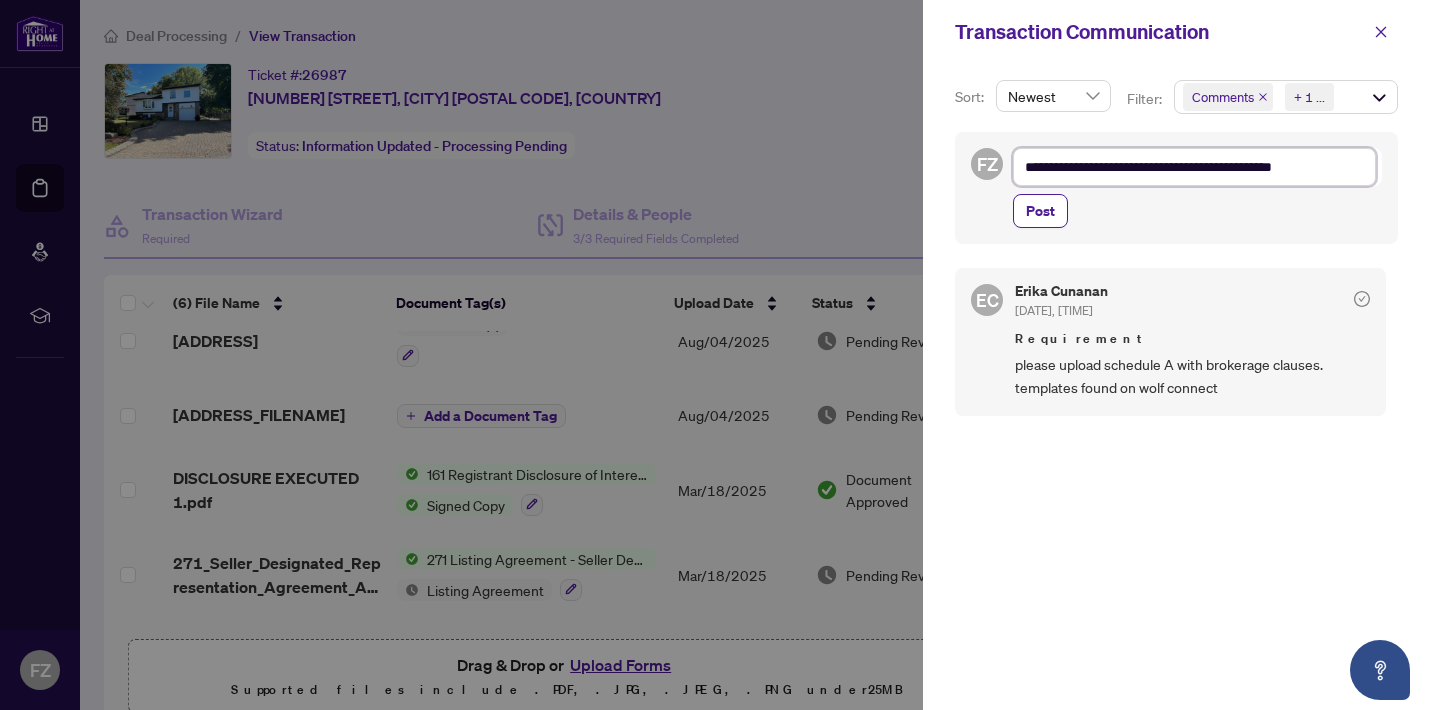 type on "**********" 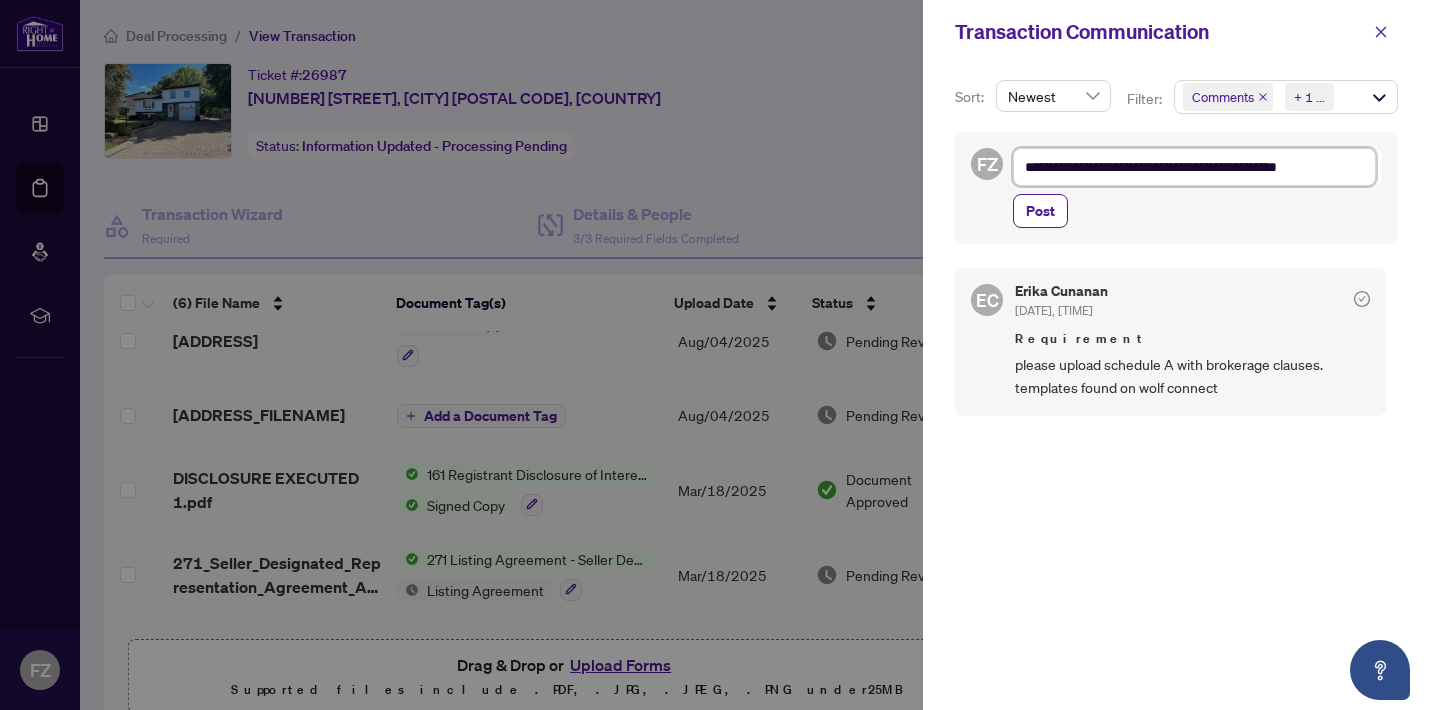 type on "**********" 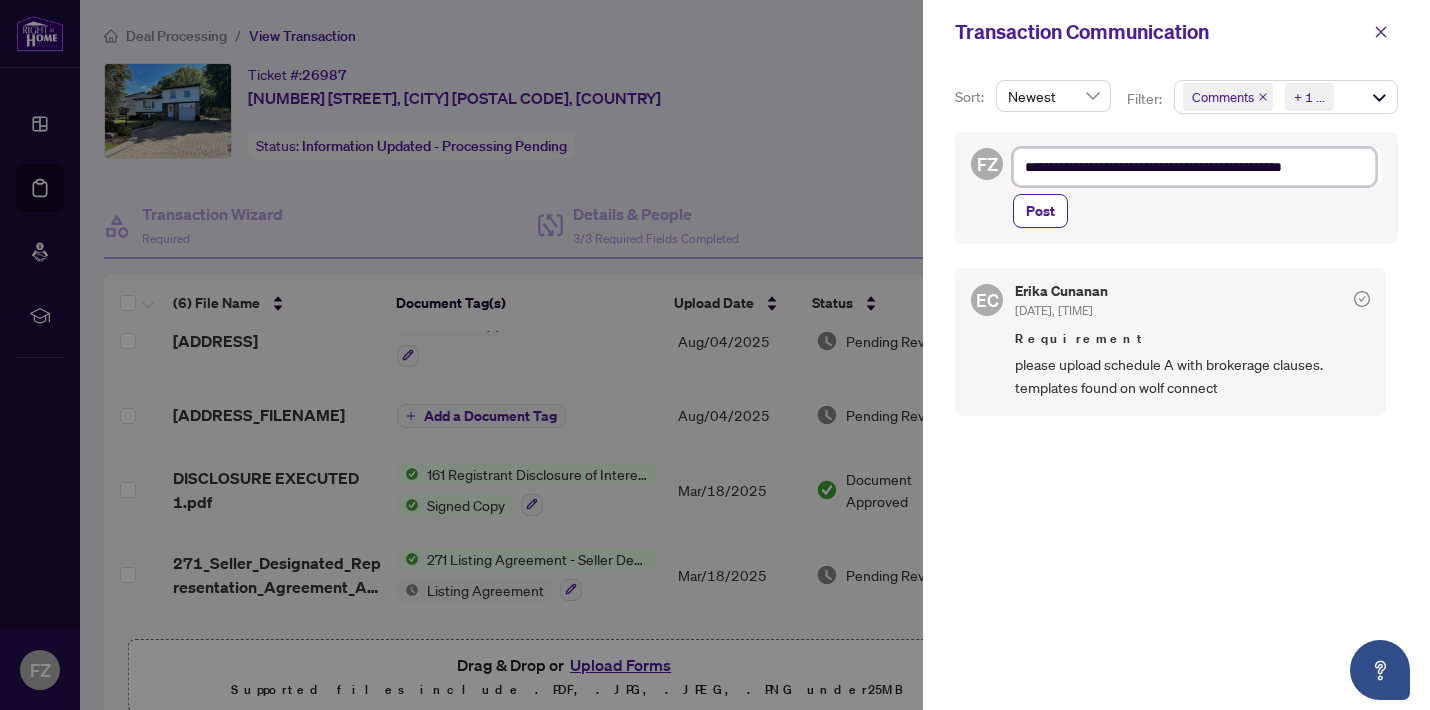 type on "**********" 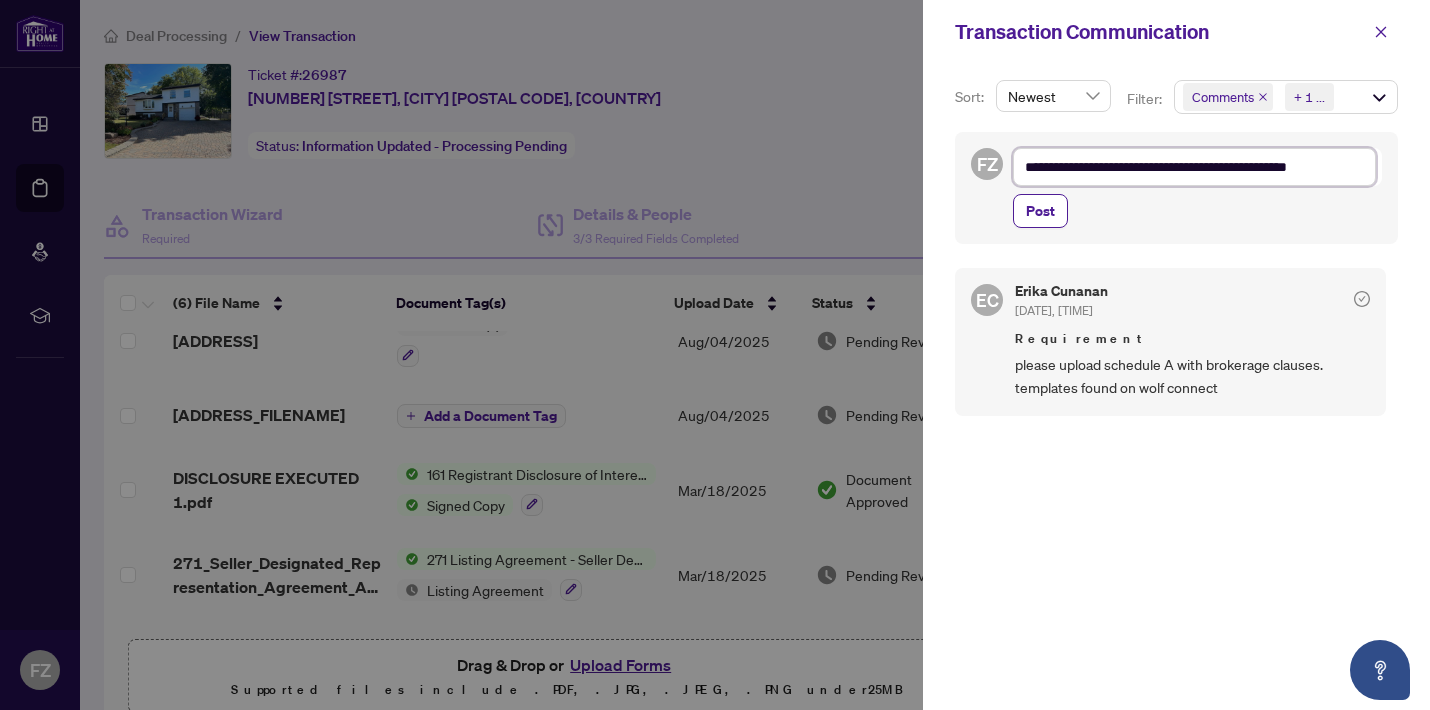 type on "**********" 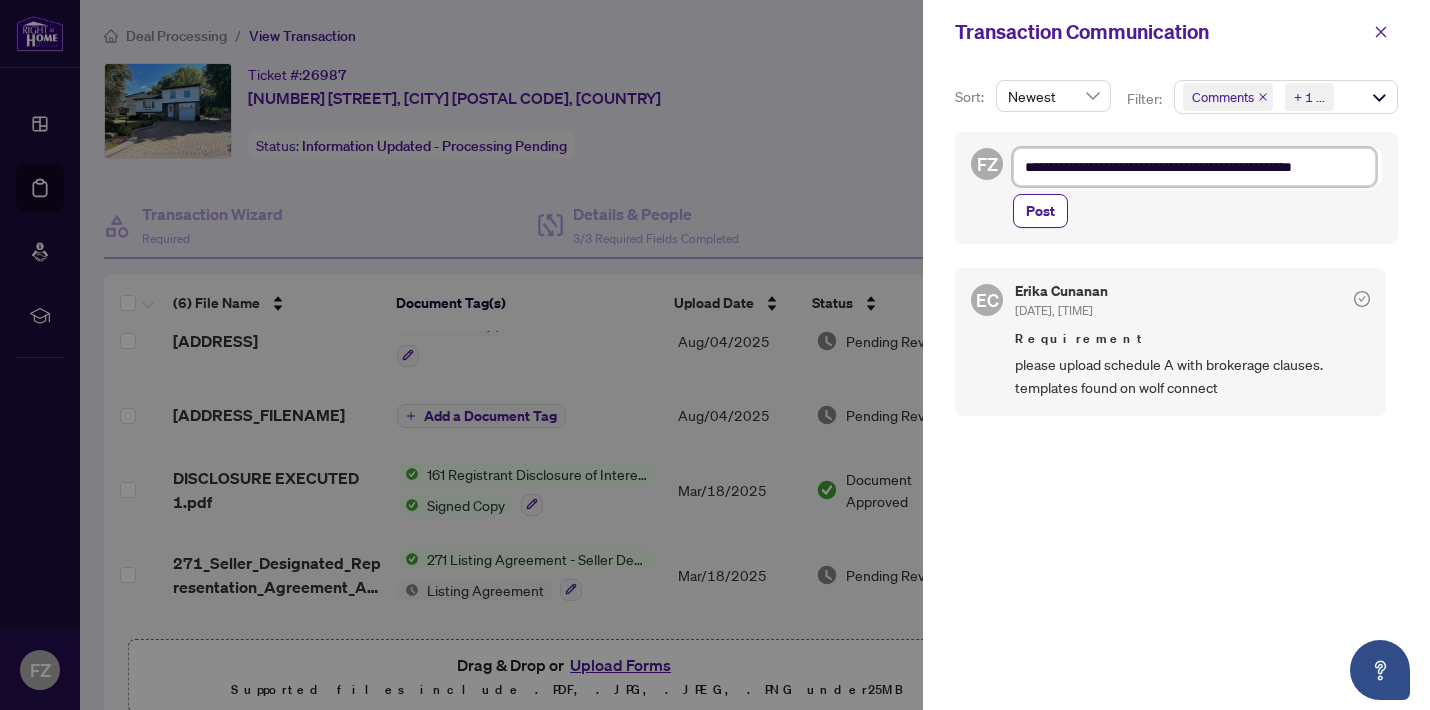 type on "**********" 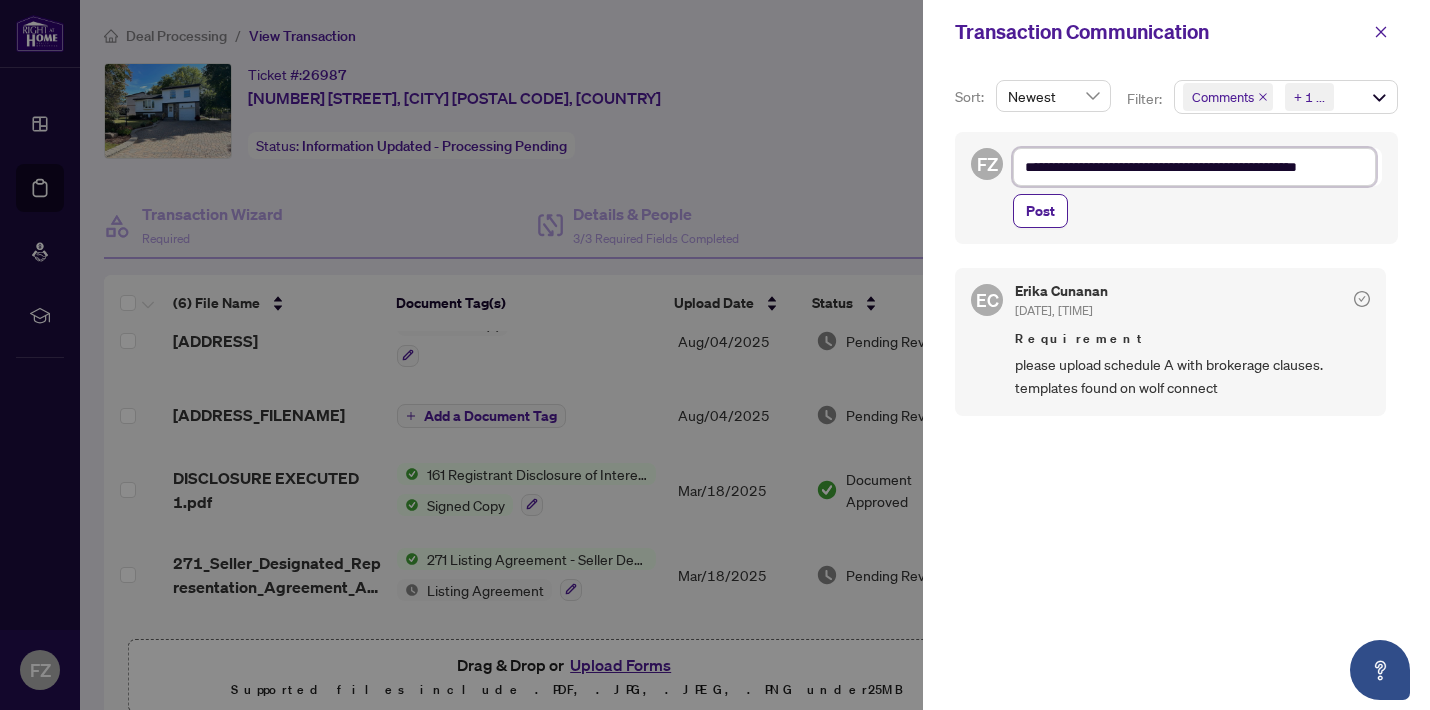 type on "**********" 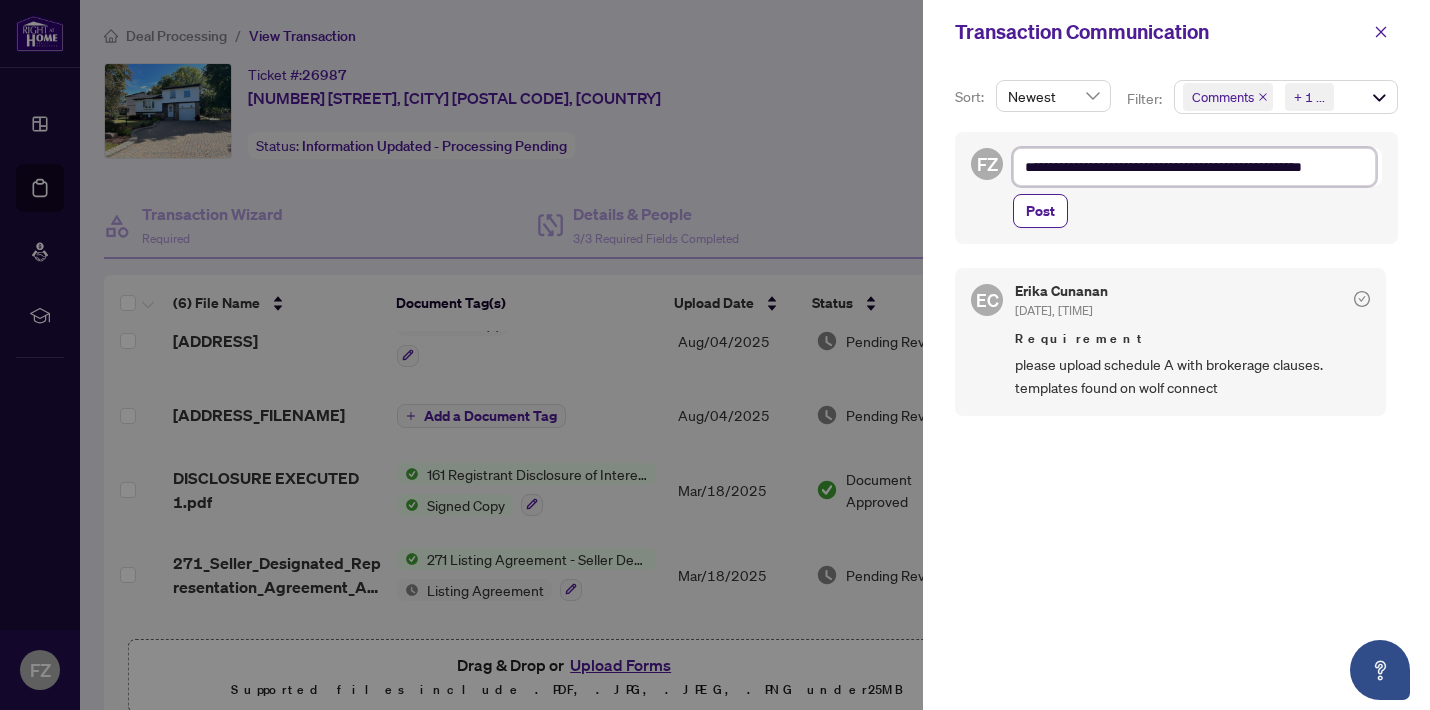 type on "**********" 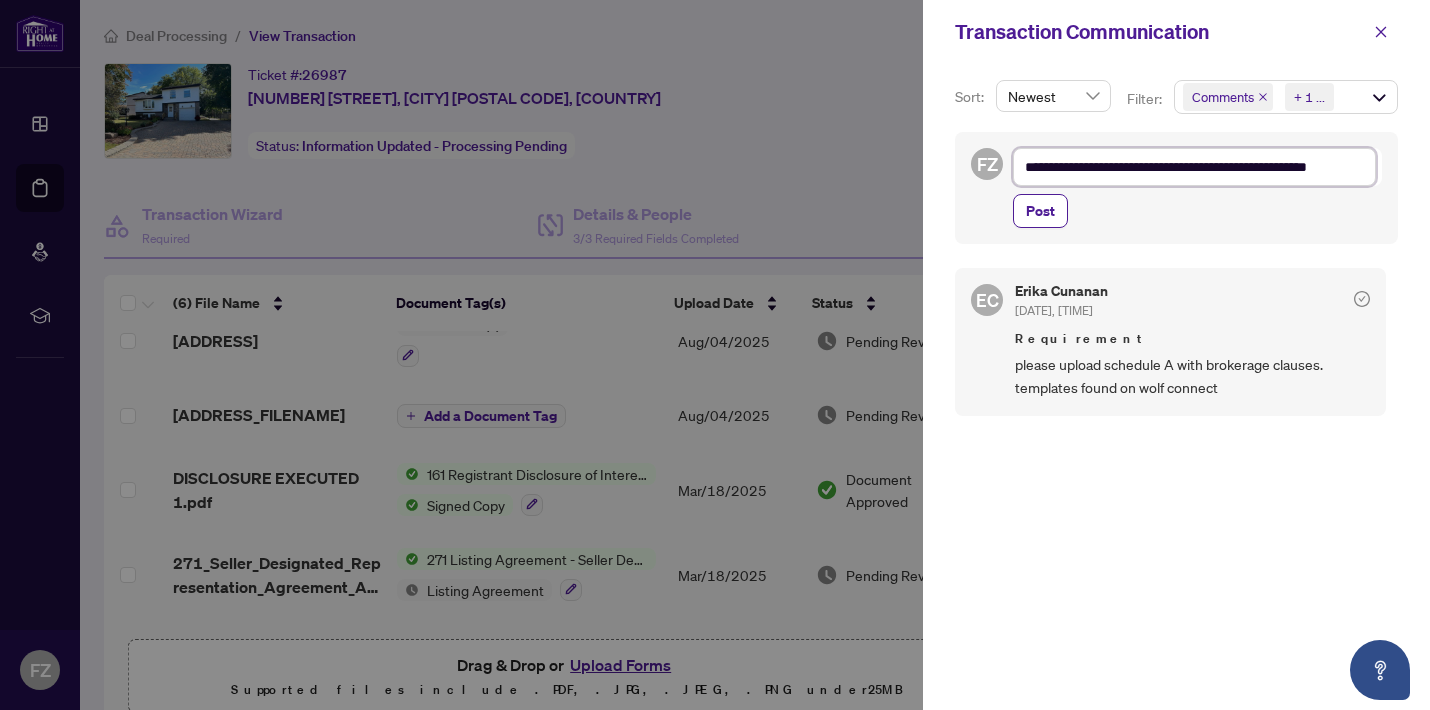 type on "**********" 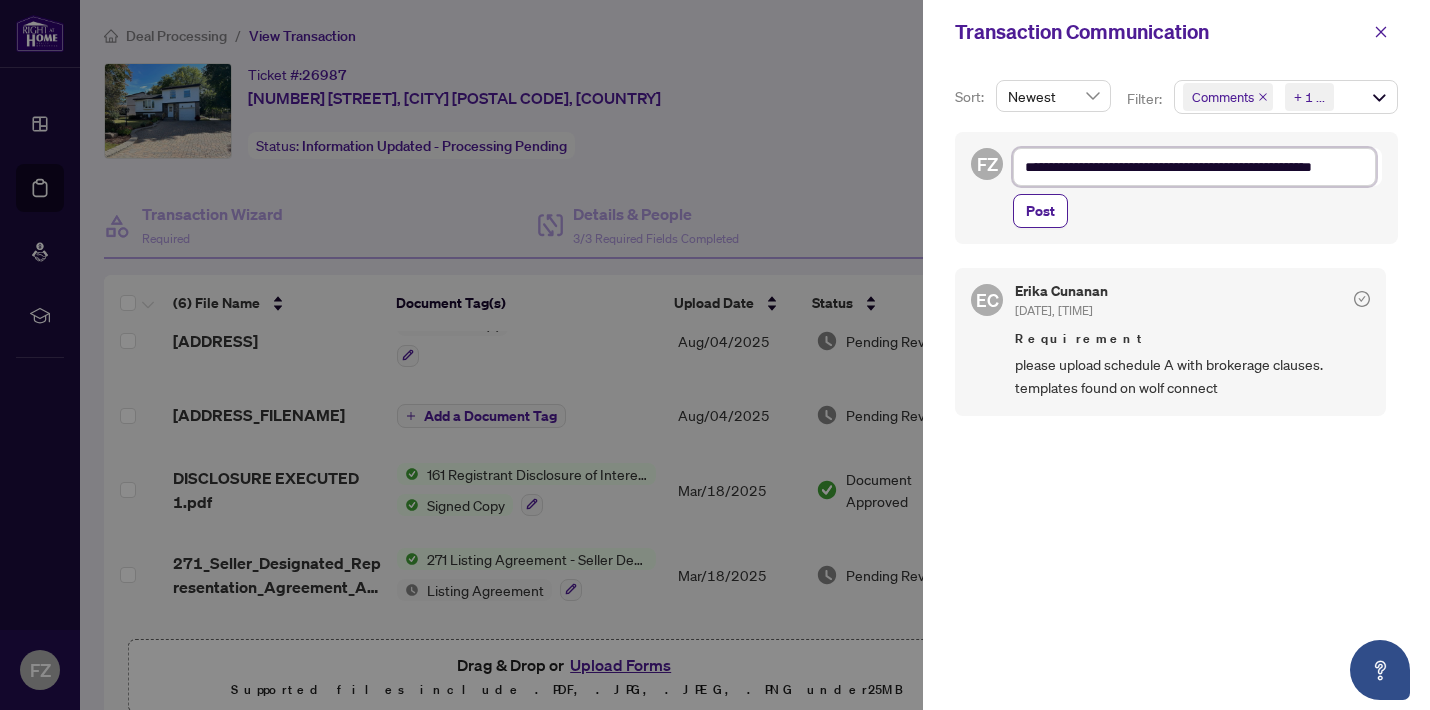 type on "**********" 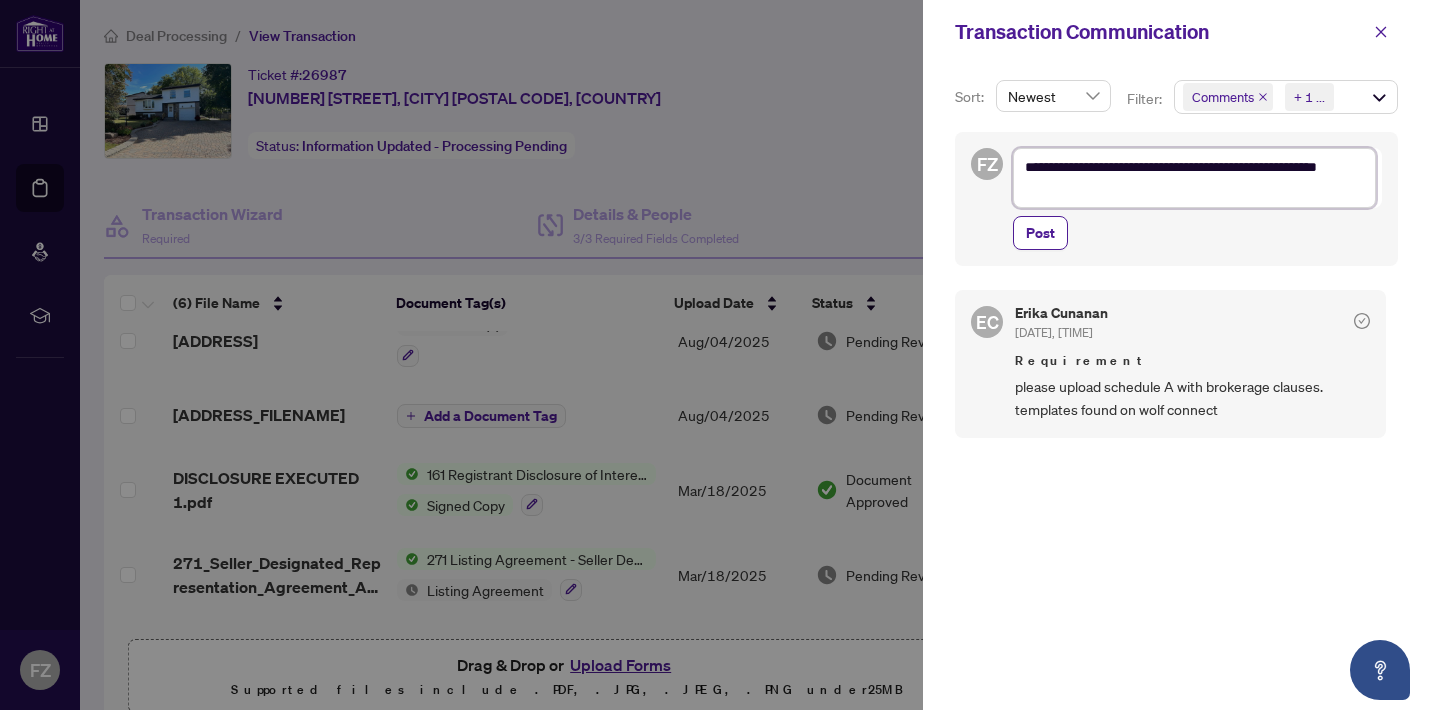 type on "**********" 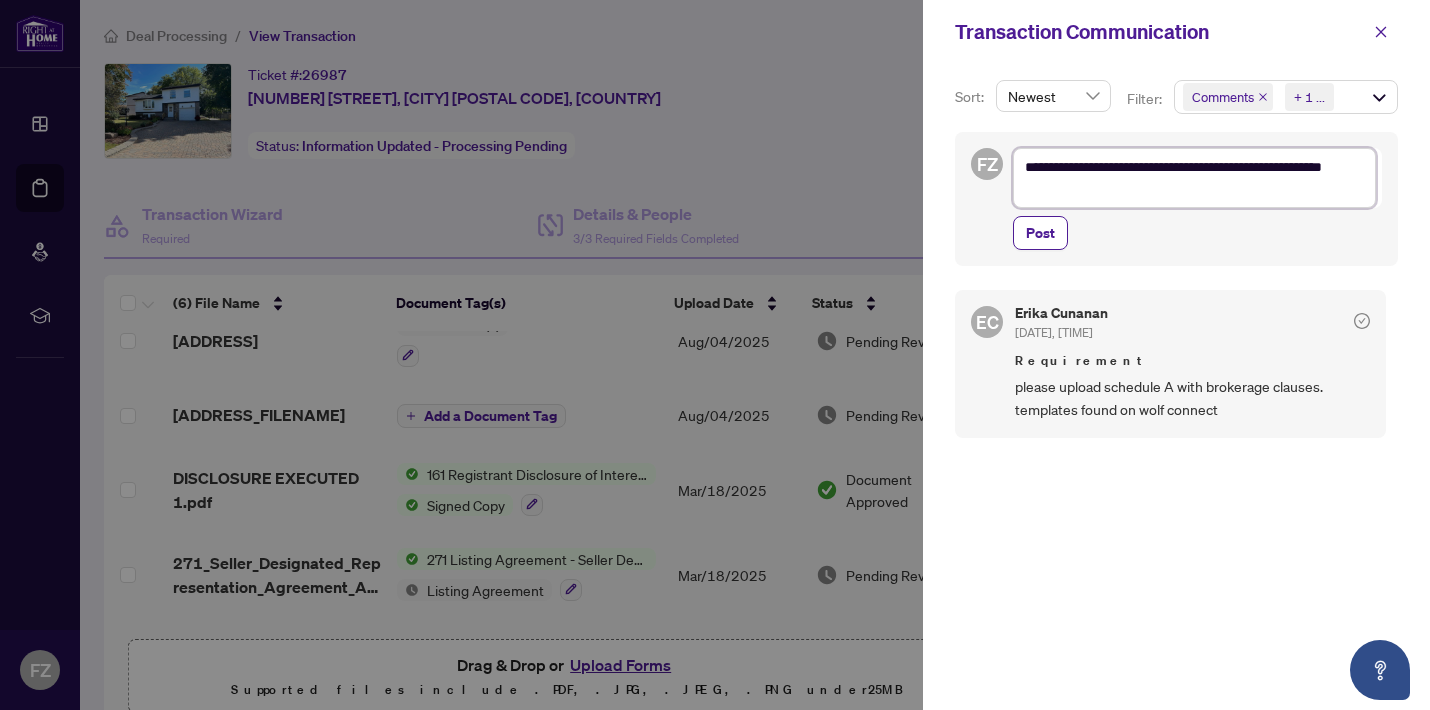 type on "**********" 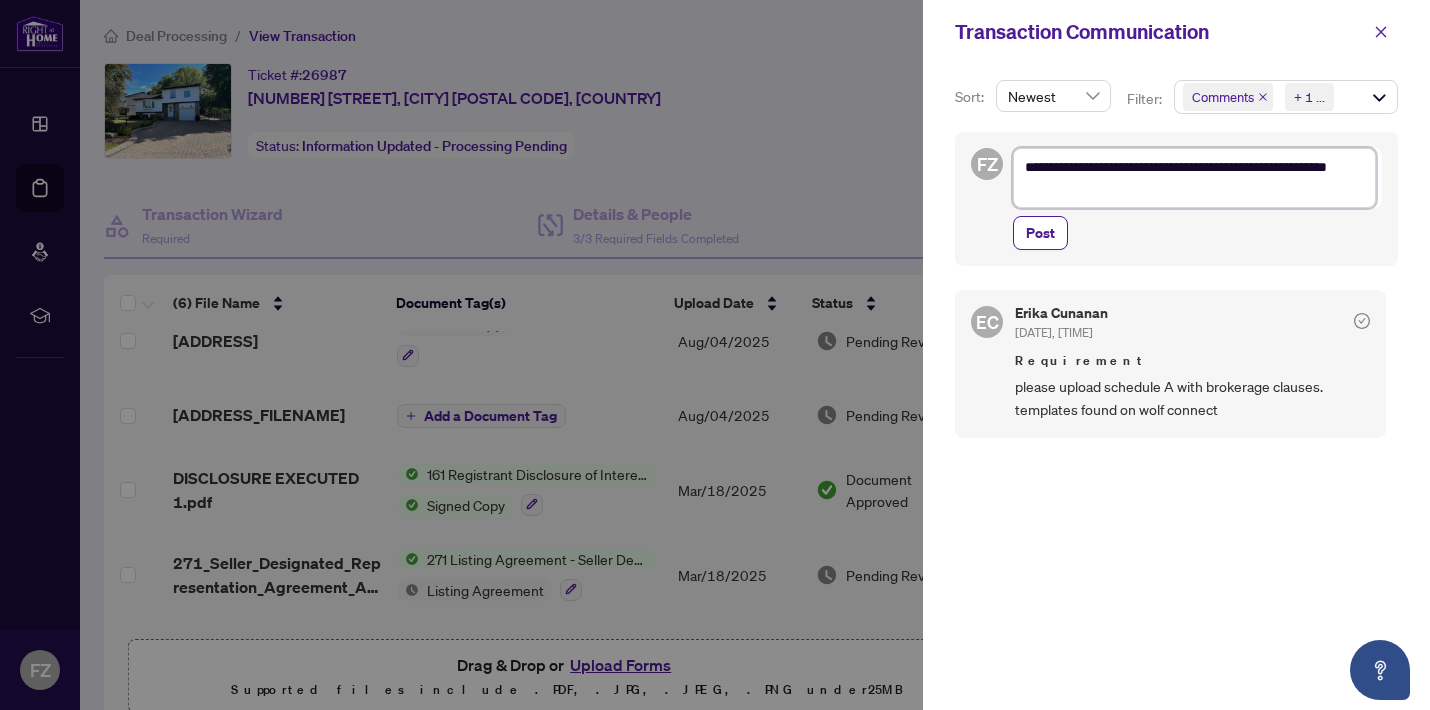 type on "**********" 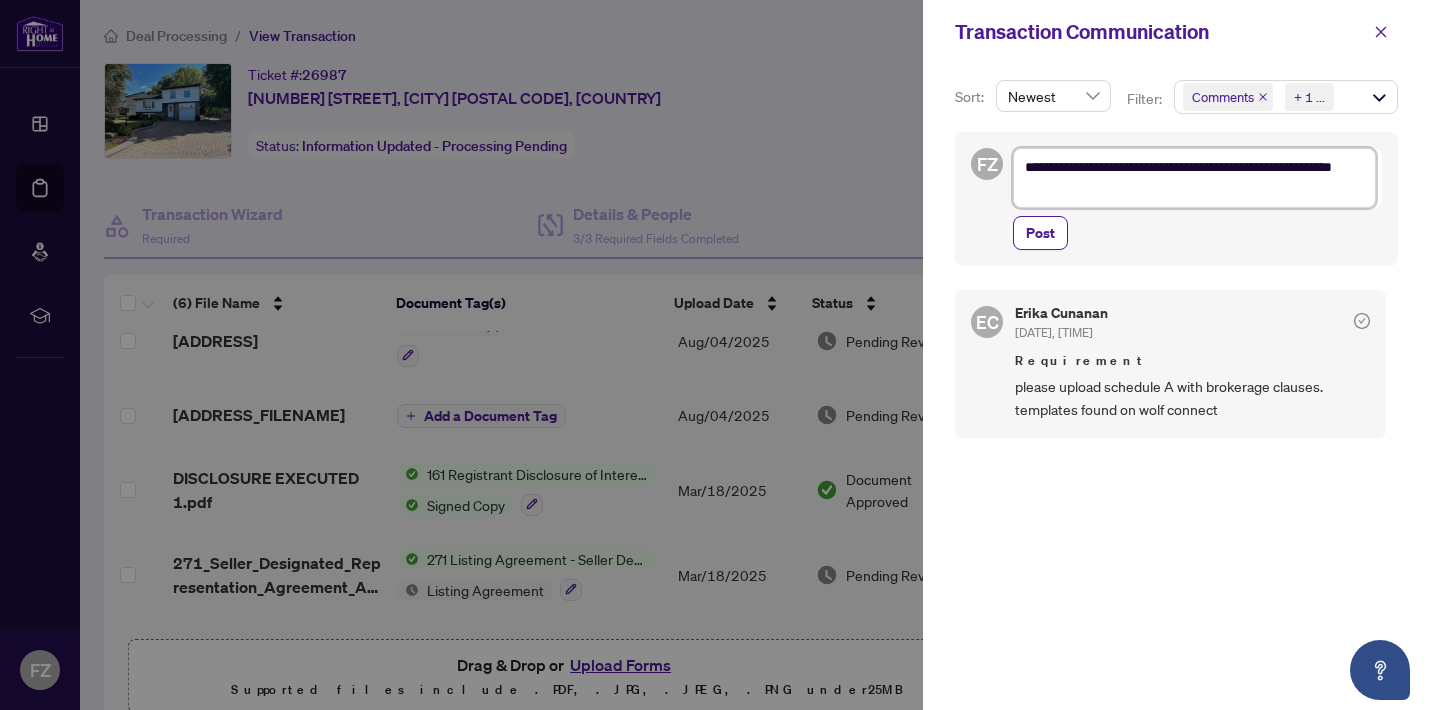 type on "**********" 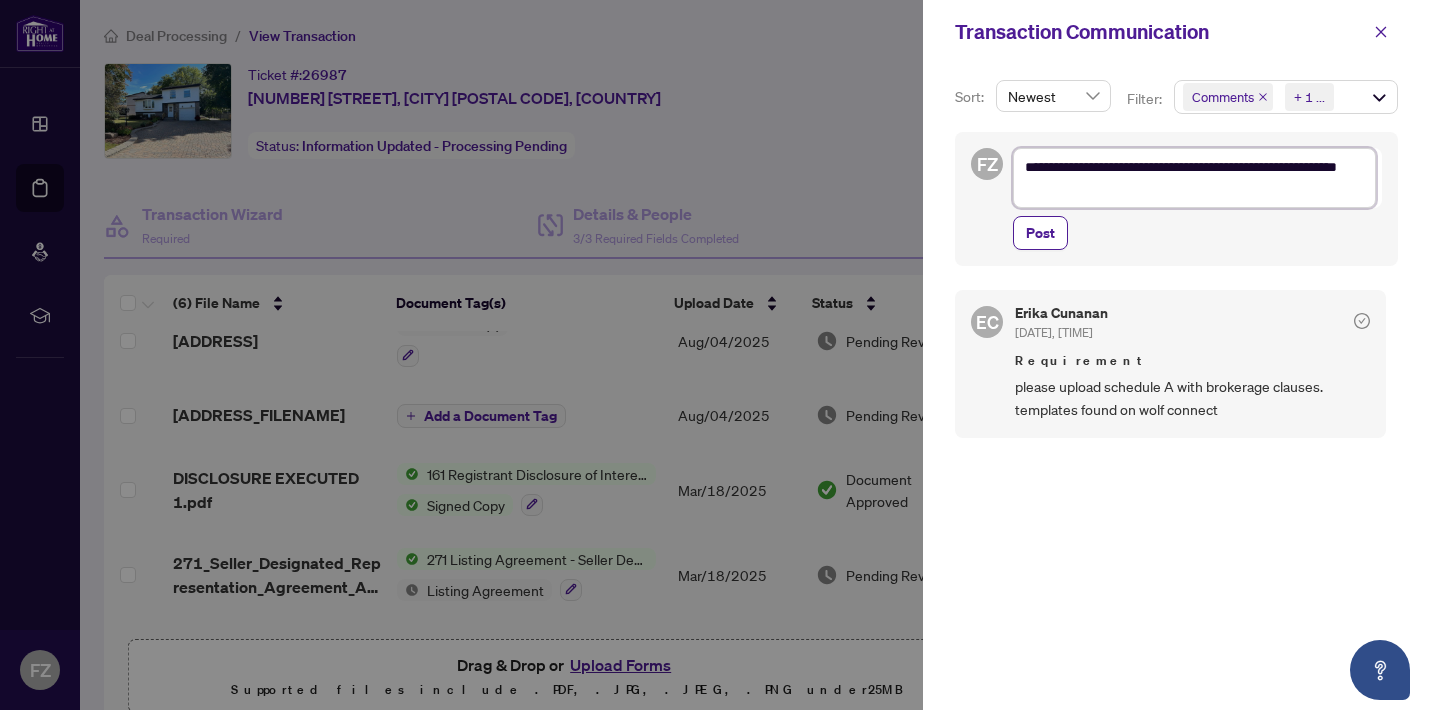 type on "**********" 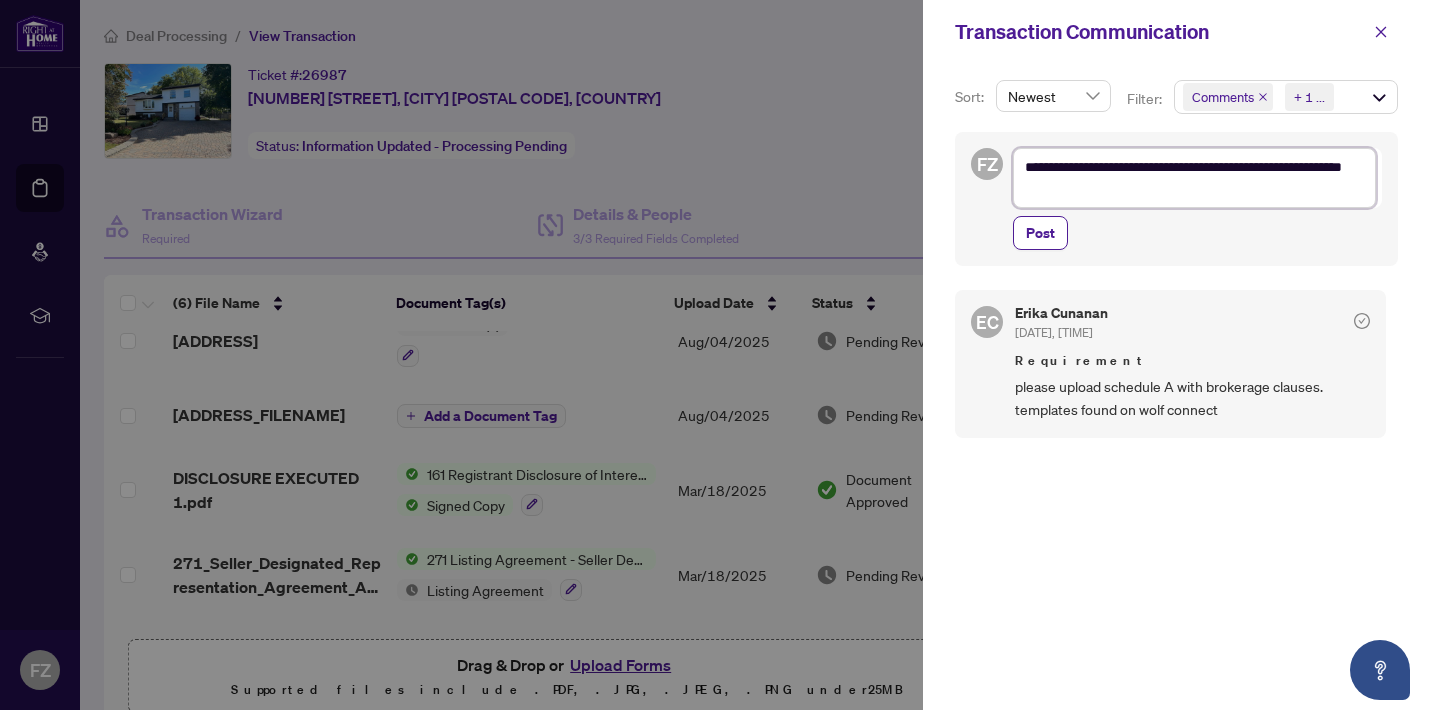 type on "**********" 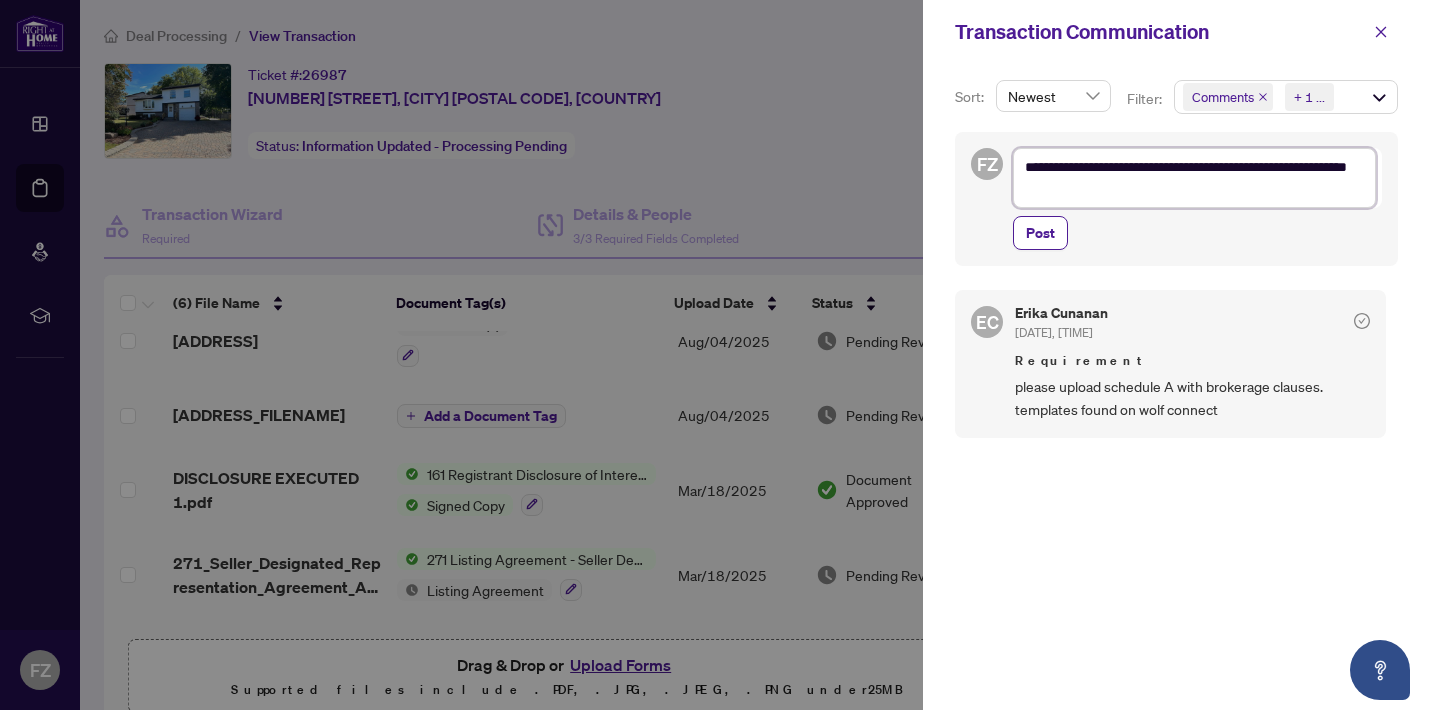 type on "**********" 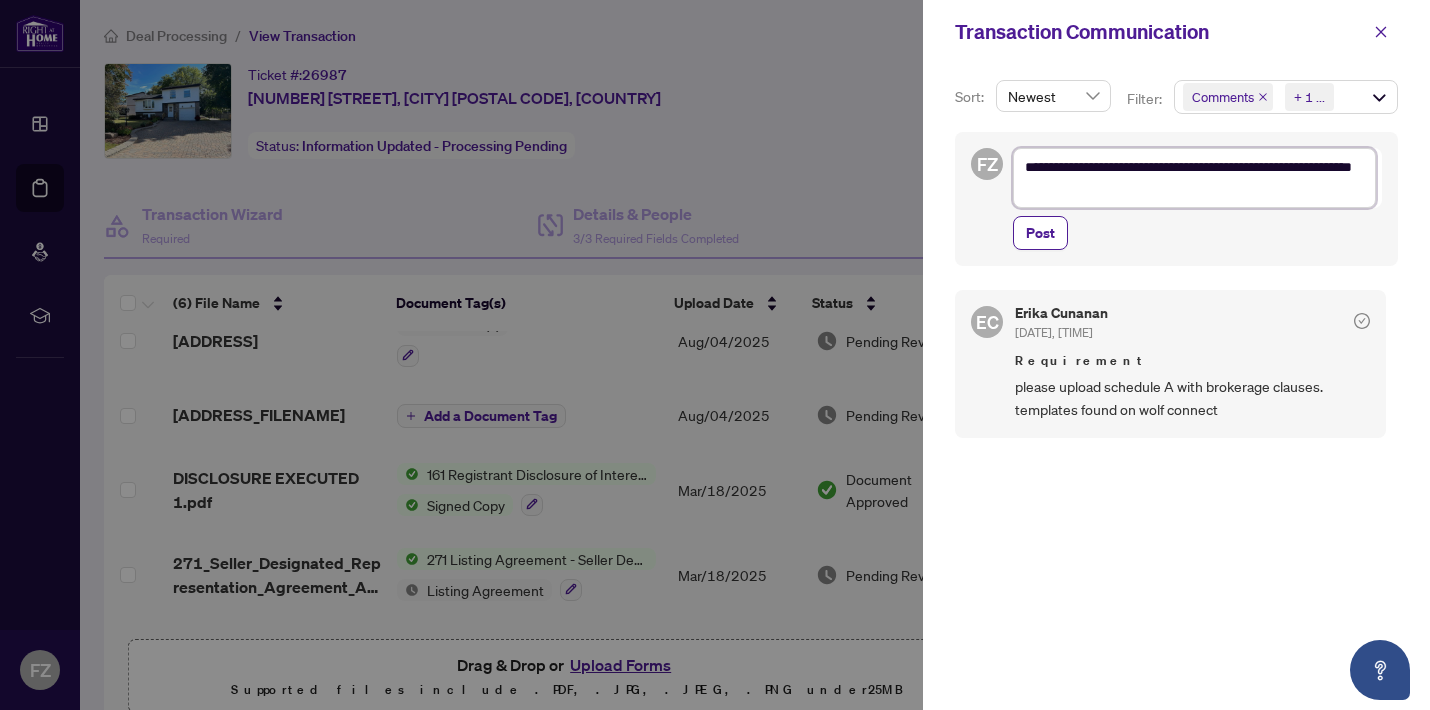 type on "**********" 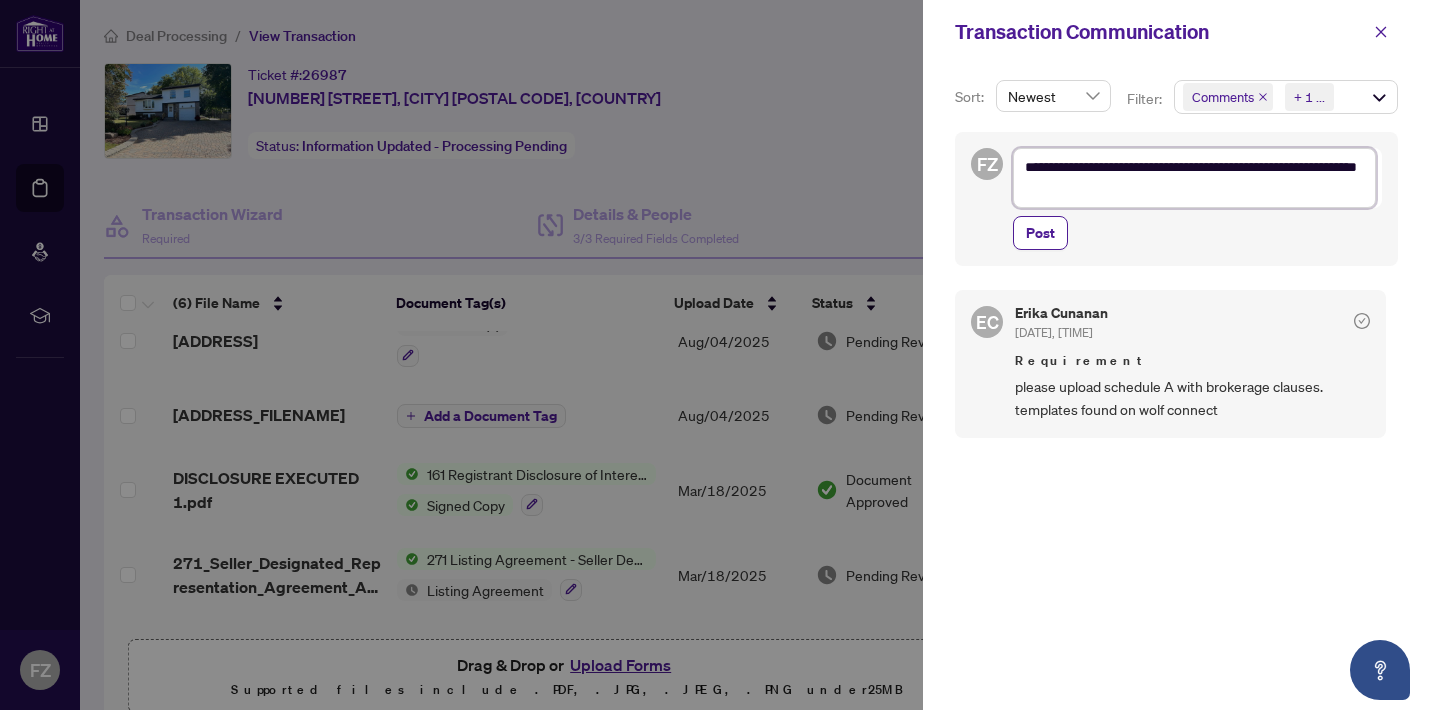type on "**********" 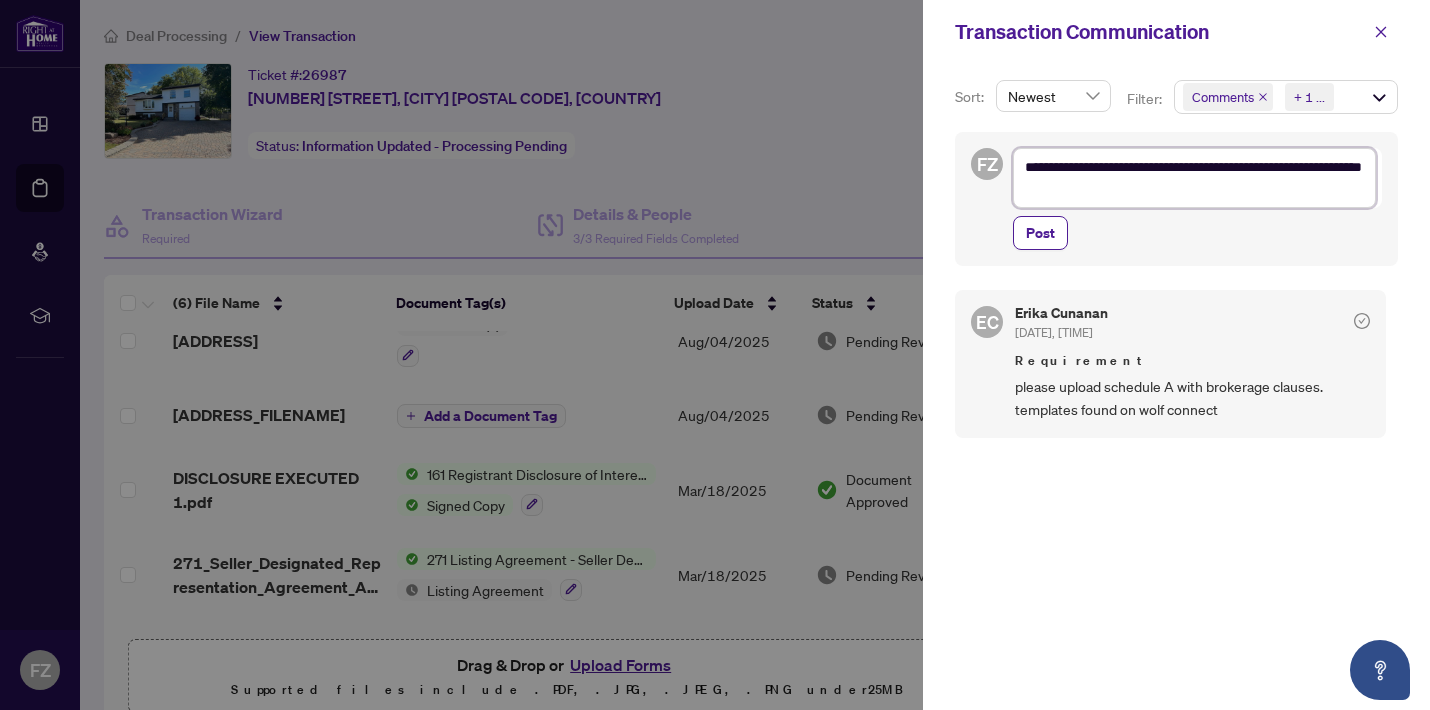 type on "**********" 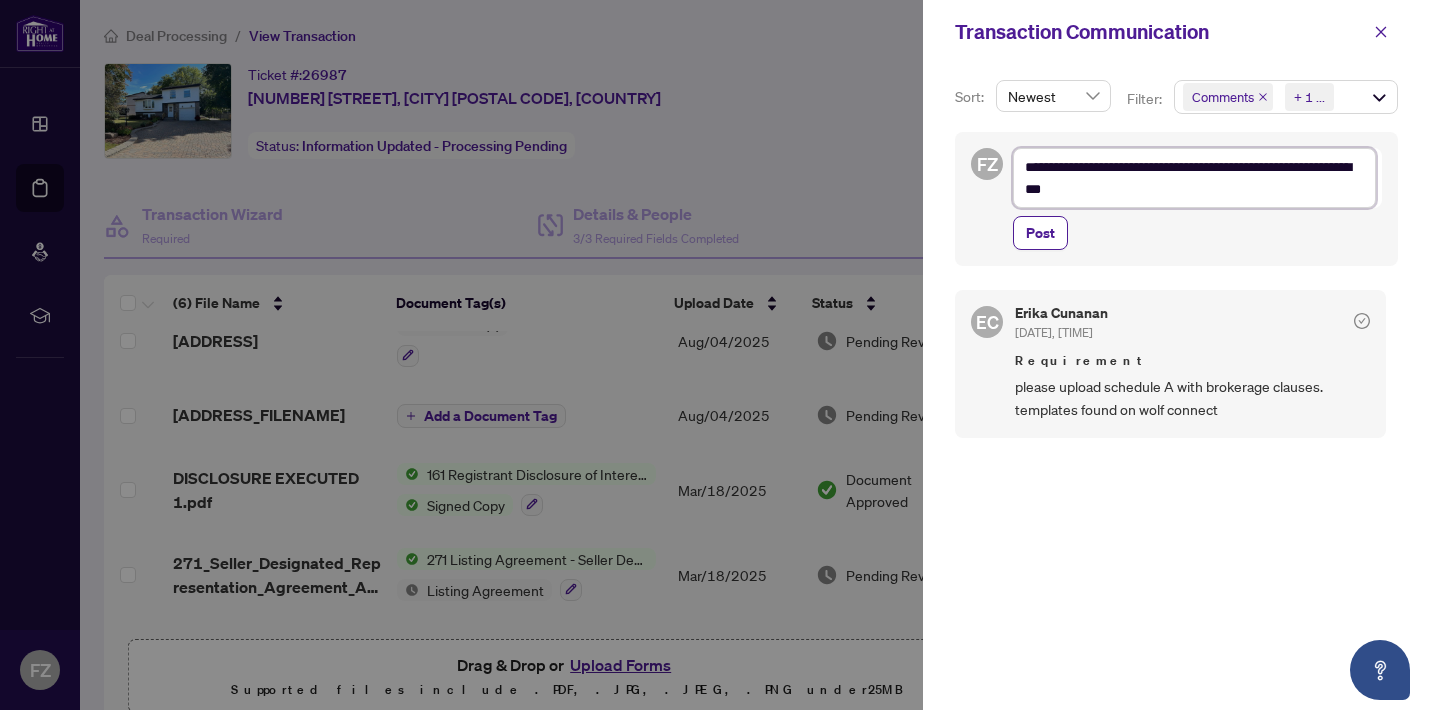 type on "**********" 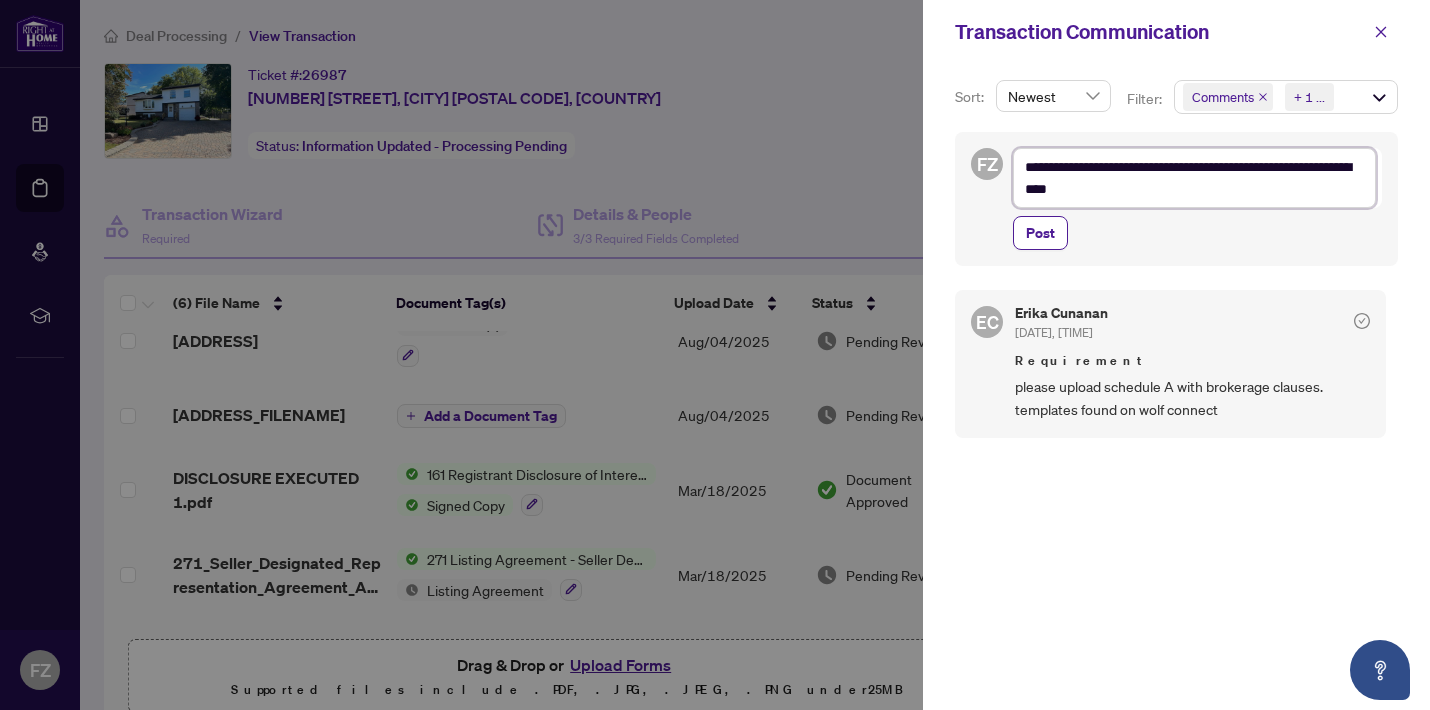 type on "**********" 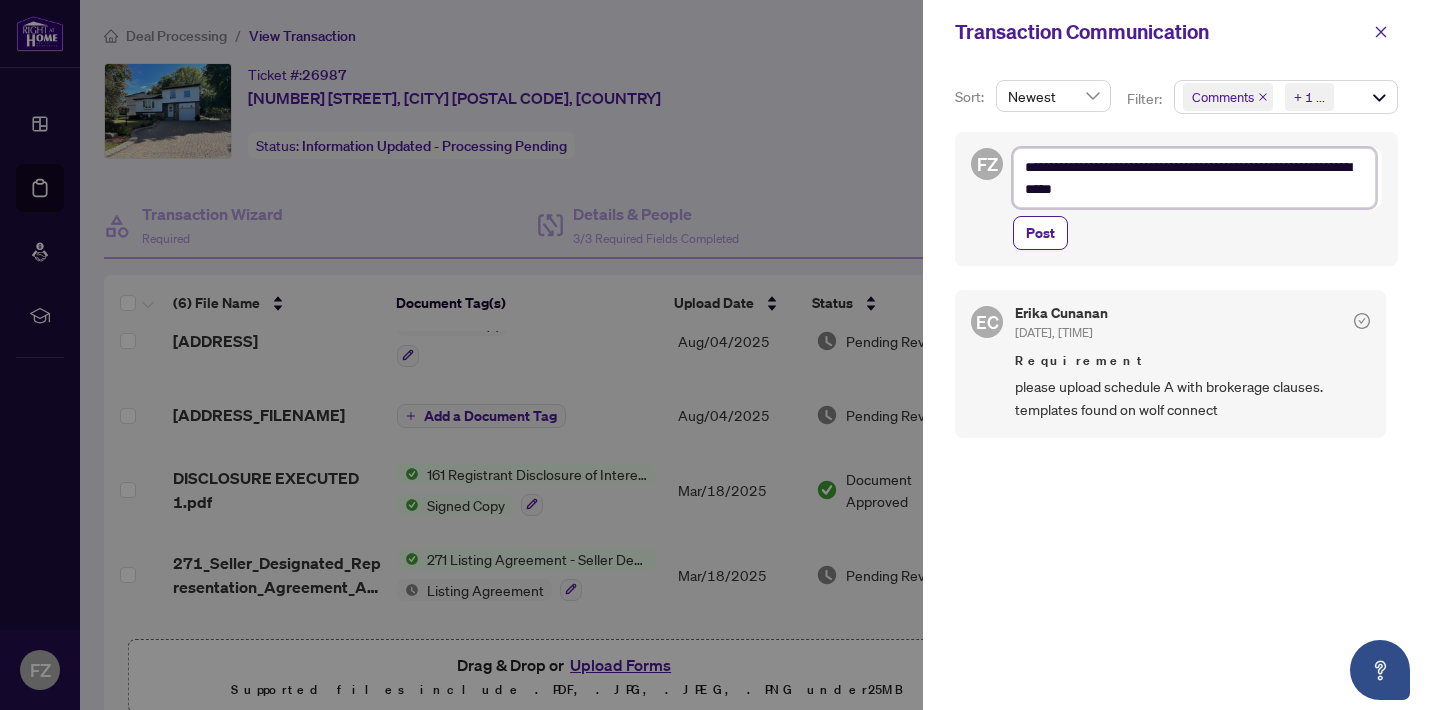 type on "**********" 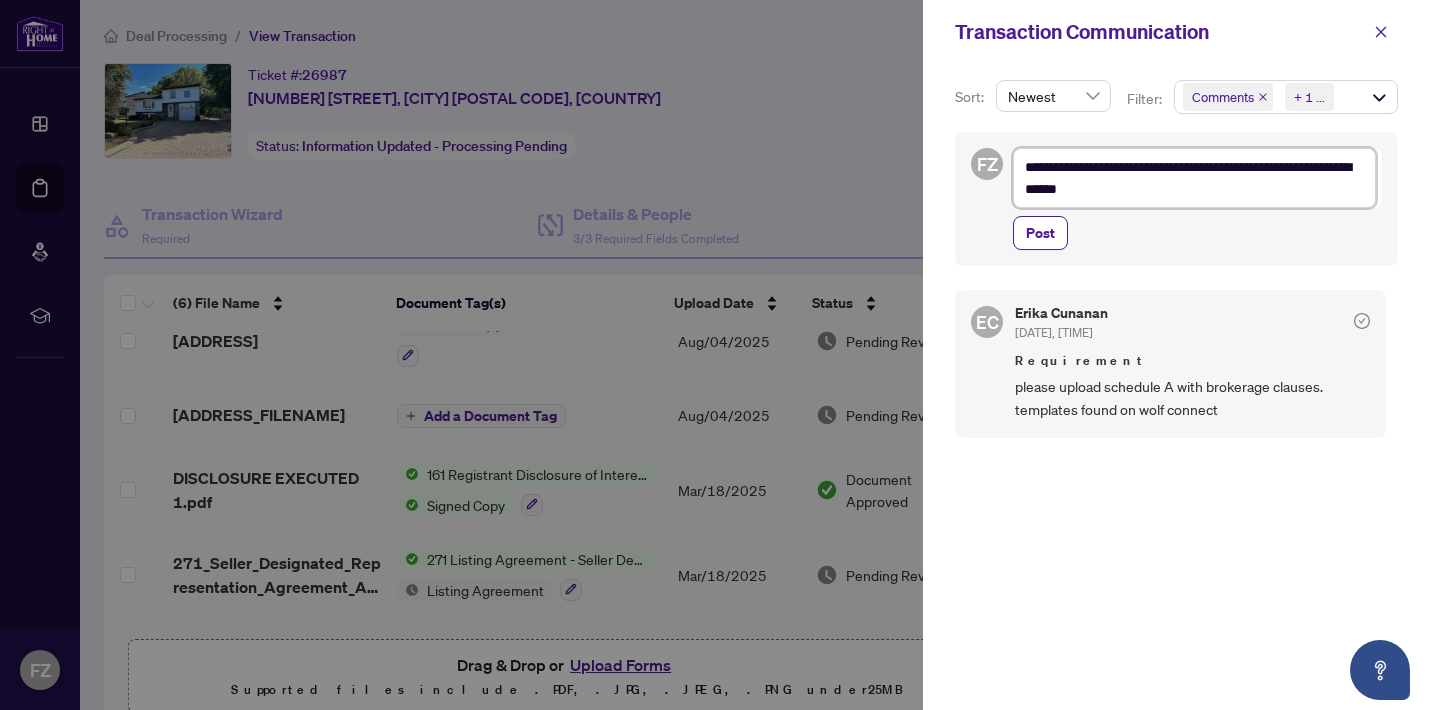 type on "**********" 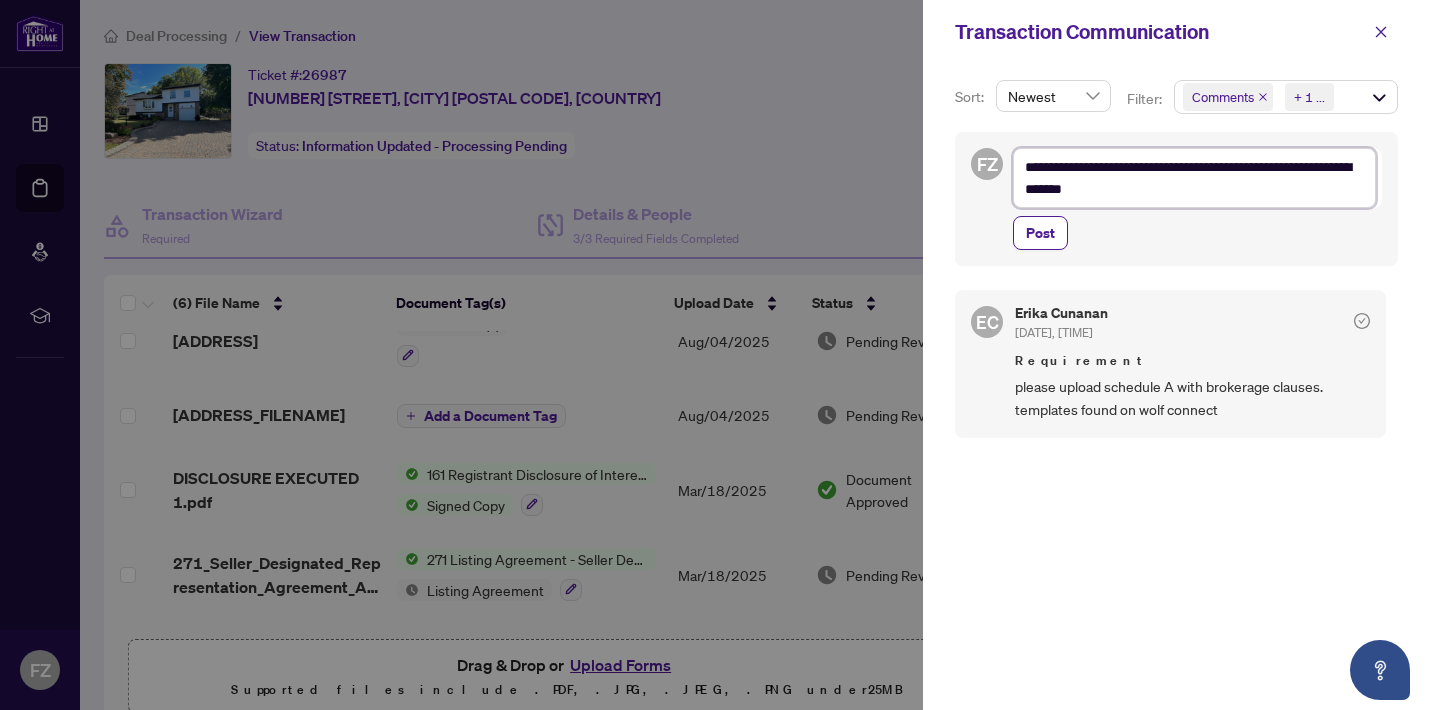 type on "**********" 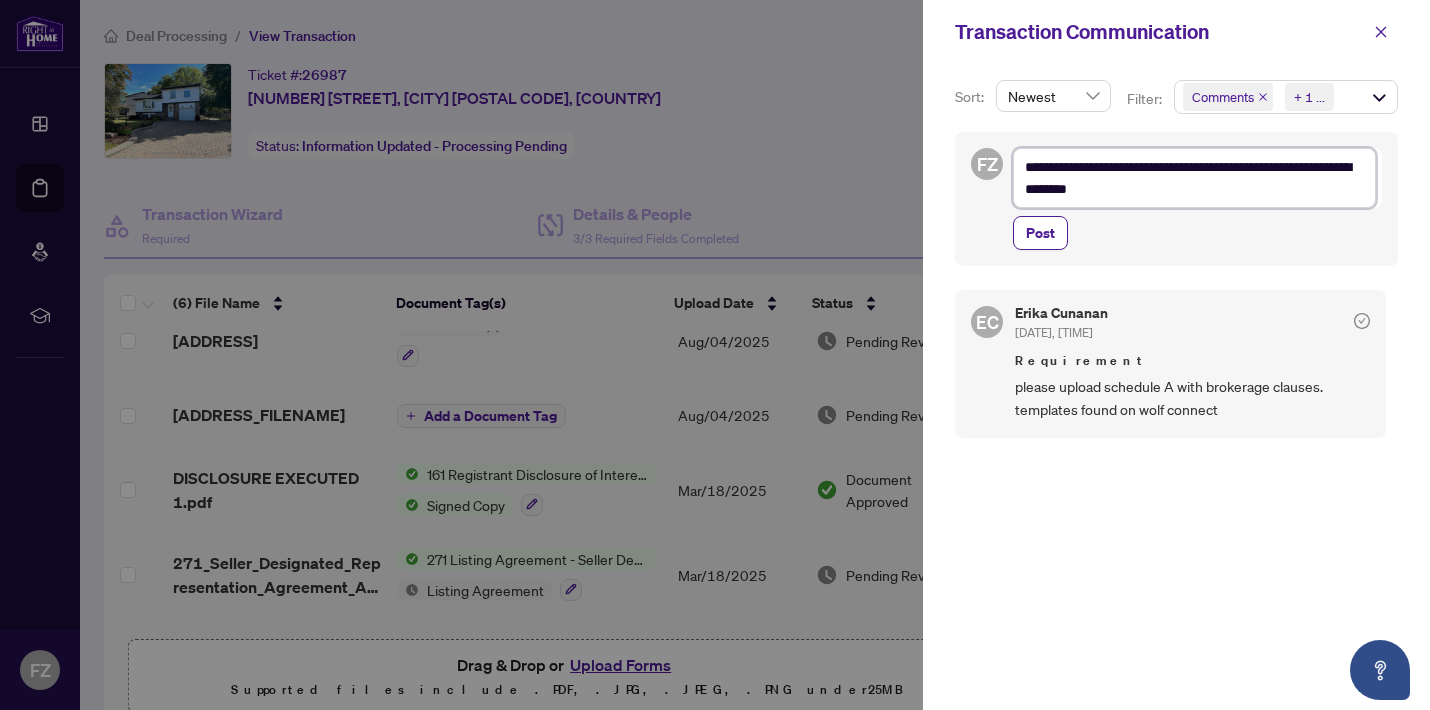 type on "**********" 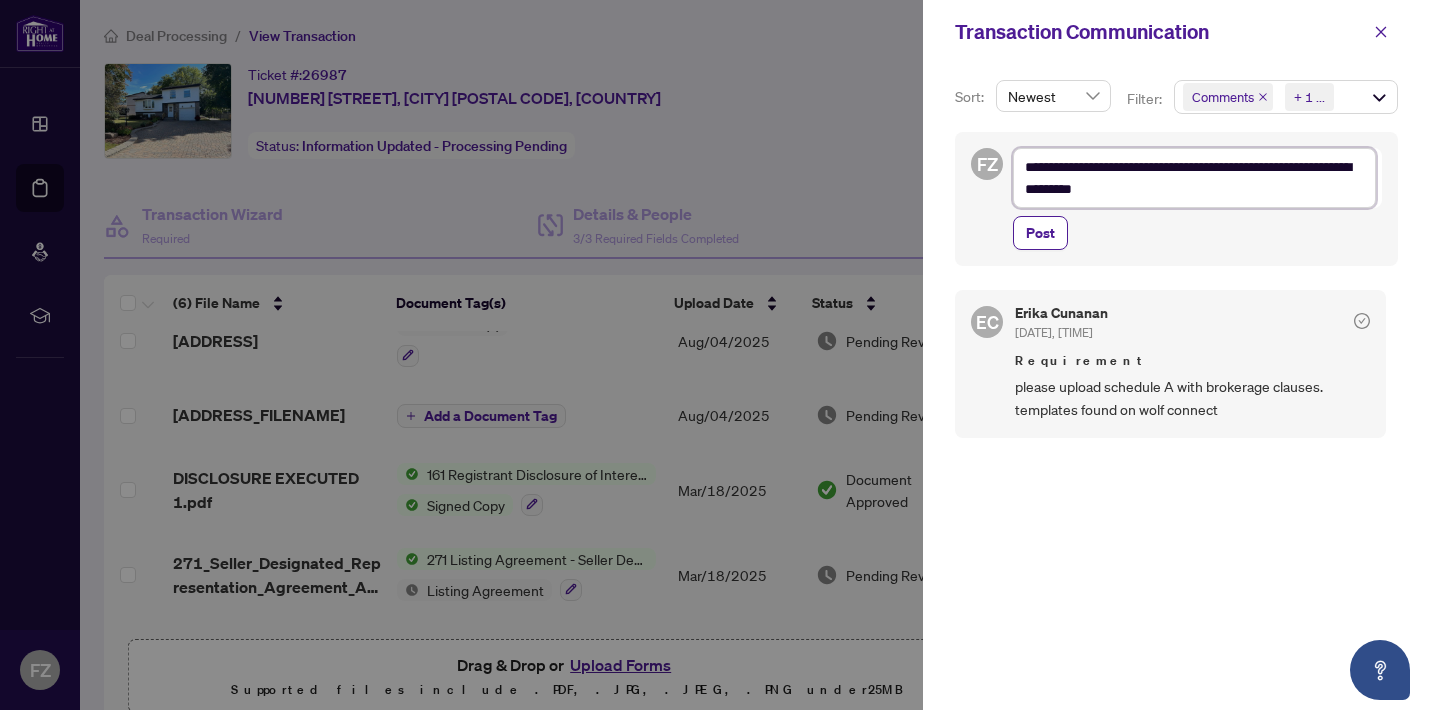 type on "**********" 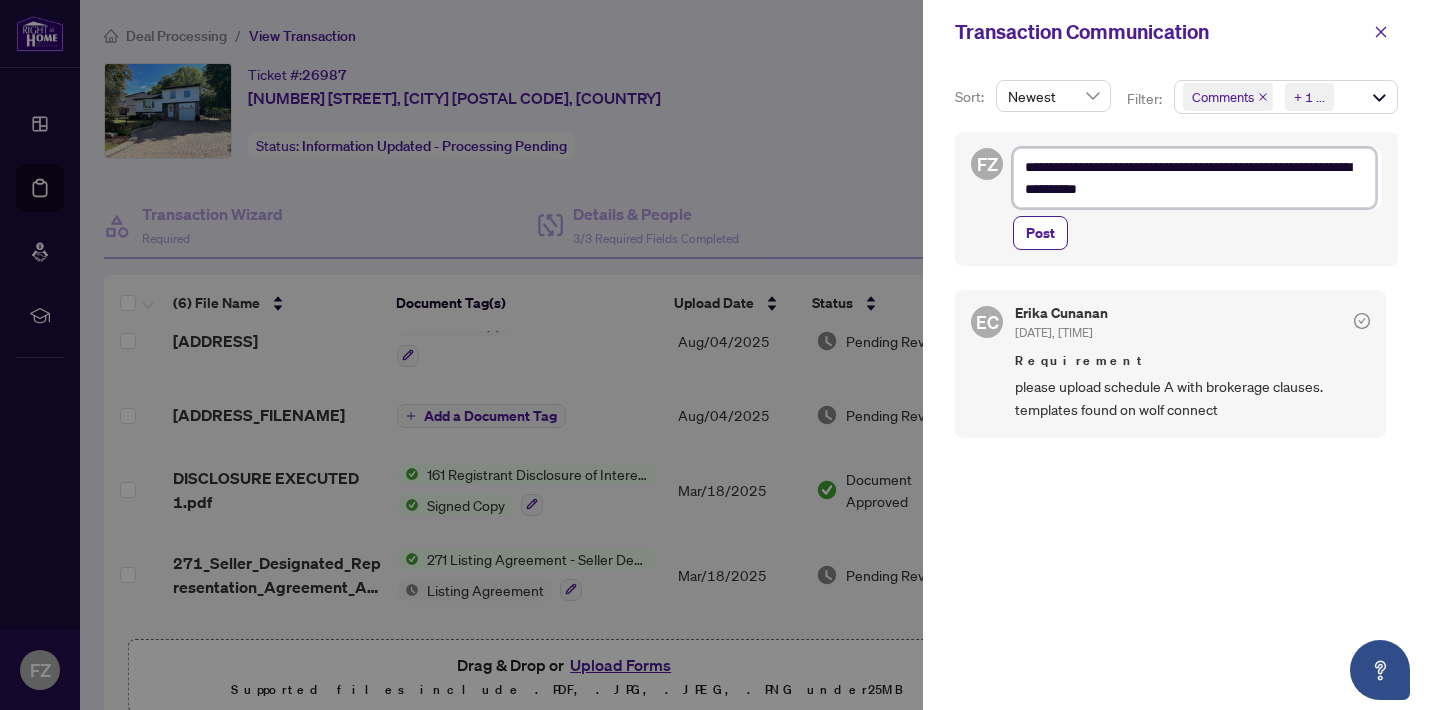 type on "**********" 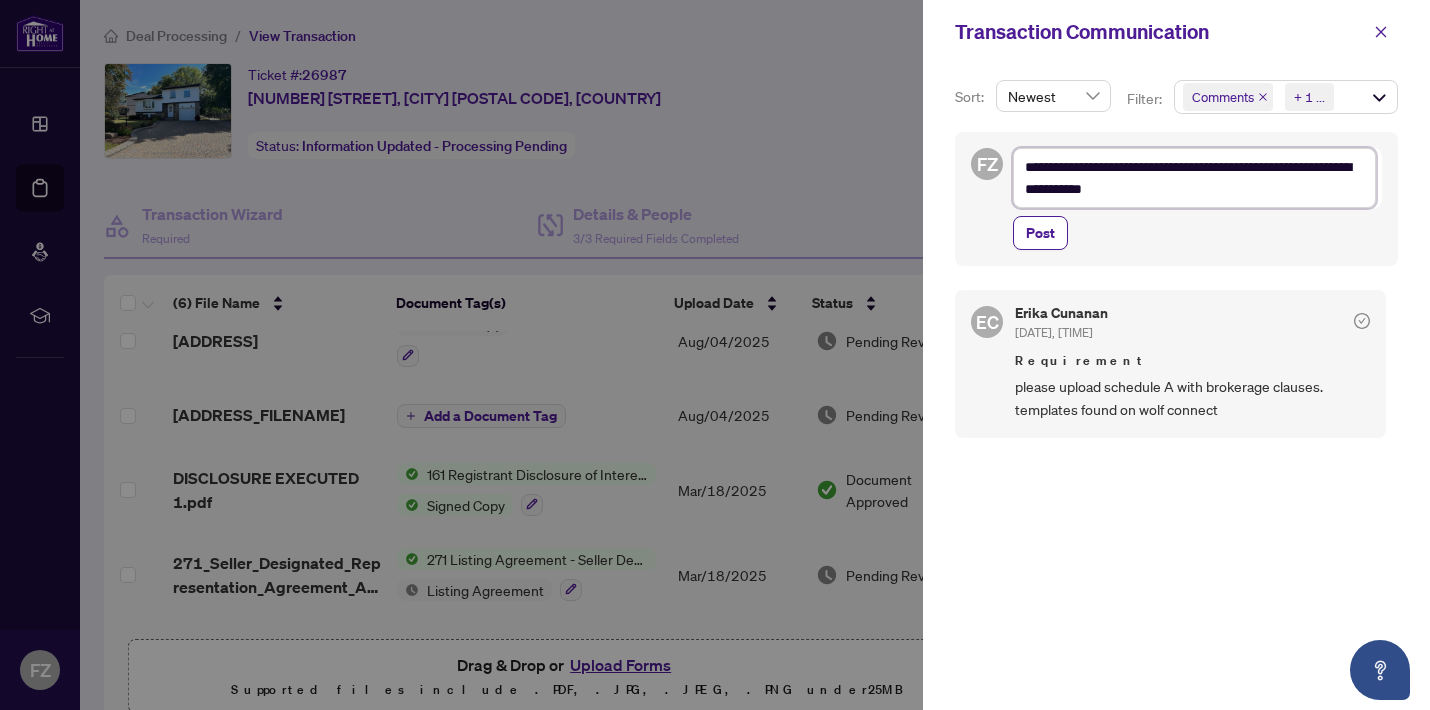 type on "**********" 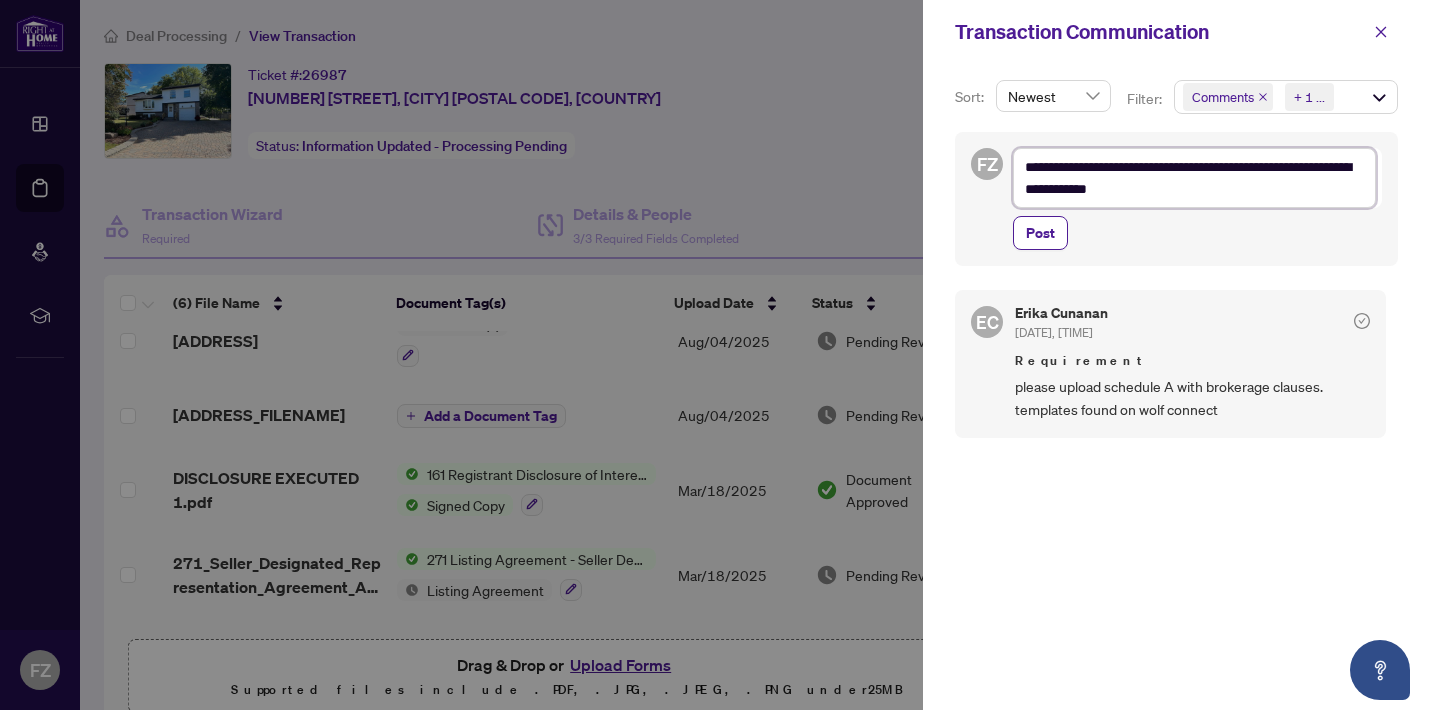 type on "**********" 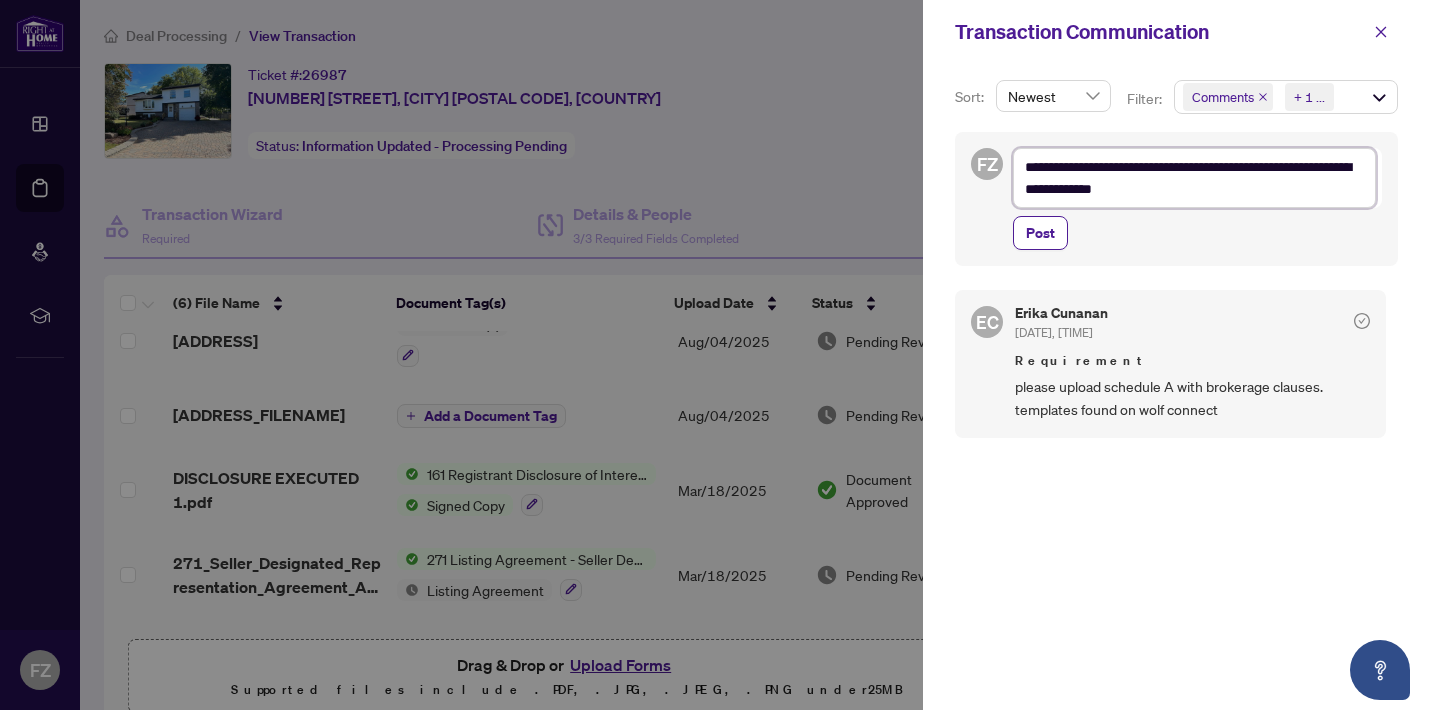 type on "**********" 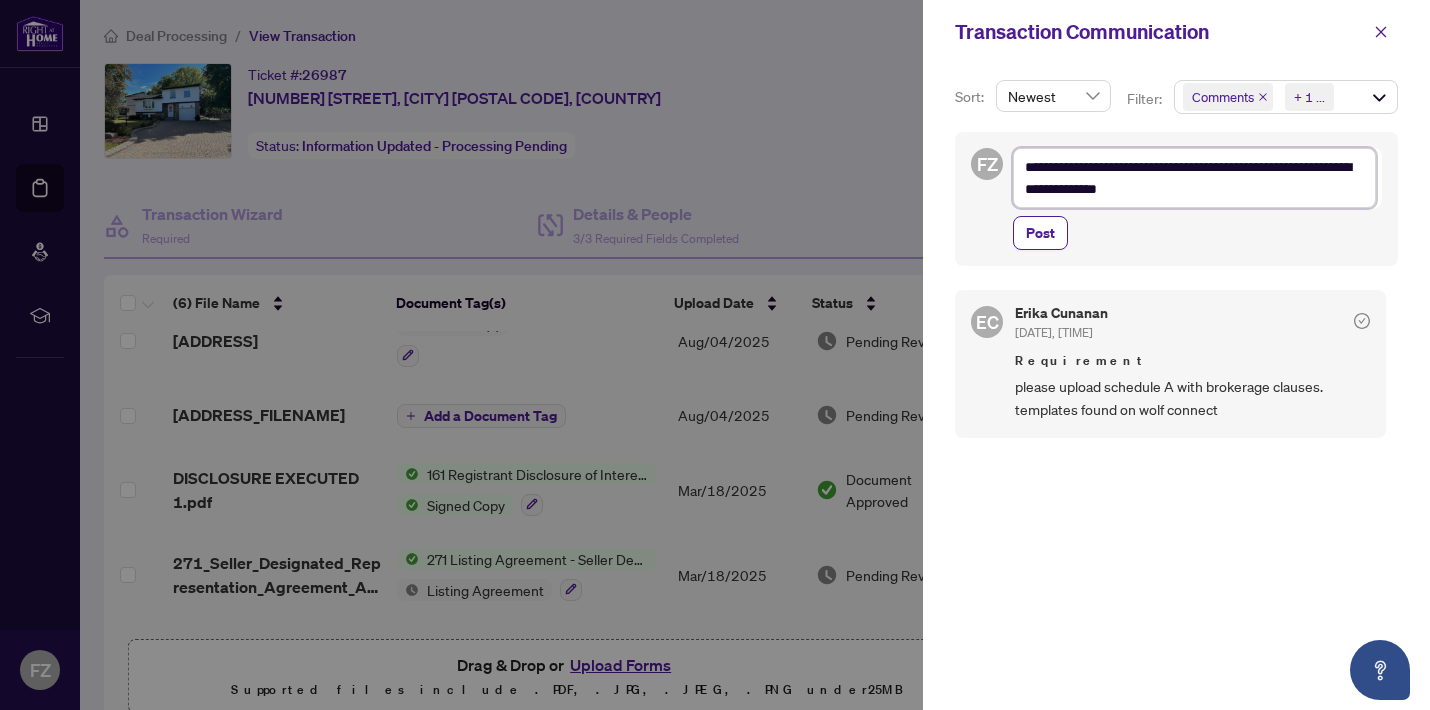 type on "**********" 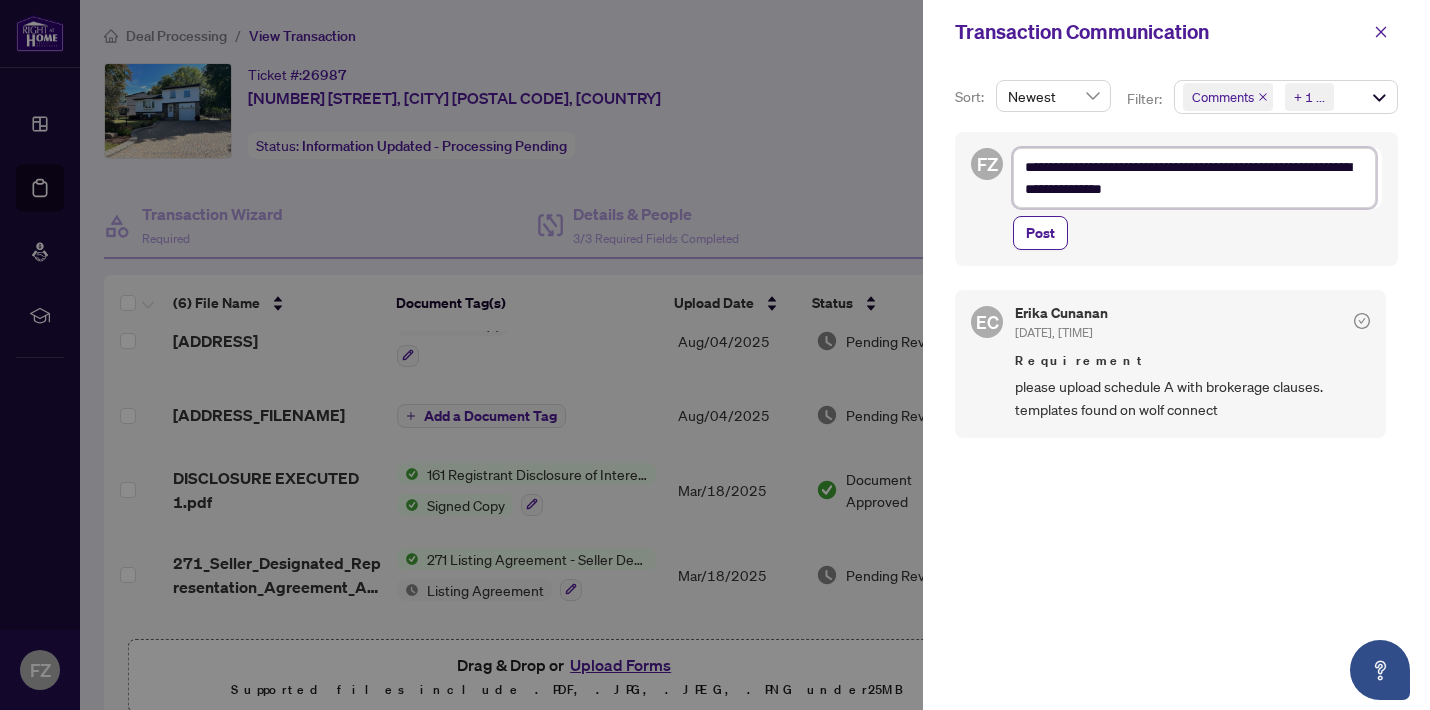 type on "**********" 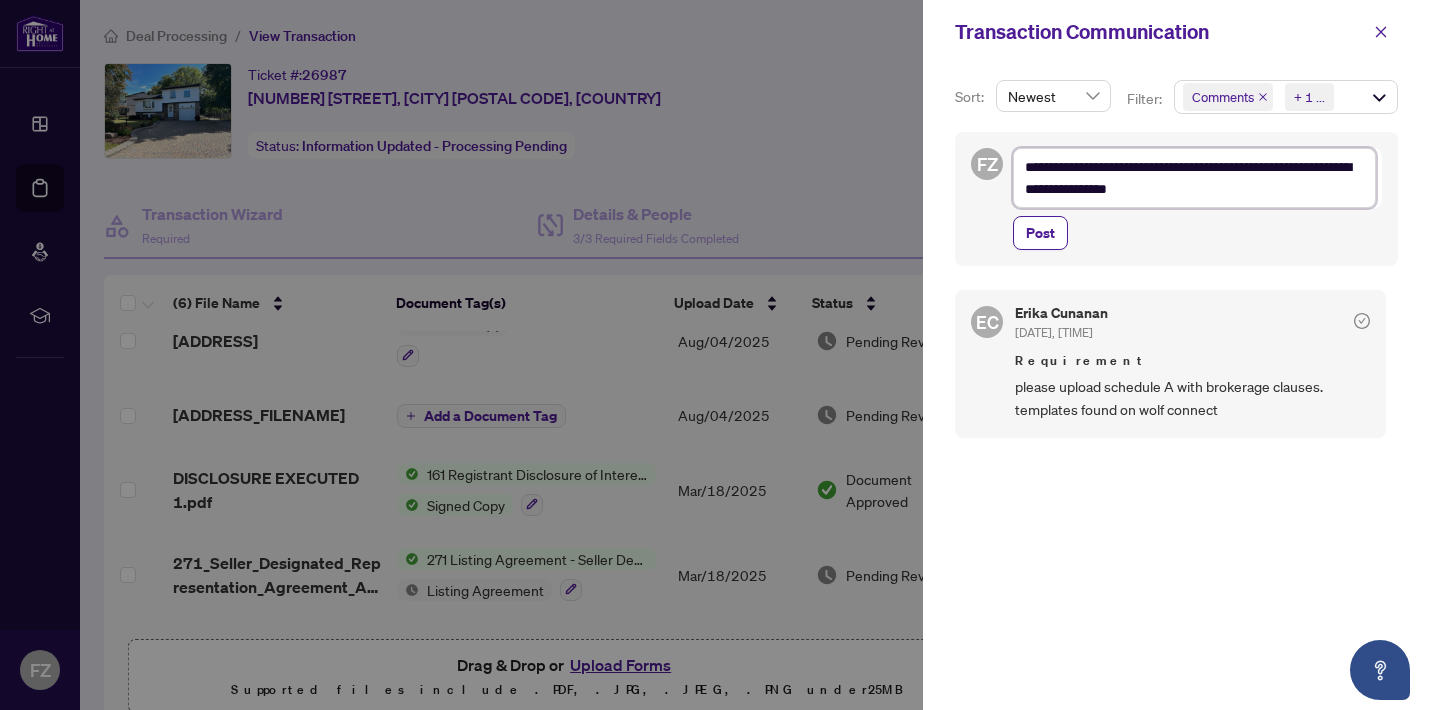 type on "**********" 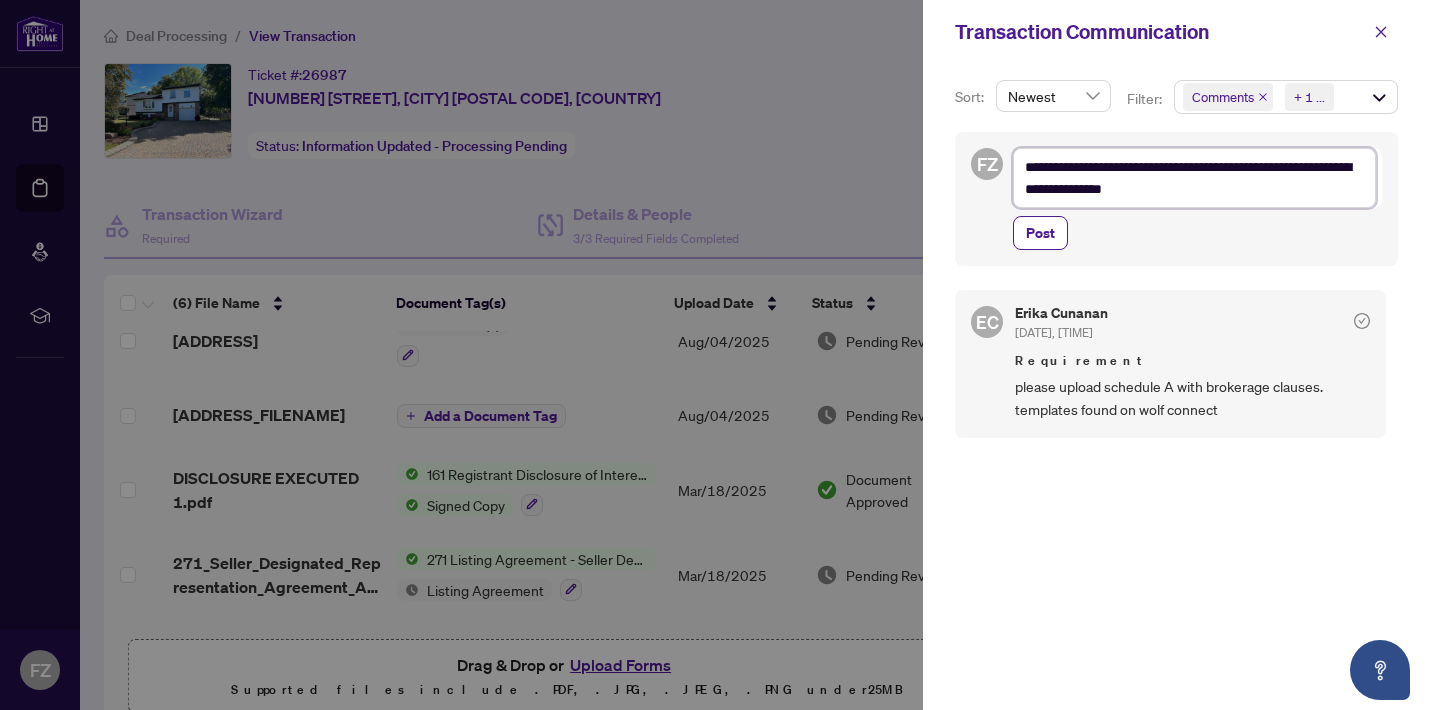 type on "**********" 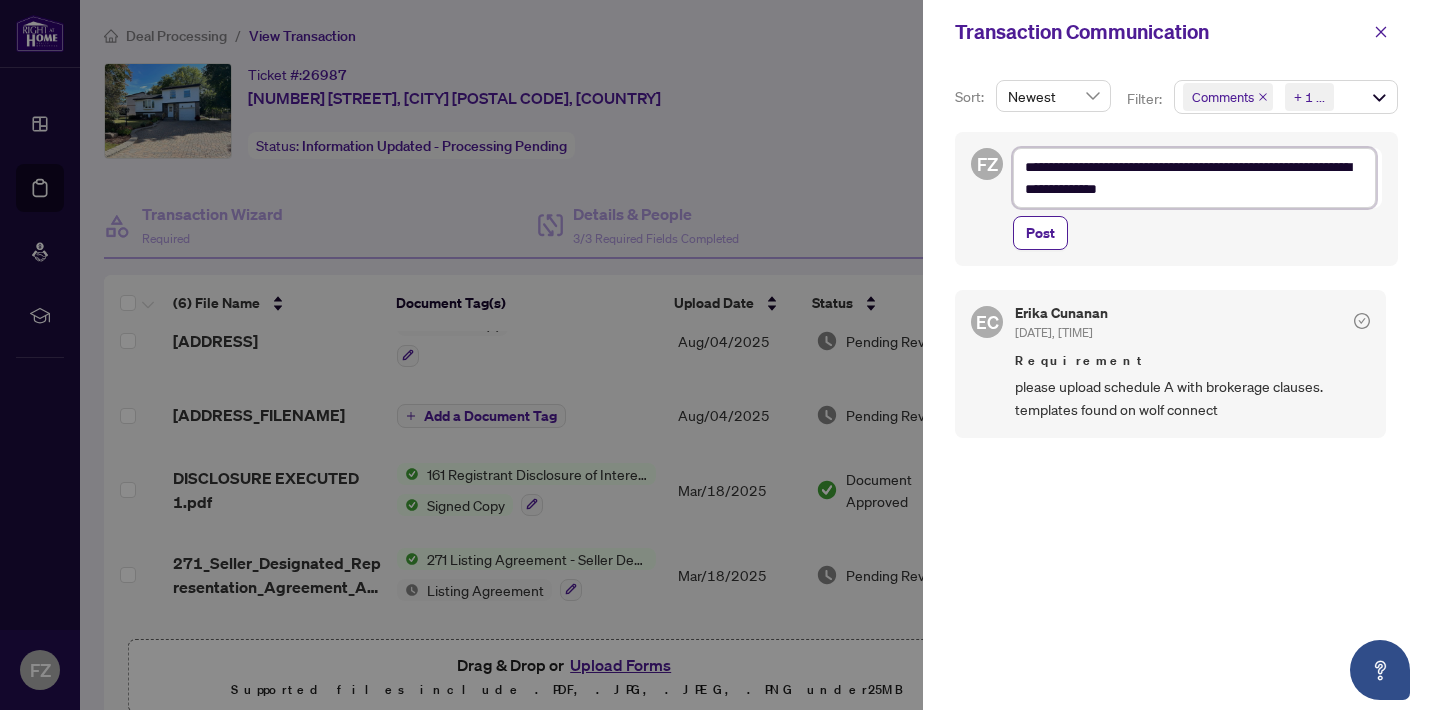 type on "**********" 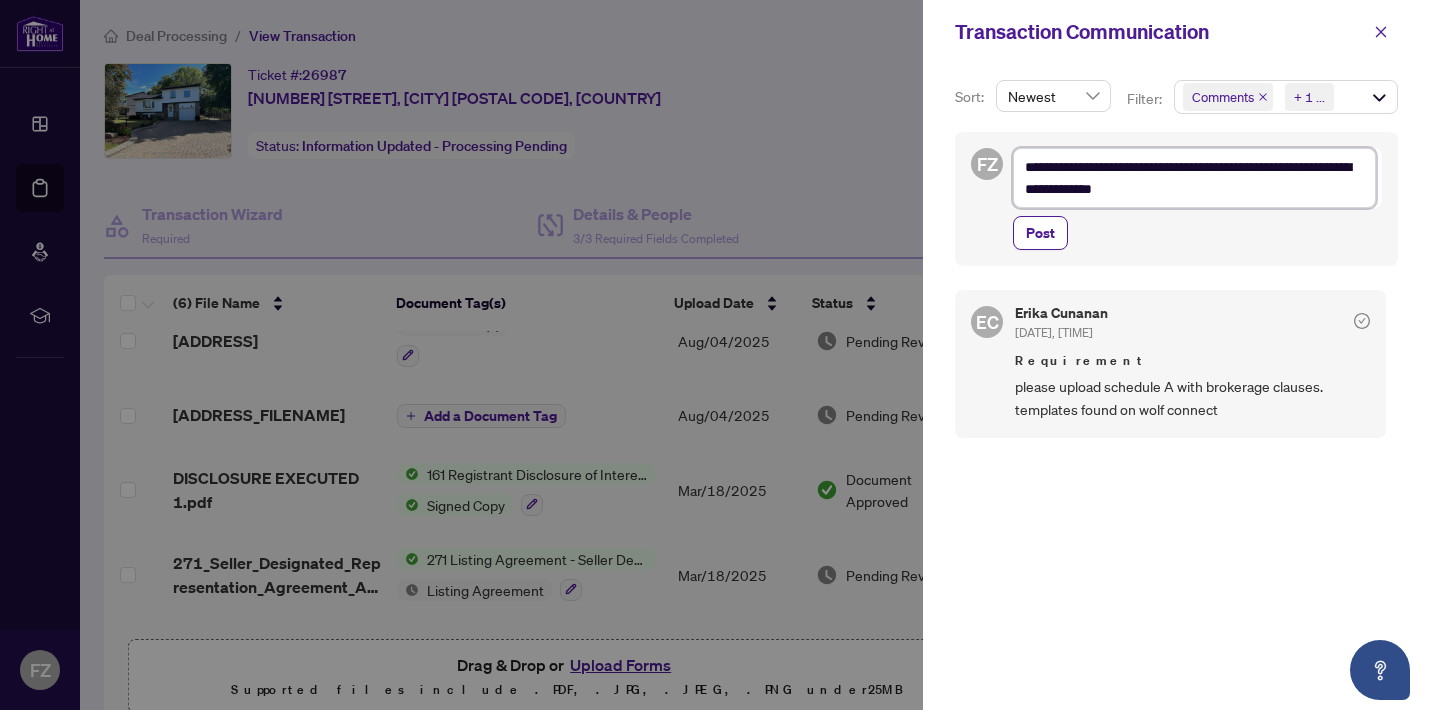 type on "**********" 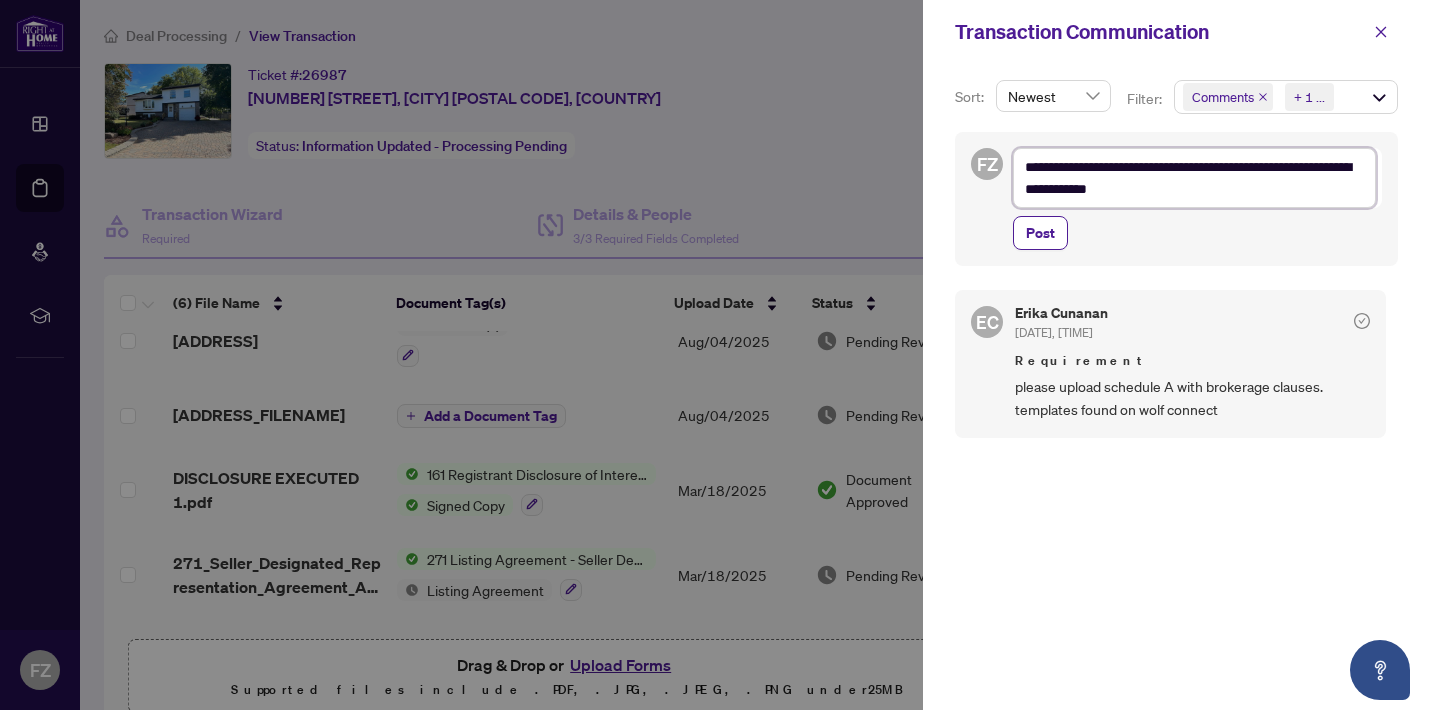 type on "**********" 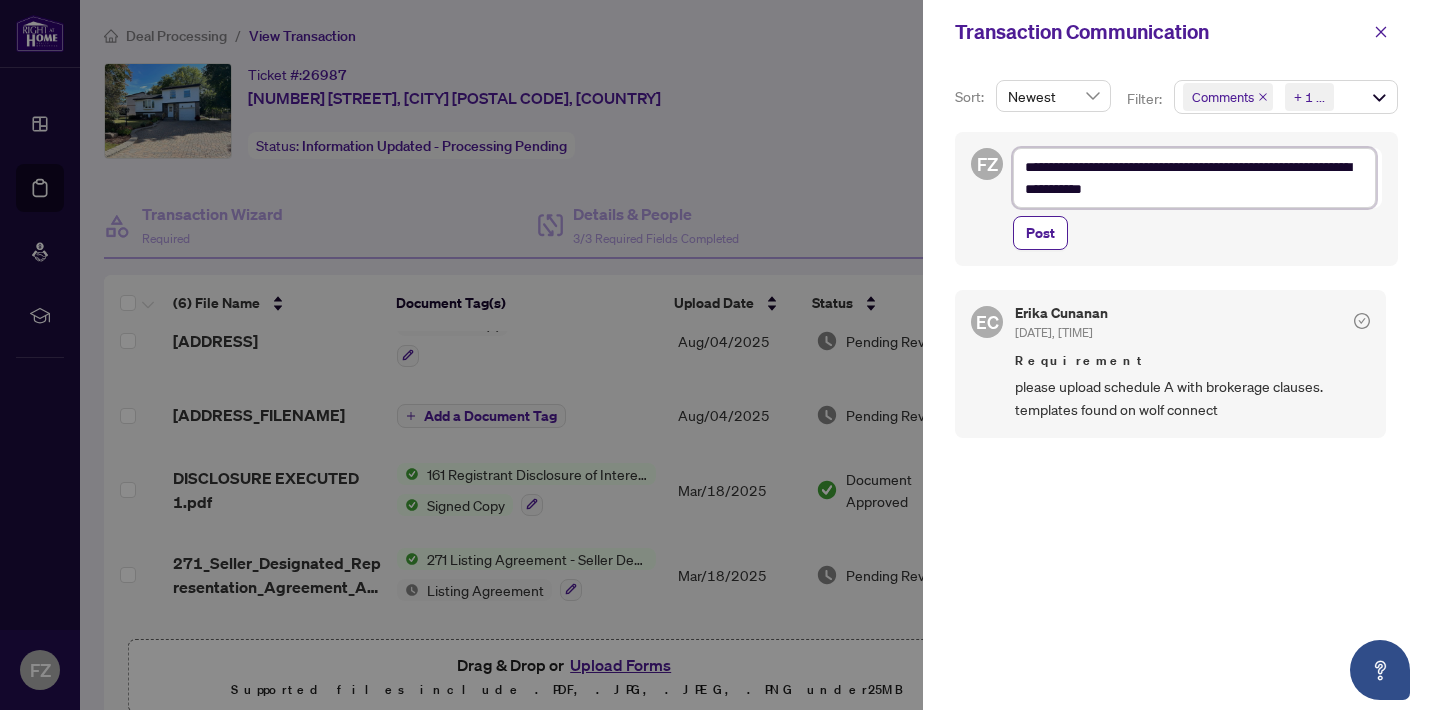 type on "**********" 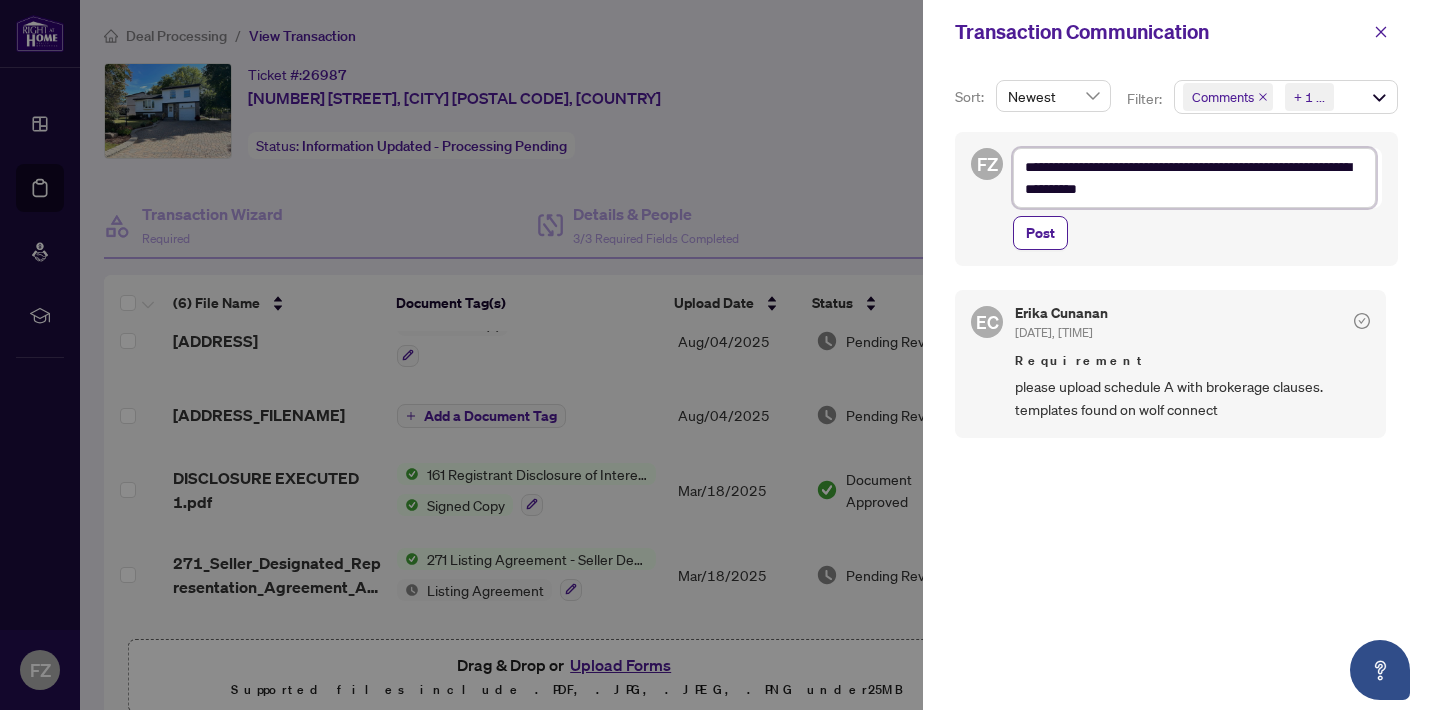 type on "**********" 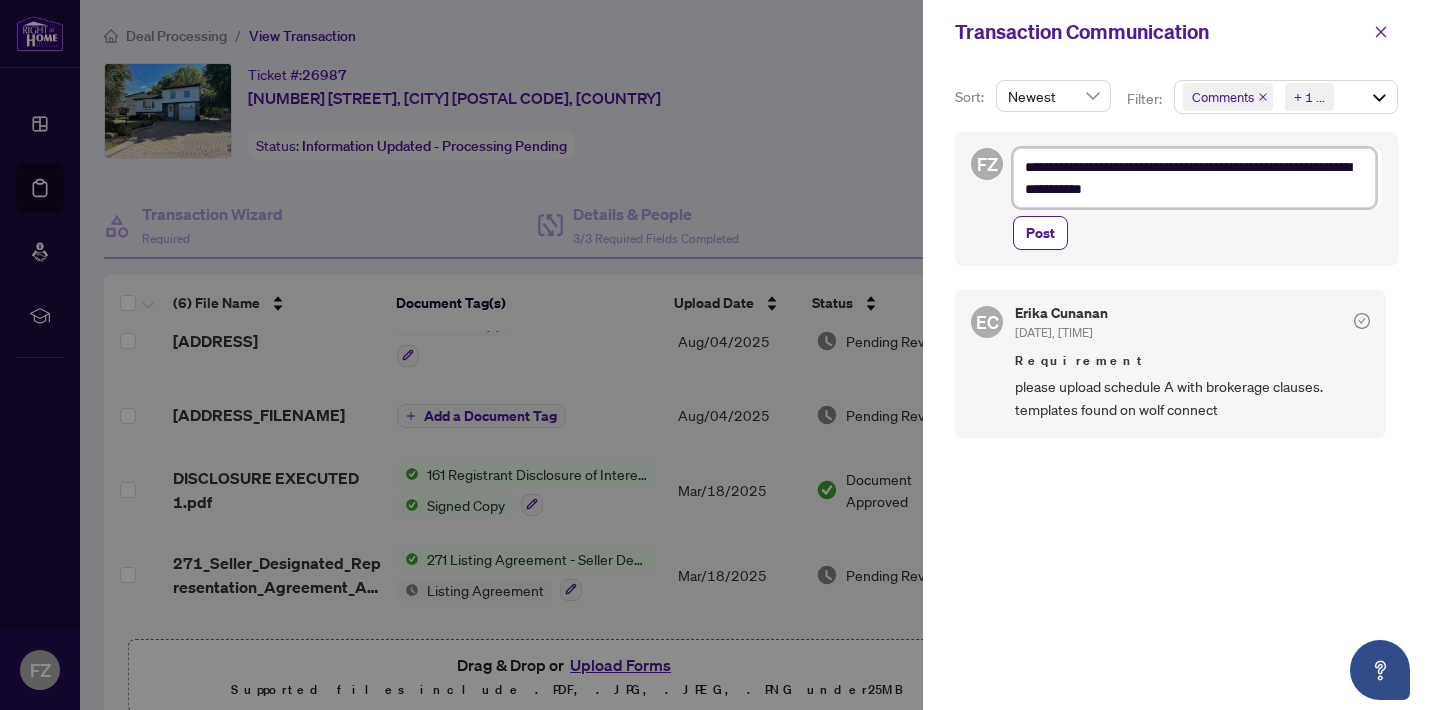 type on "**********" 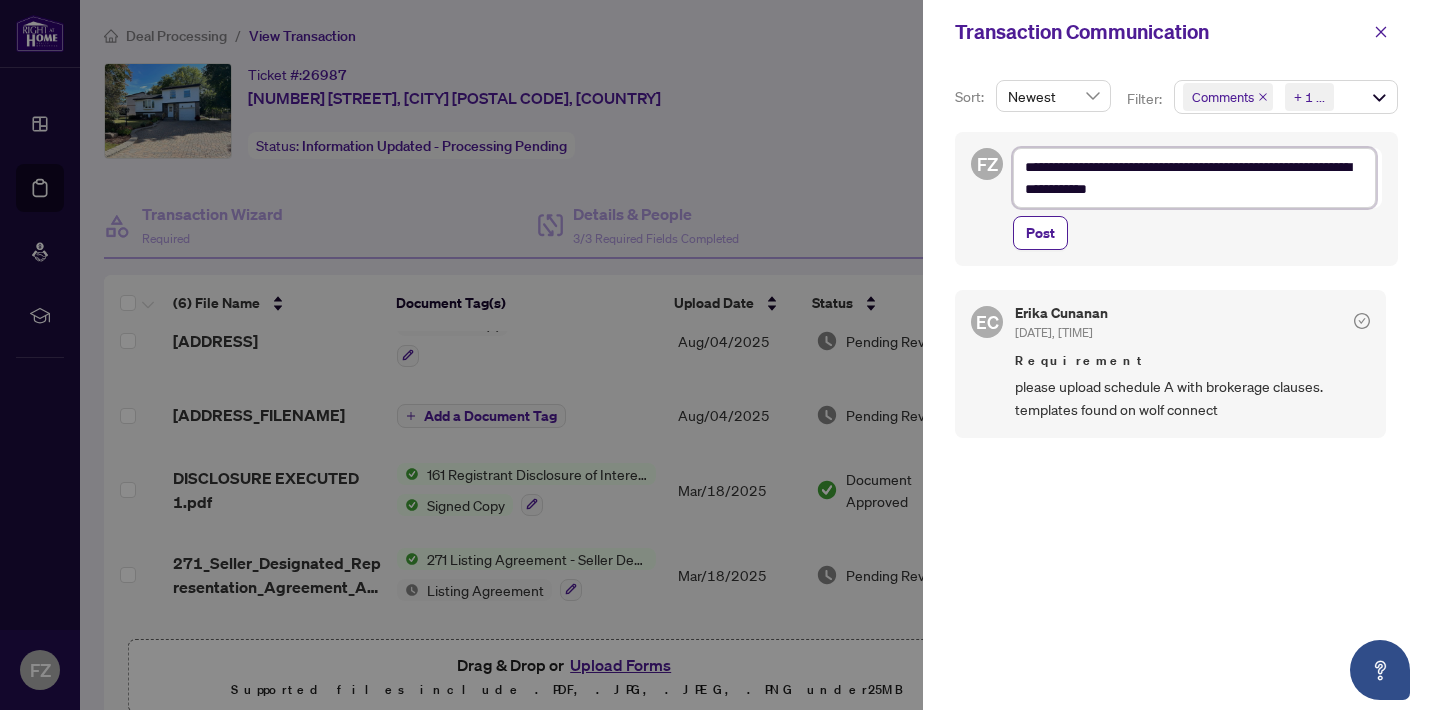 type on "**********" 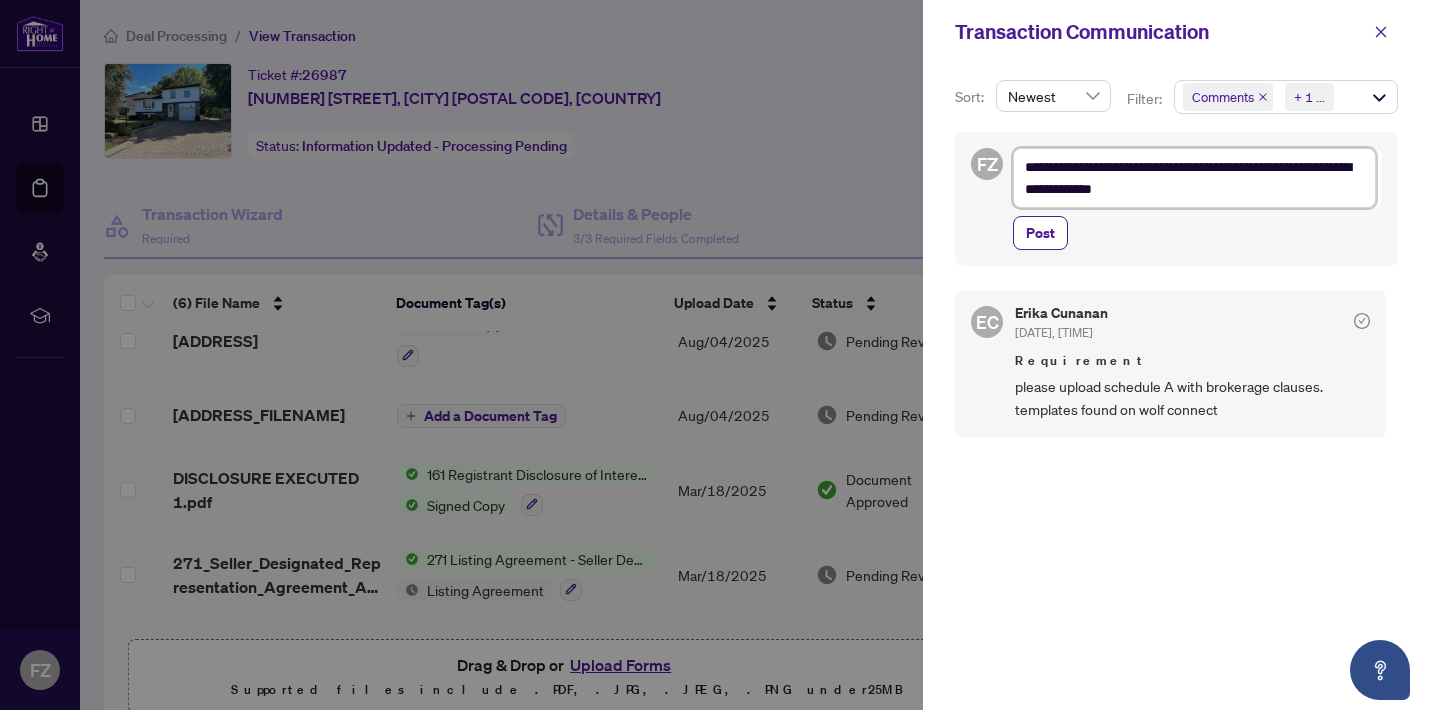 type on "**********" 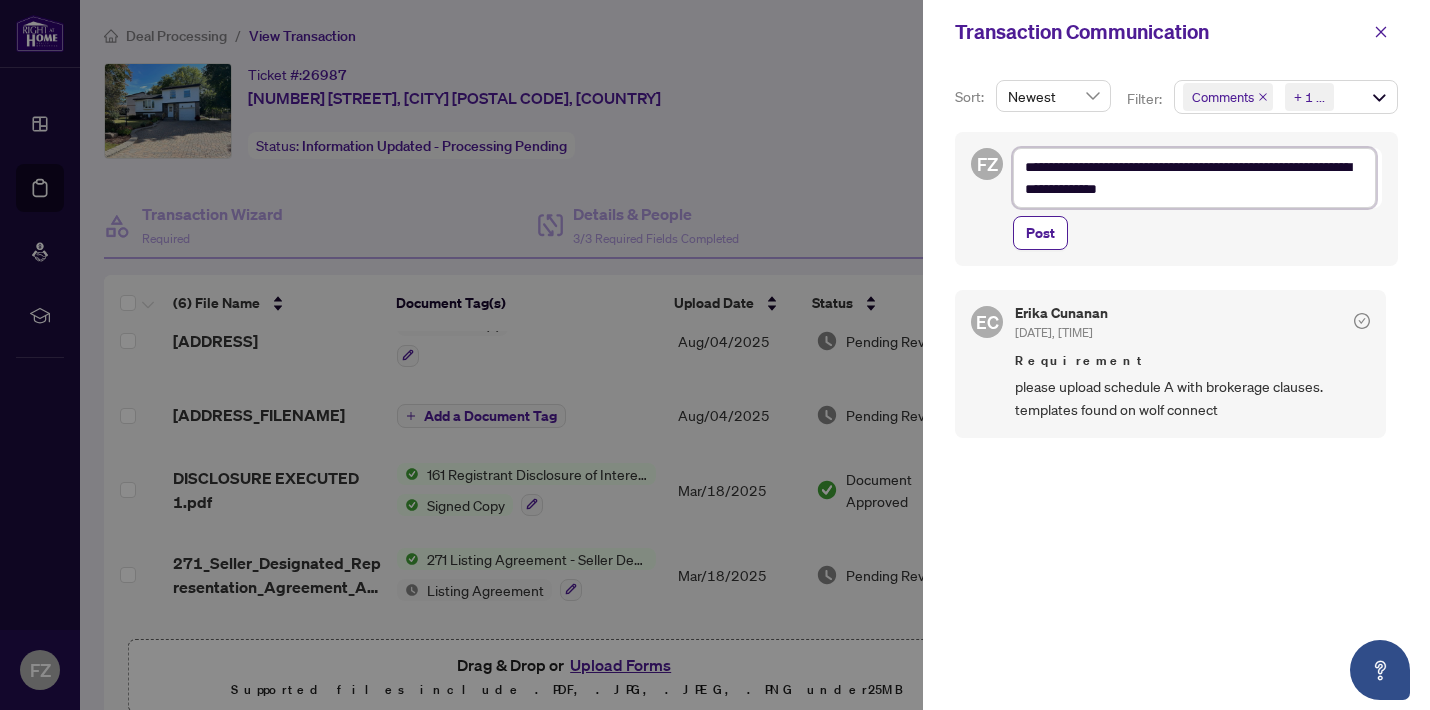 type on "**********" 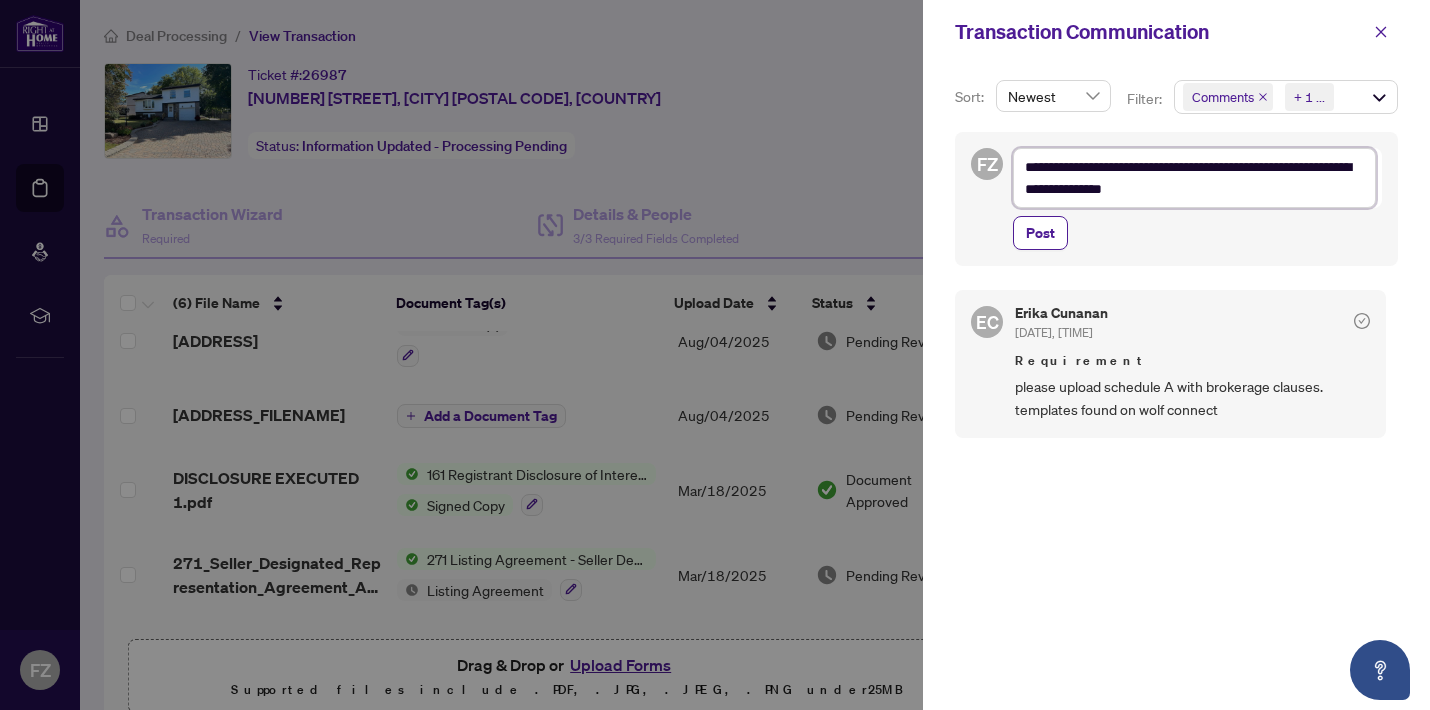 type on "**********" 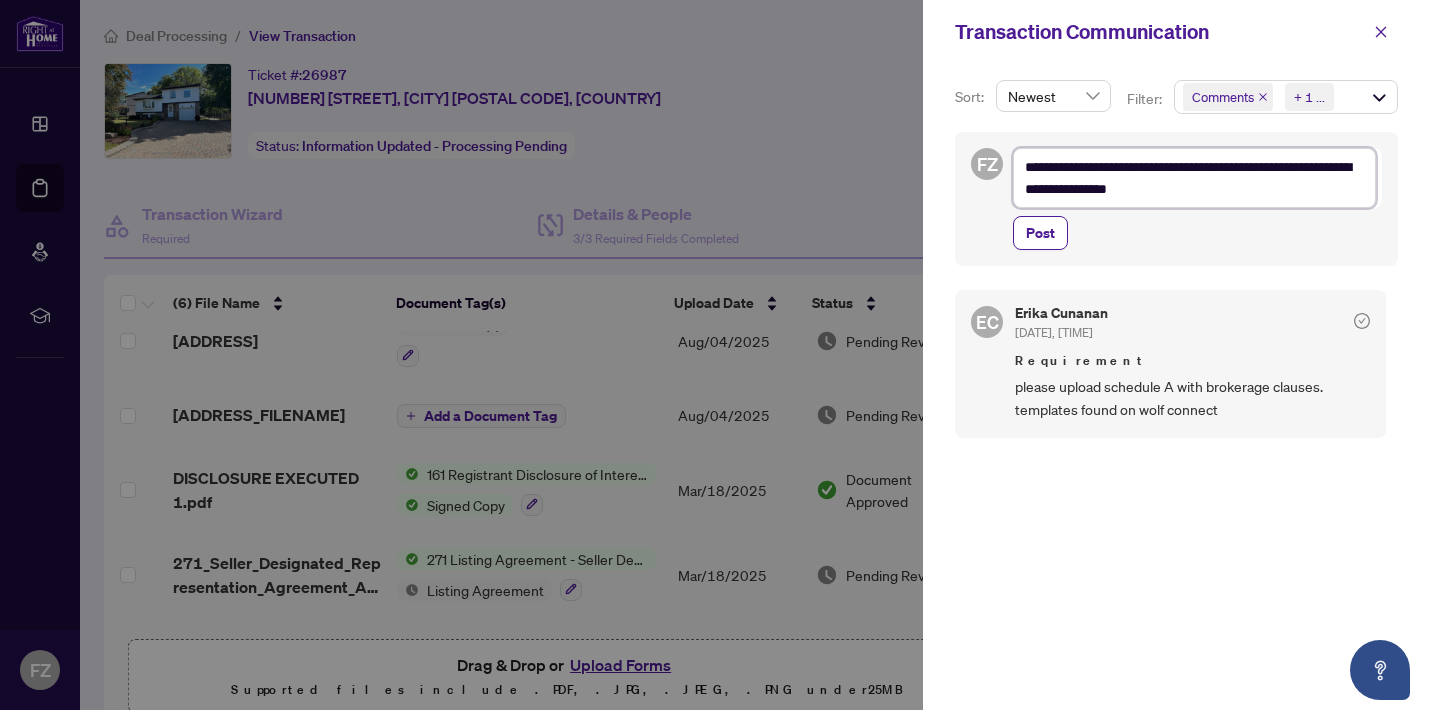 type on "**********" 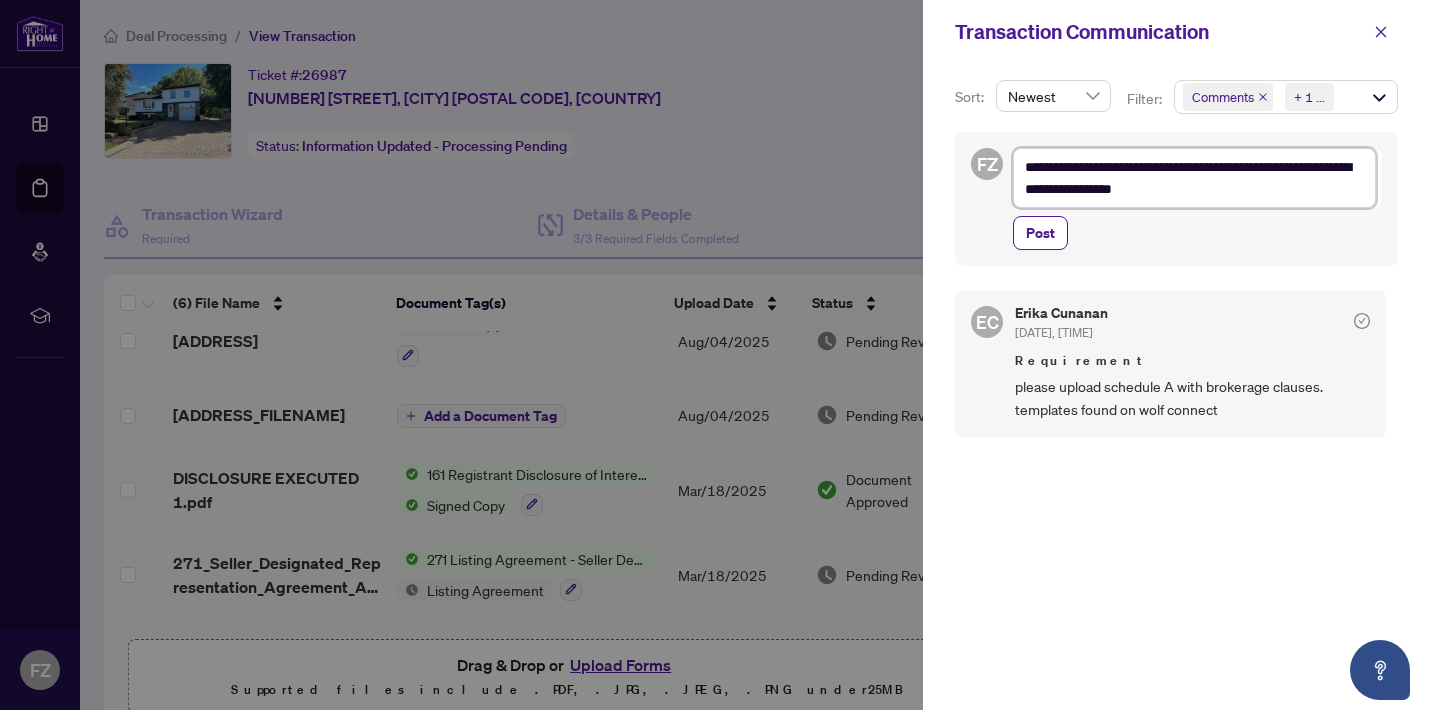 click on "**********" at bounding box center (1194, 178) 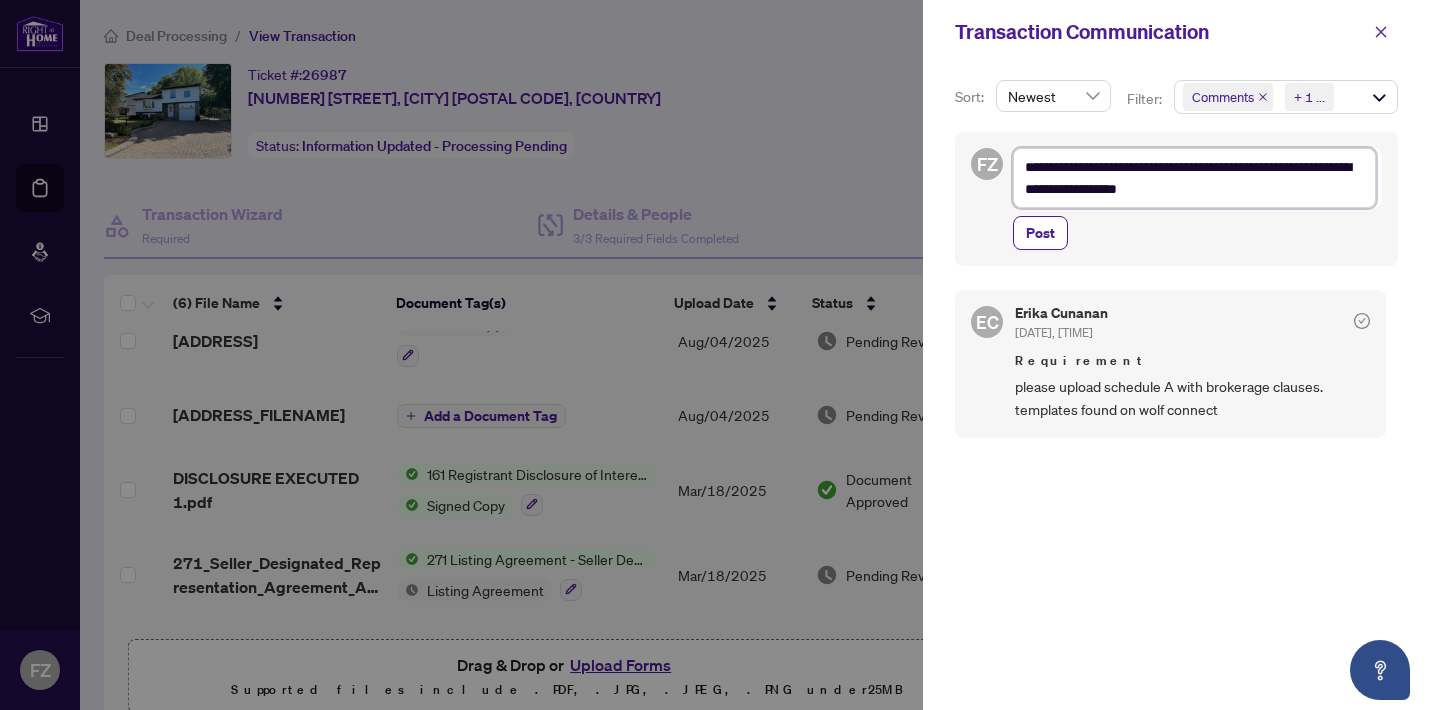 type on "**********" 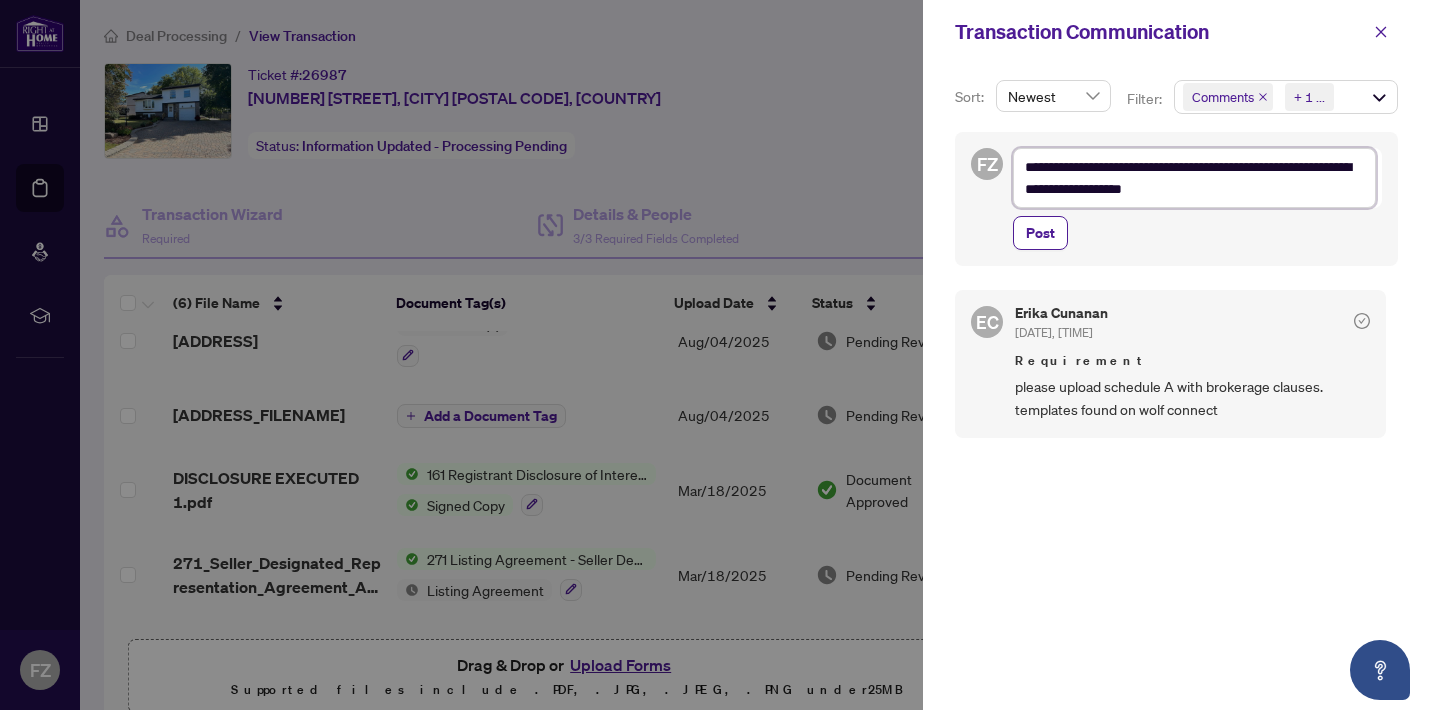 type on "**********" 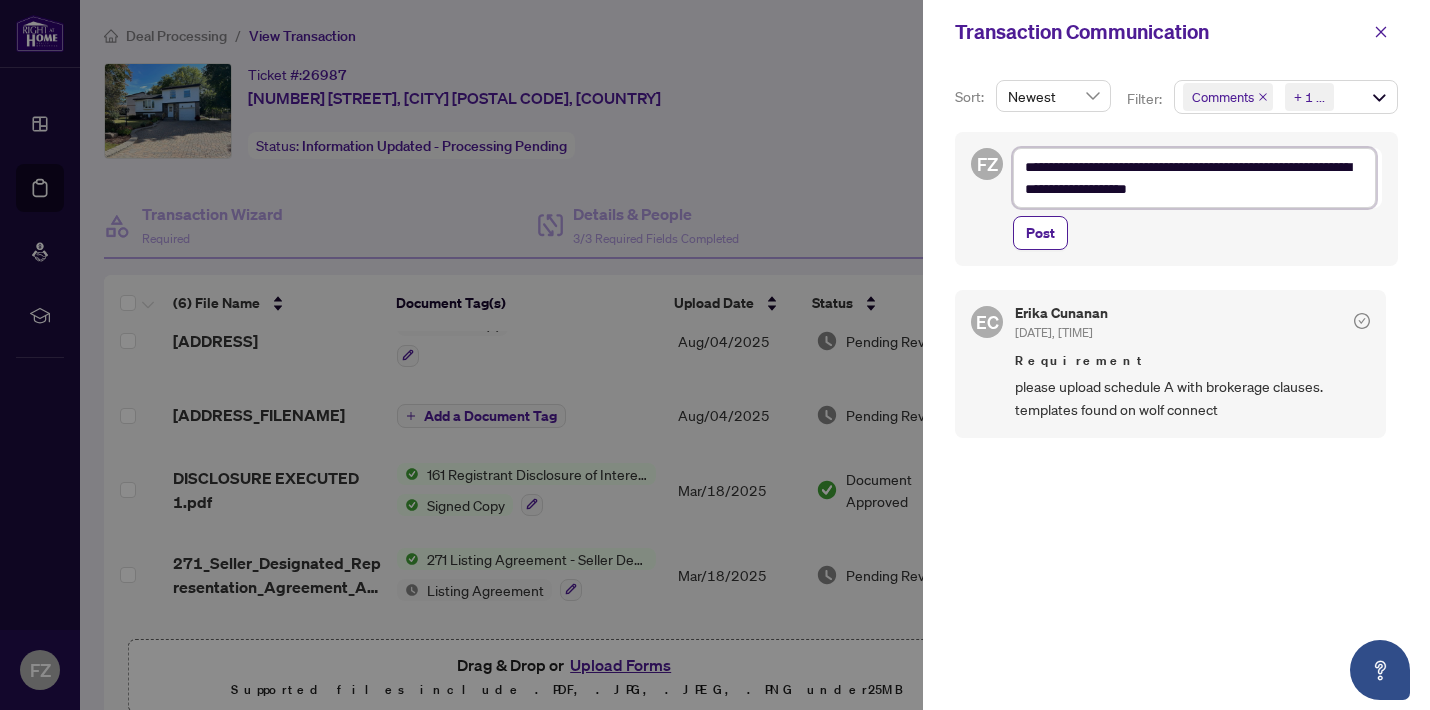 type 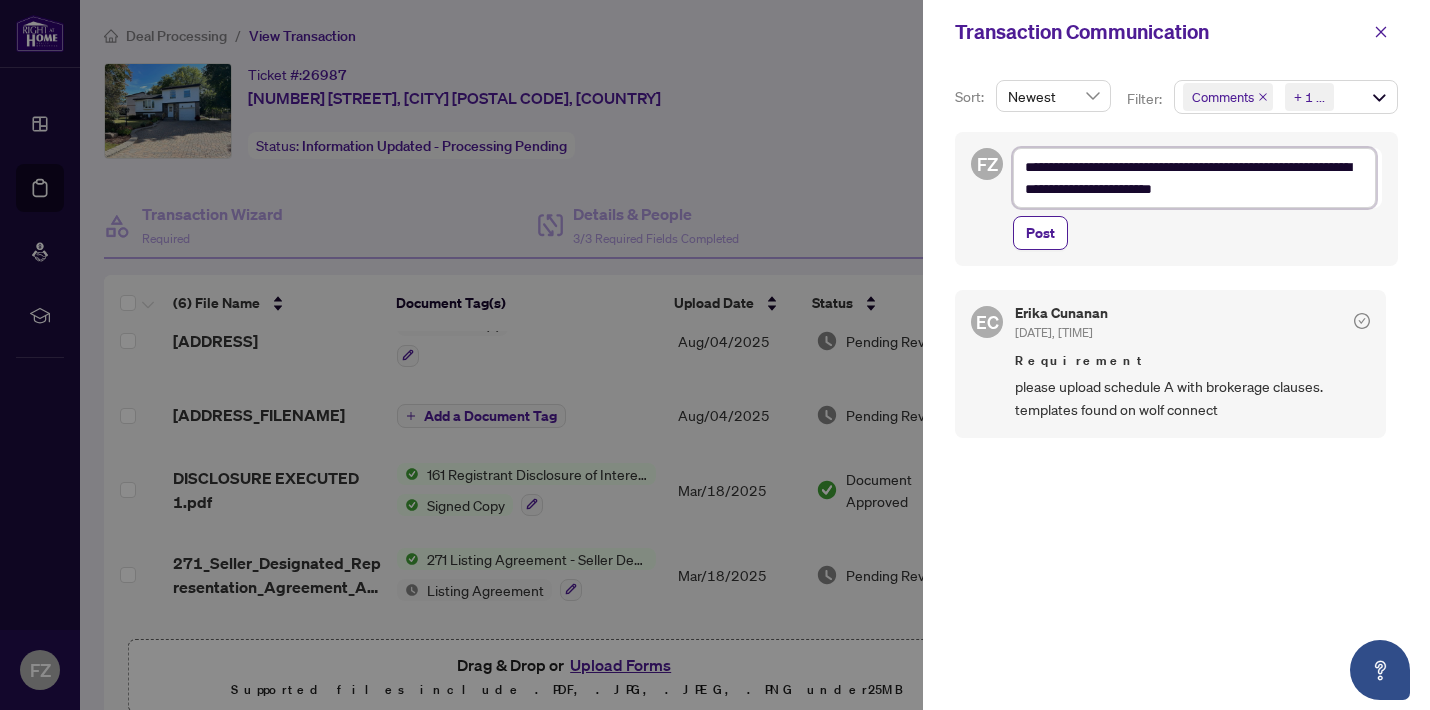 click on "**********" at bounding box center [1194, 178] 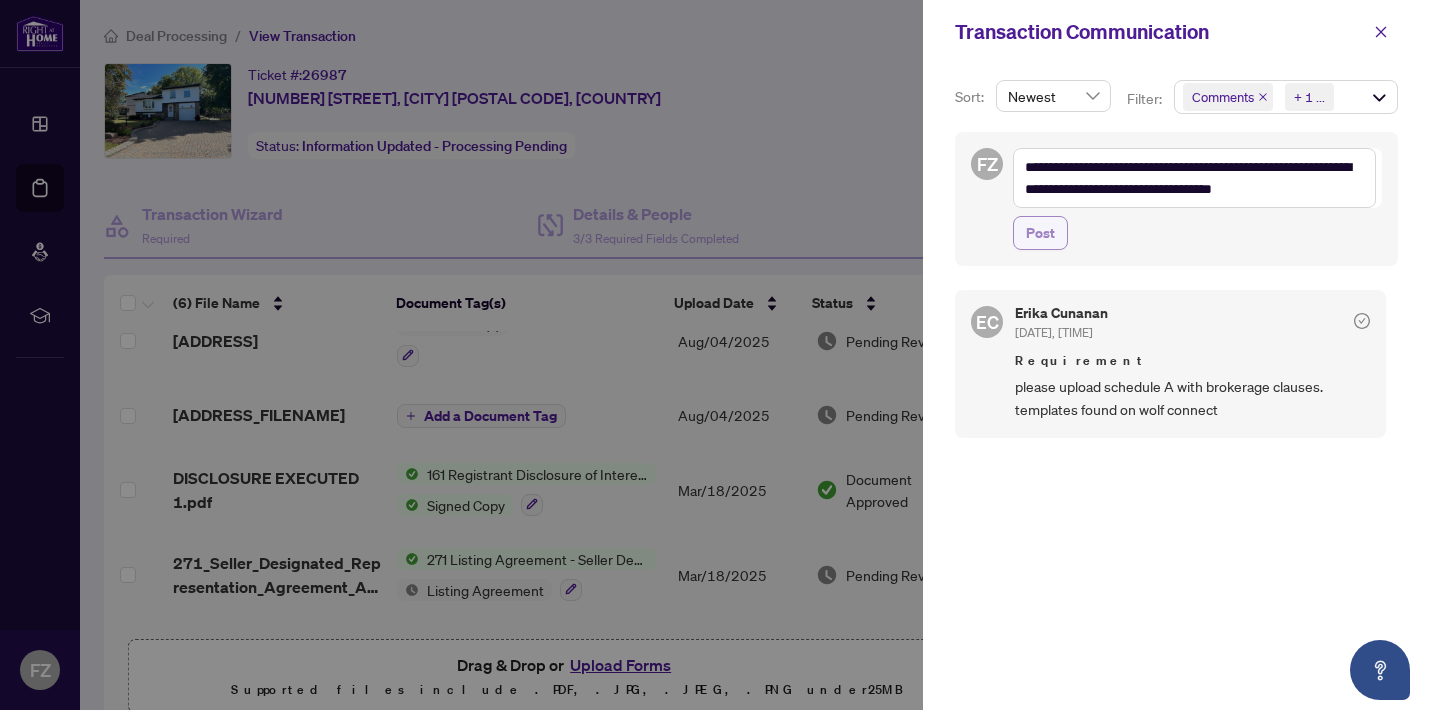 click on "Post" at bounding box center [1040, 233] 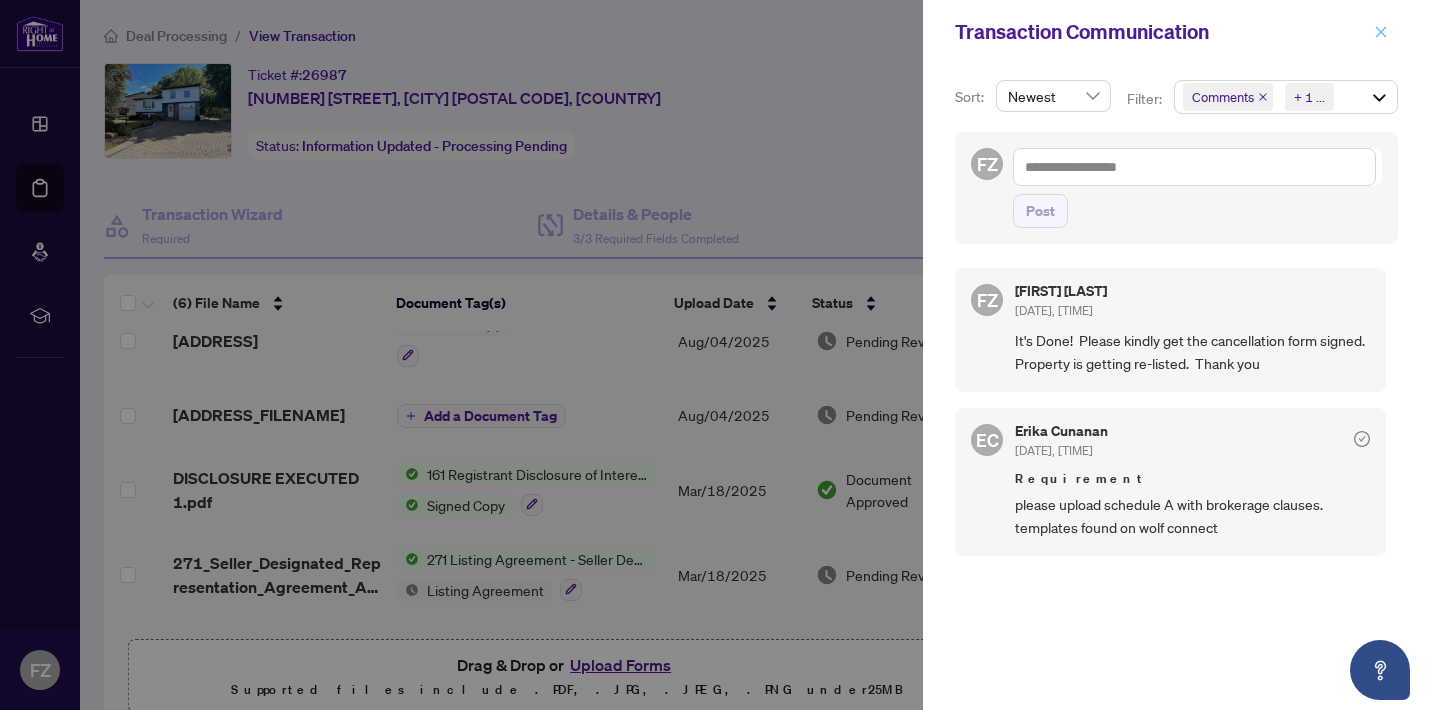 click 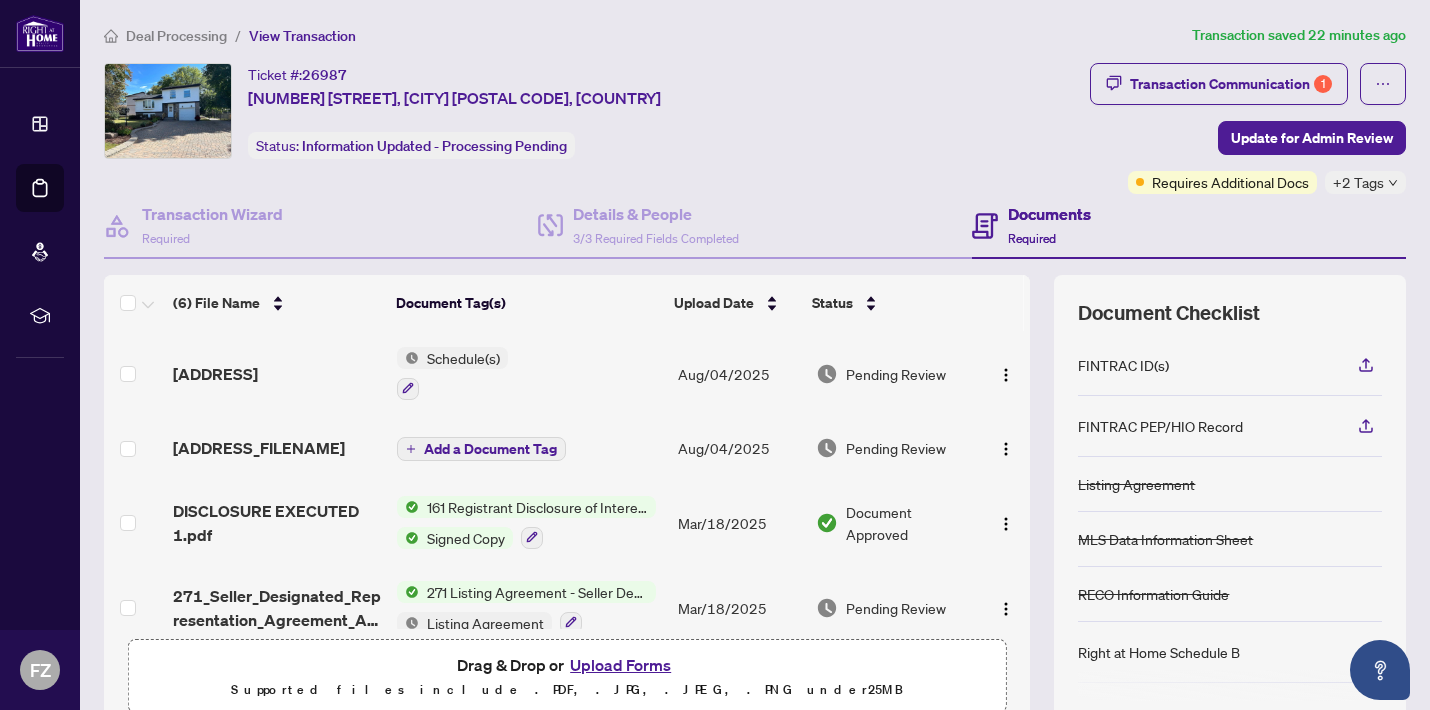scroll, scrollTop: 0, scrollLeft: 0, axis: both 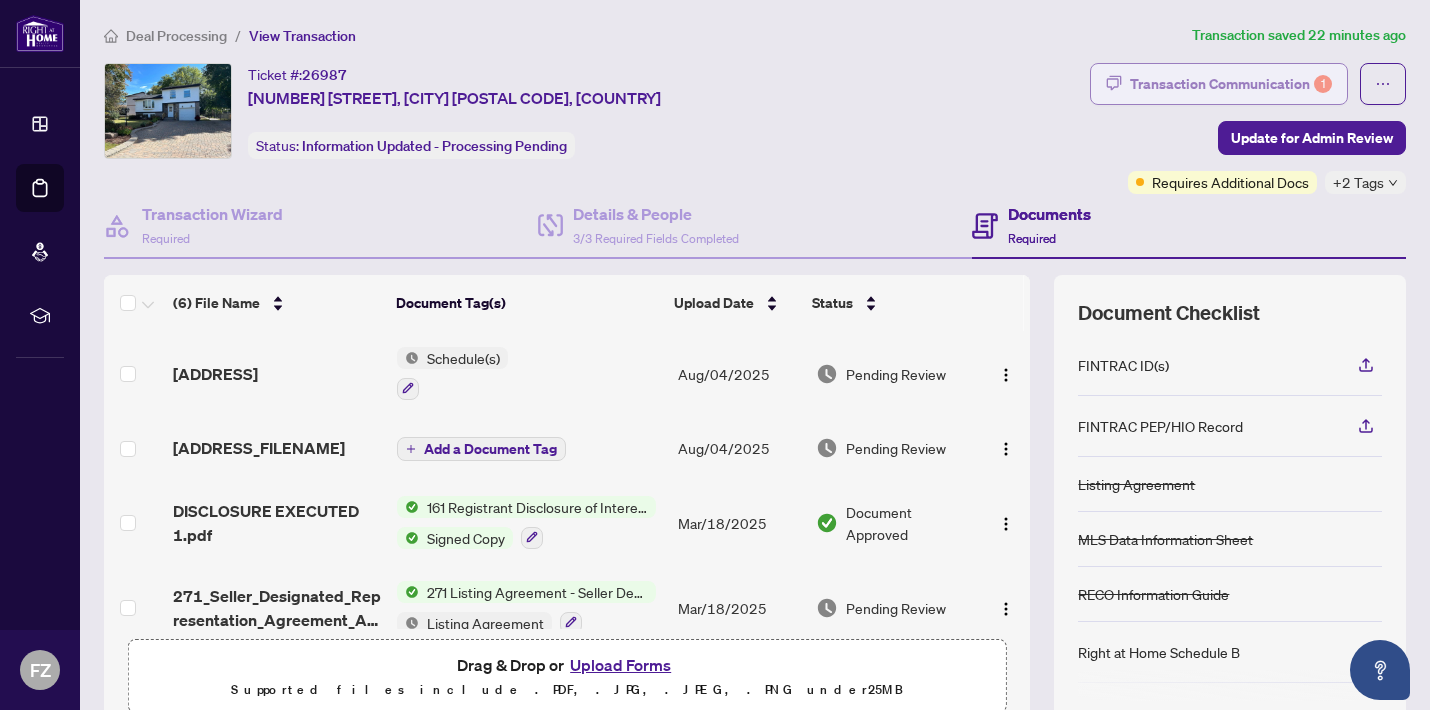 click on "Transaction Communication 1" at bounding box center (1231, 84) 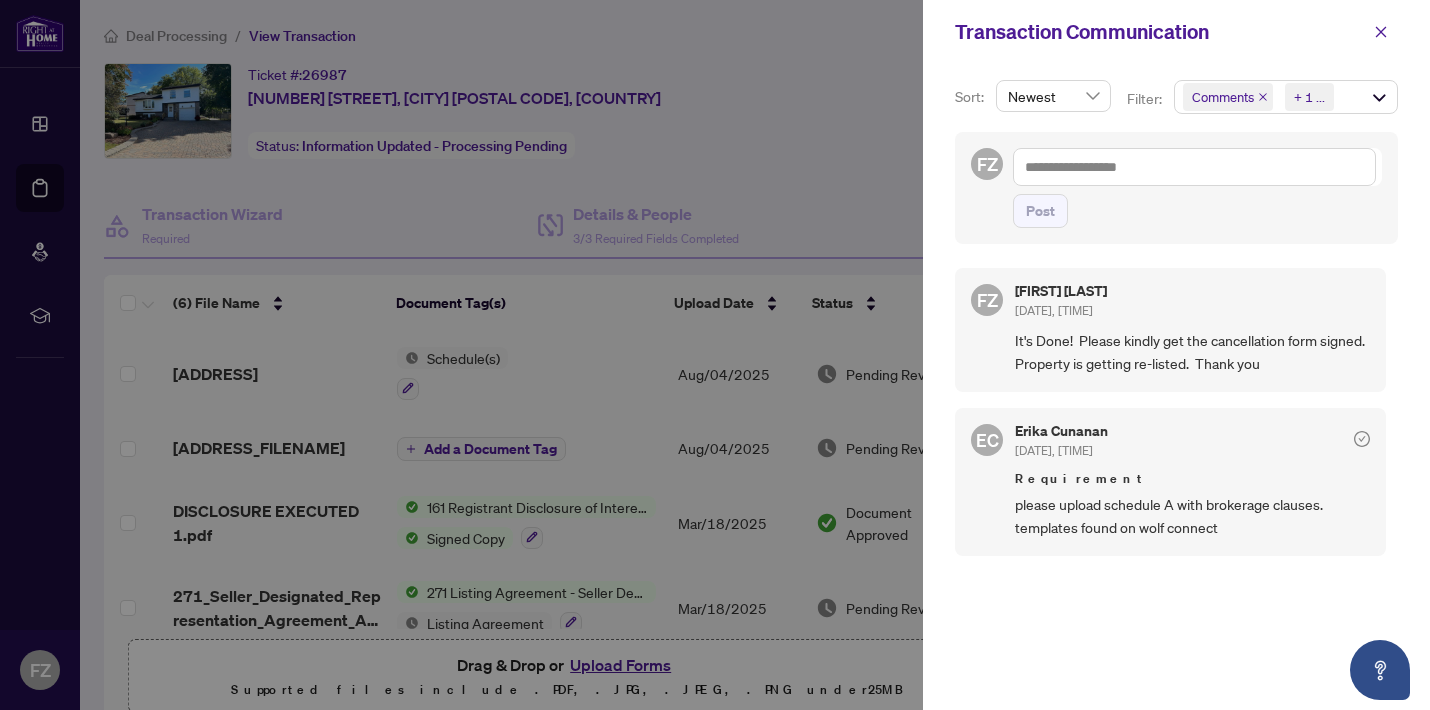 click at bounding box center (715, 355) 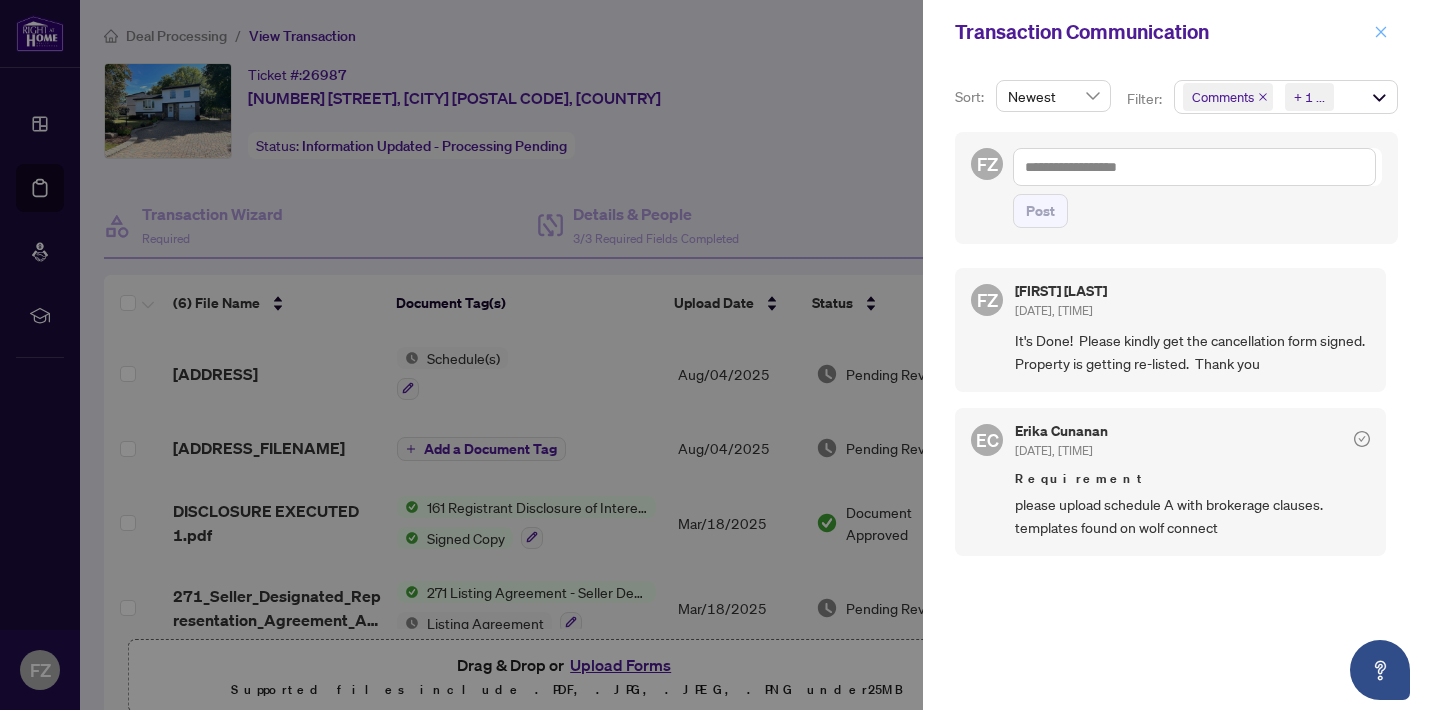click 